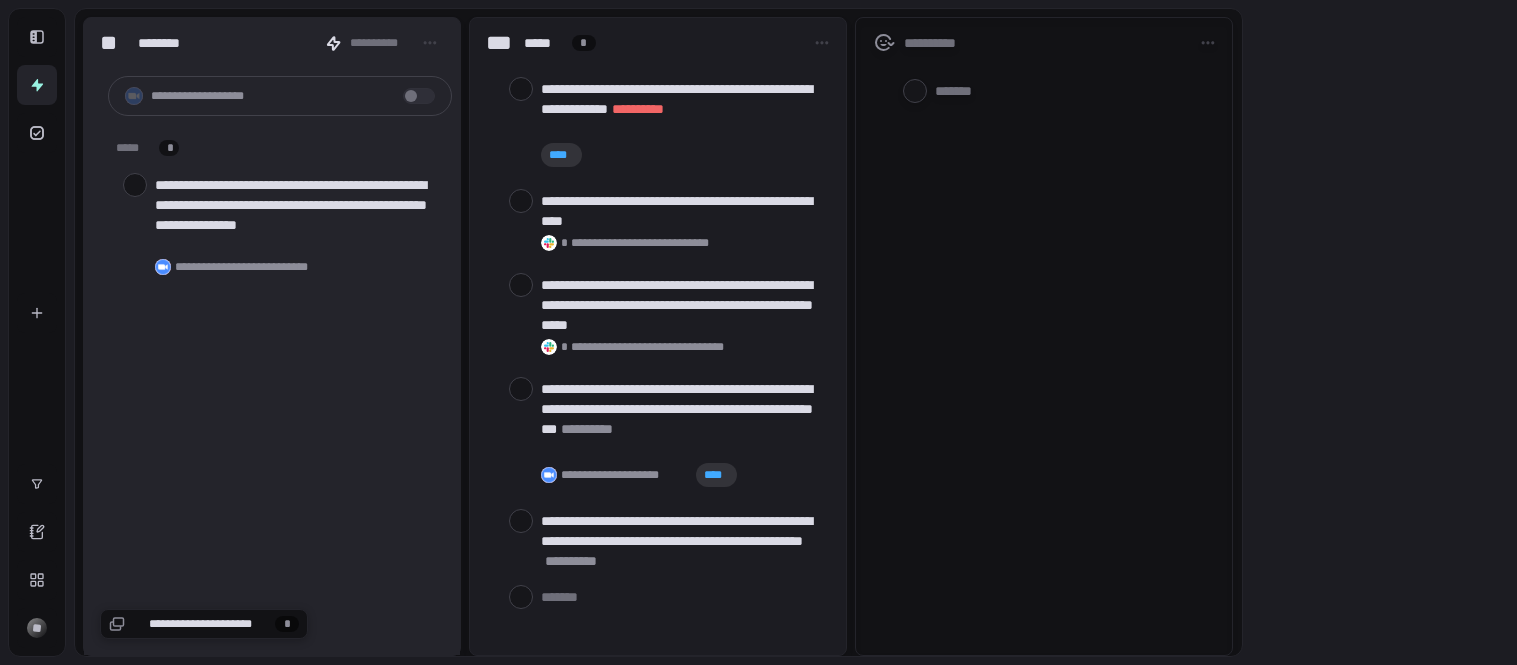 scroll, scrollTop: 0, scrollLeft: 0, axis: both 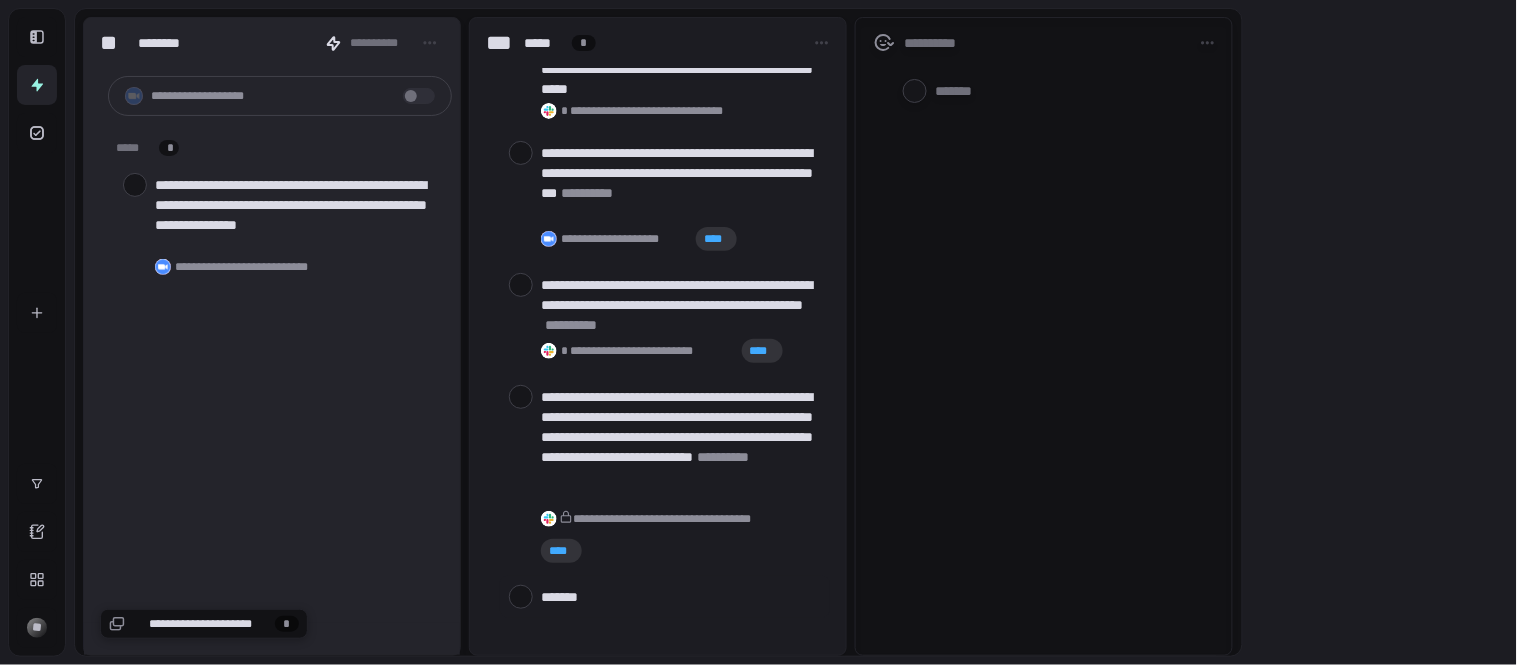 click at bounding box center [681, 596] 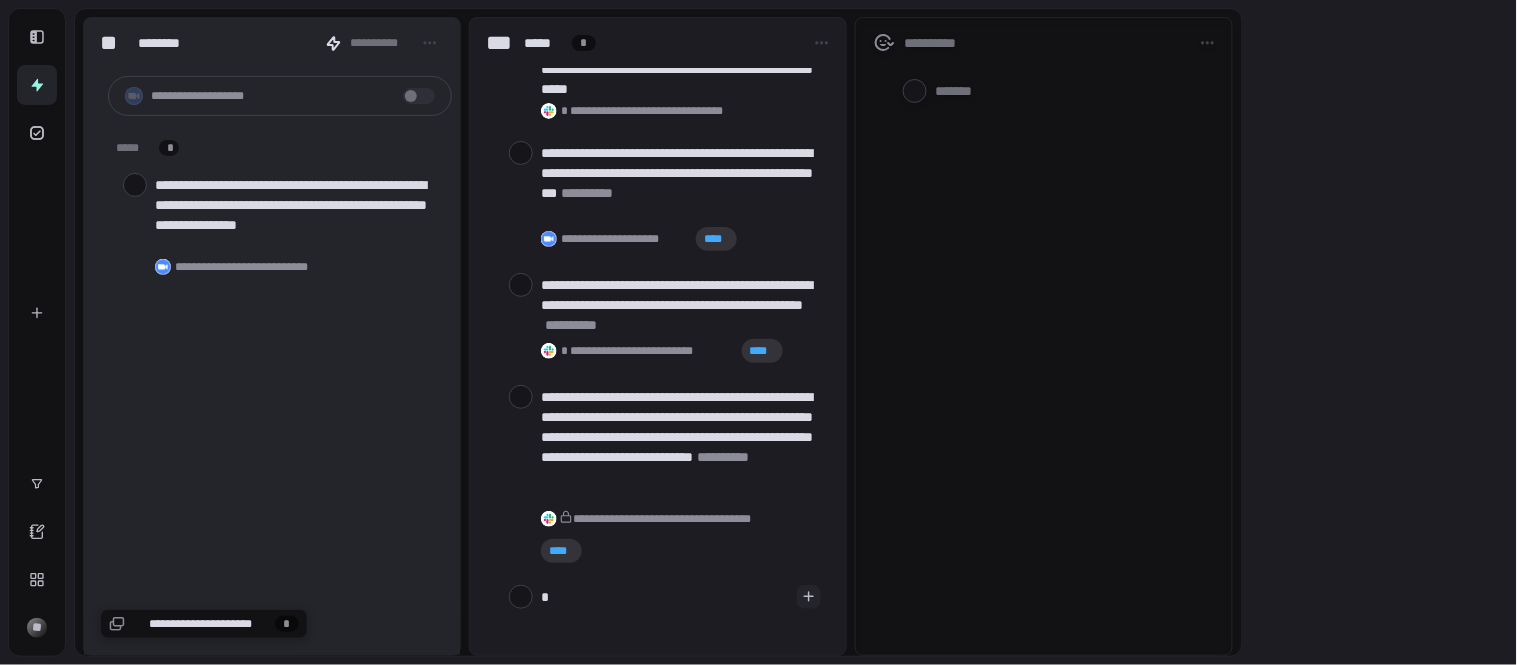 type on "**" 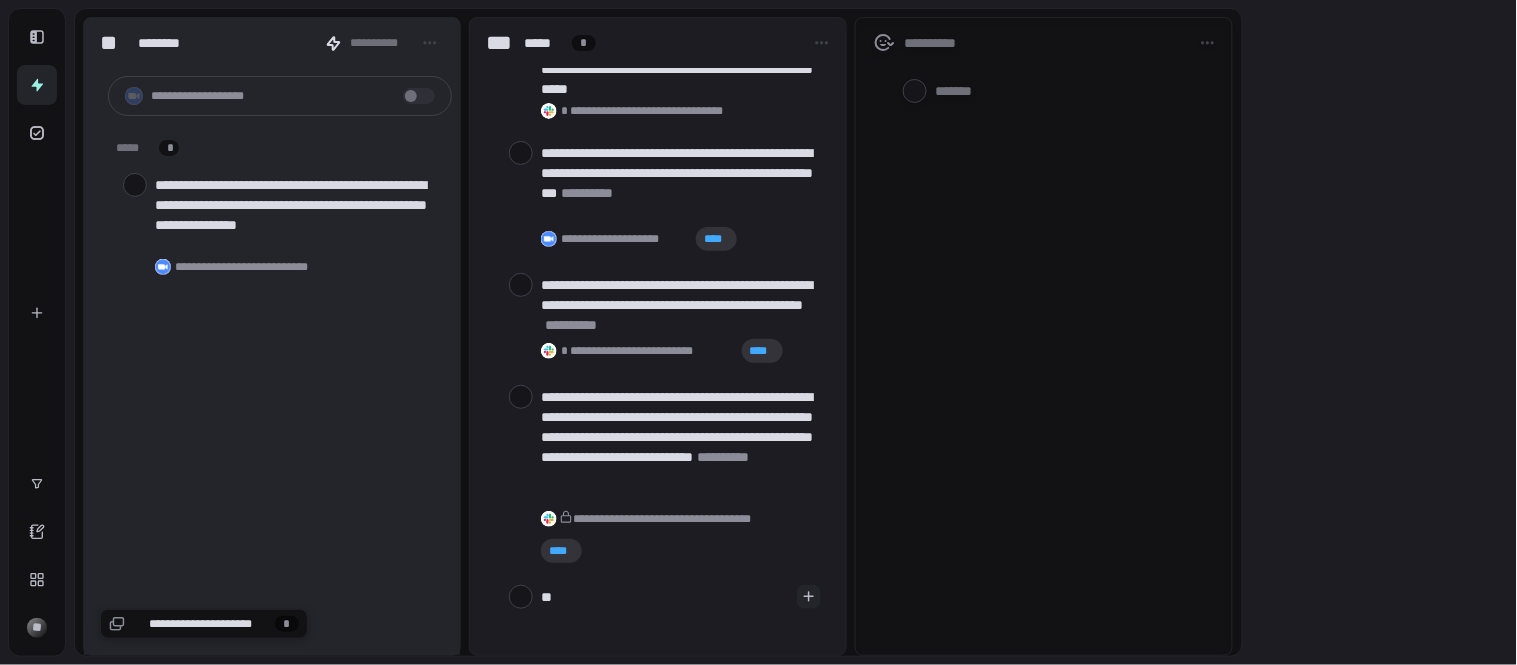 type on "***" 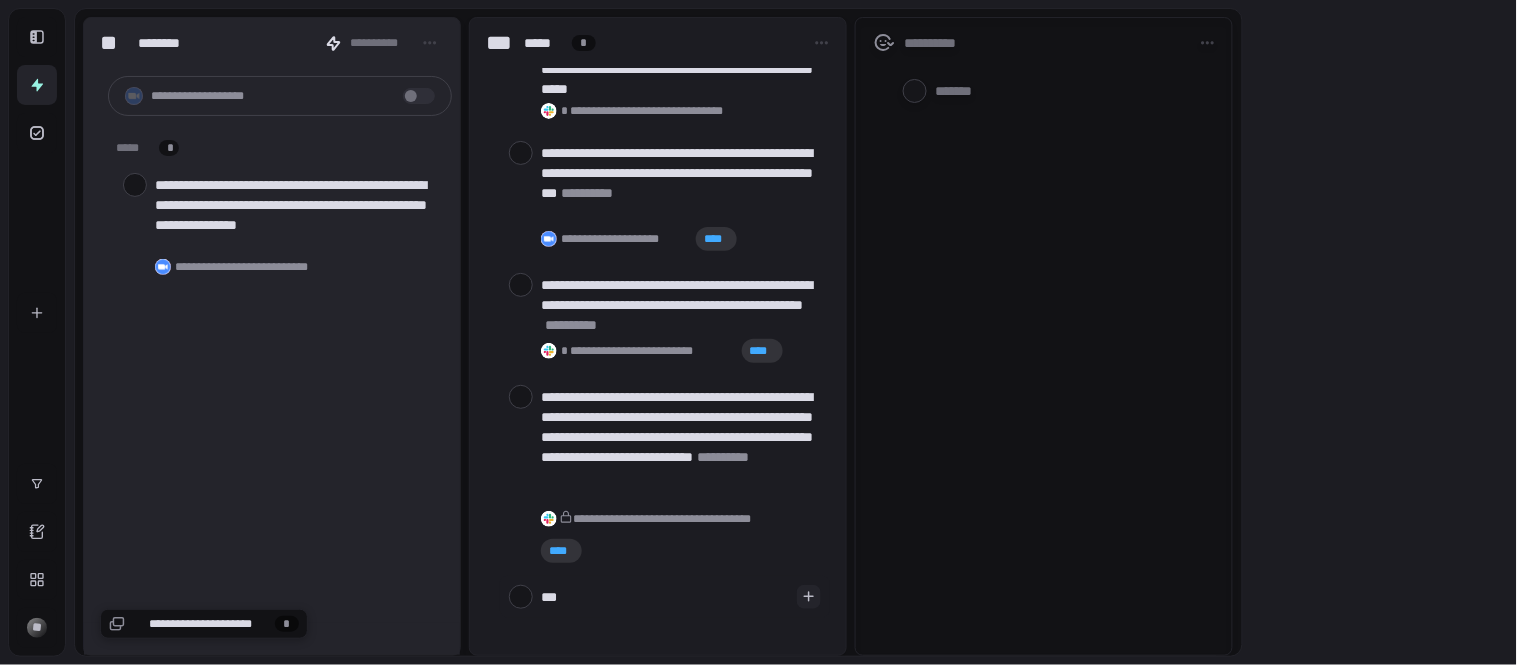 type on "**" 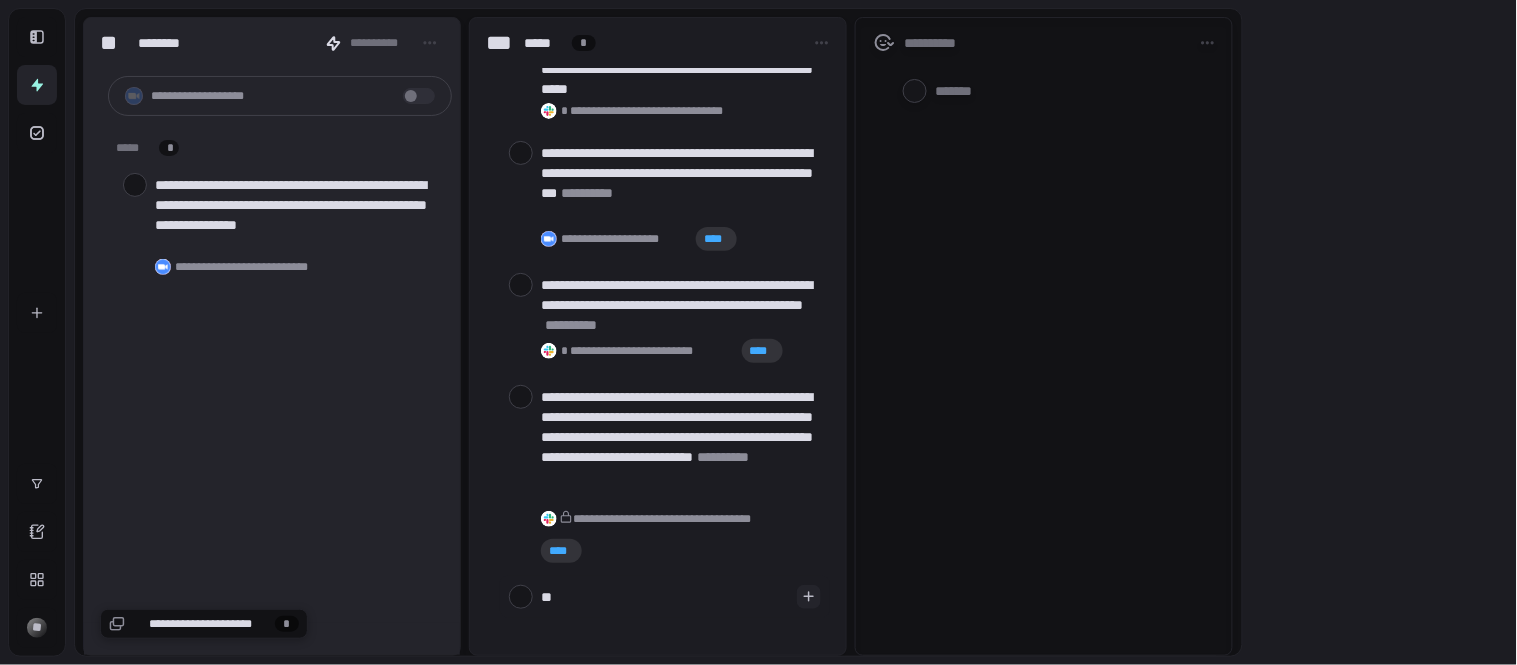 type on "*" 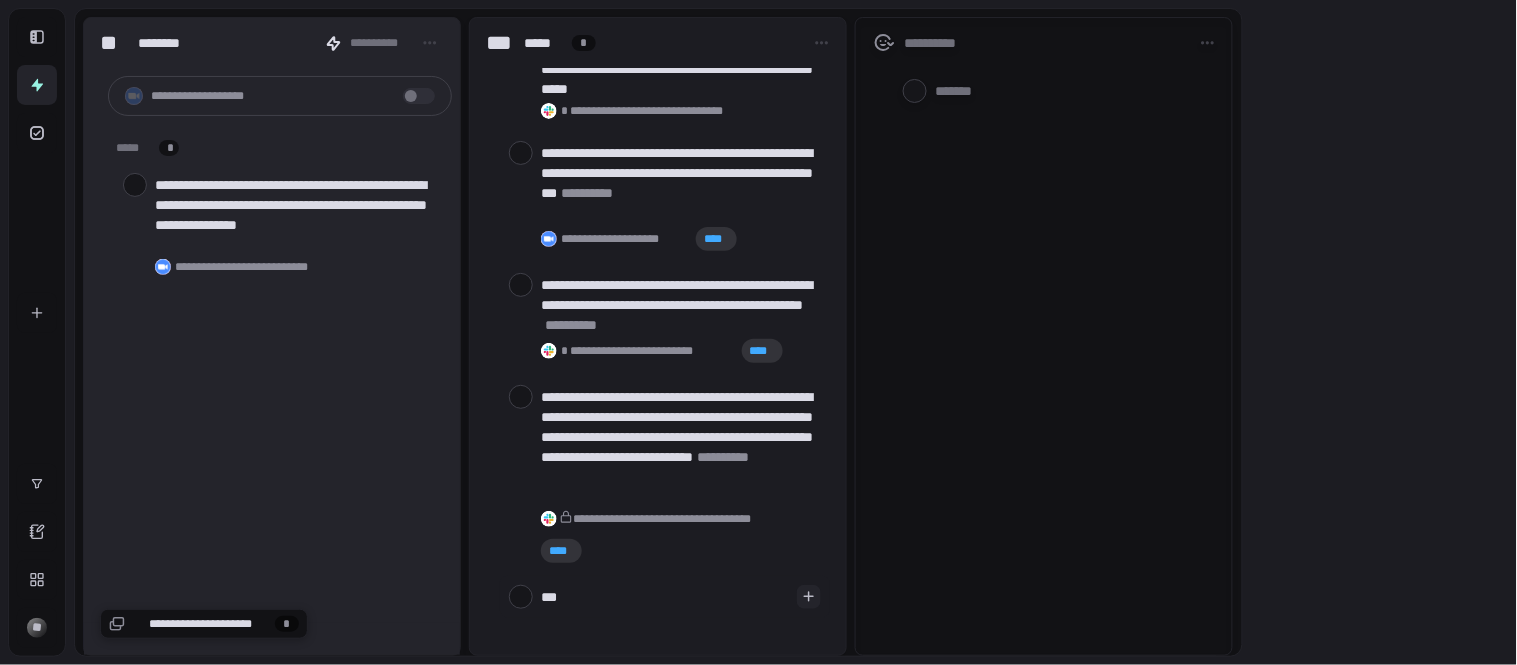 type on "****" 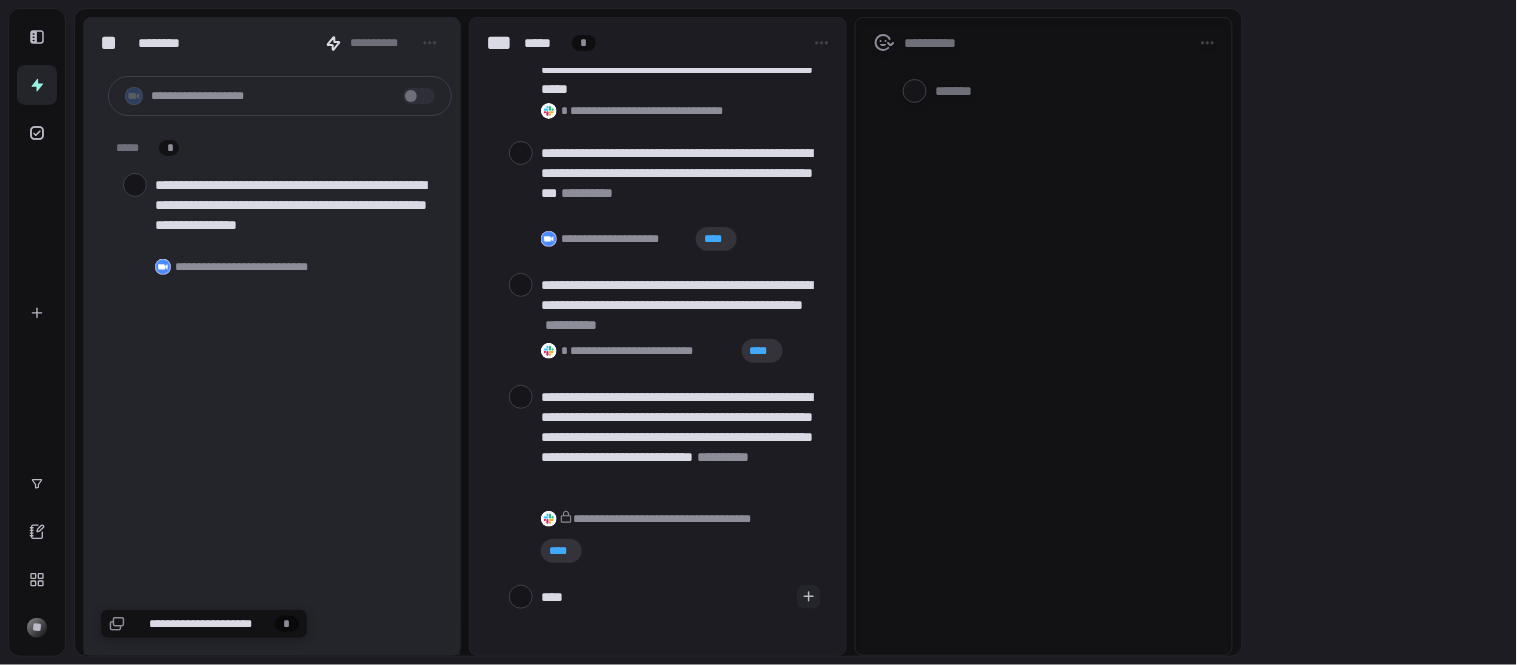 type on "*****" 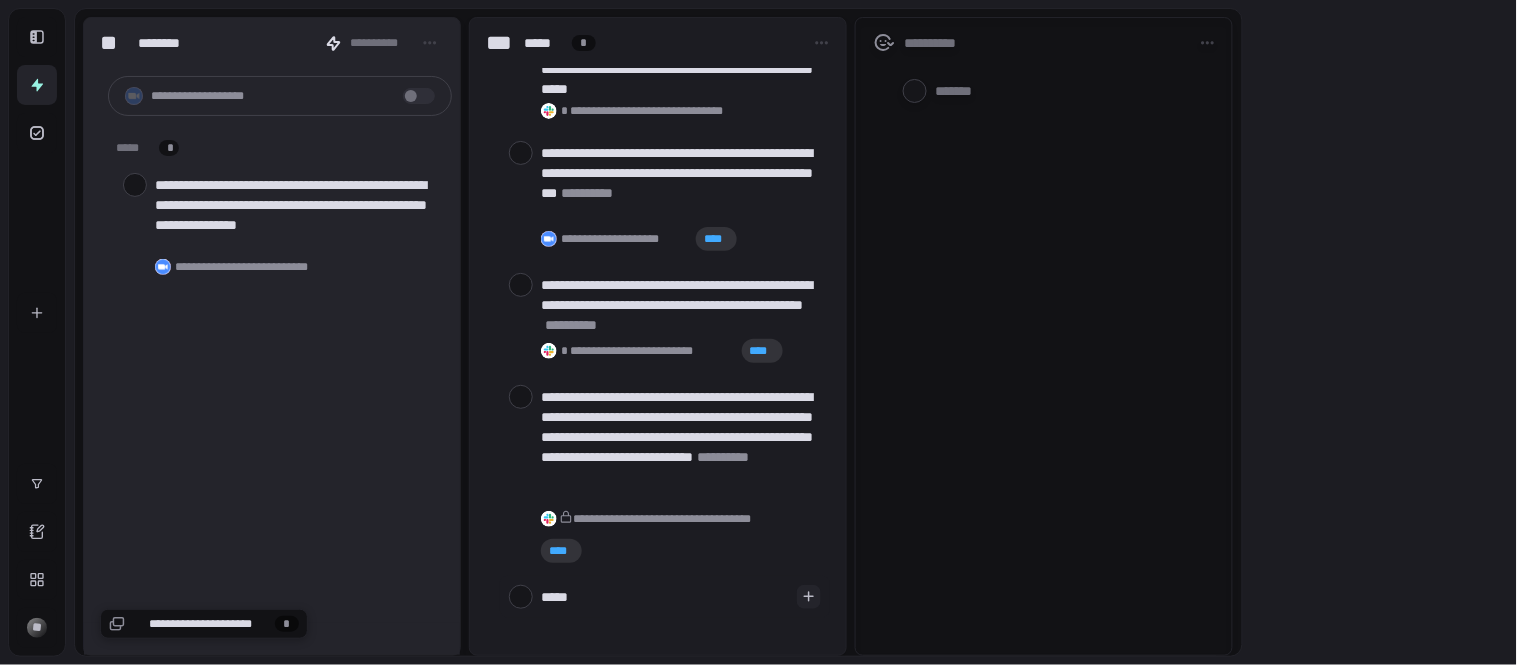 type on "******" 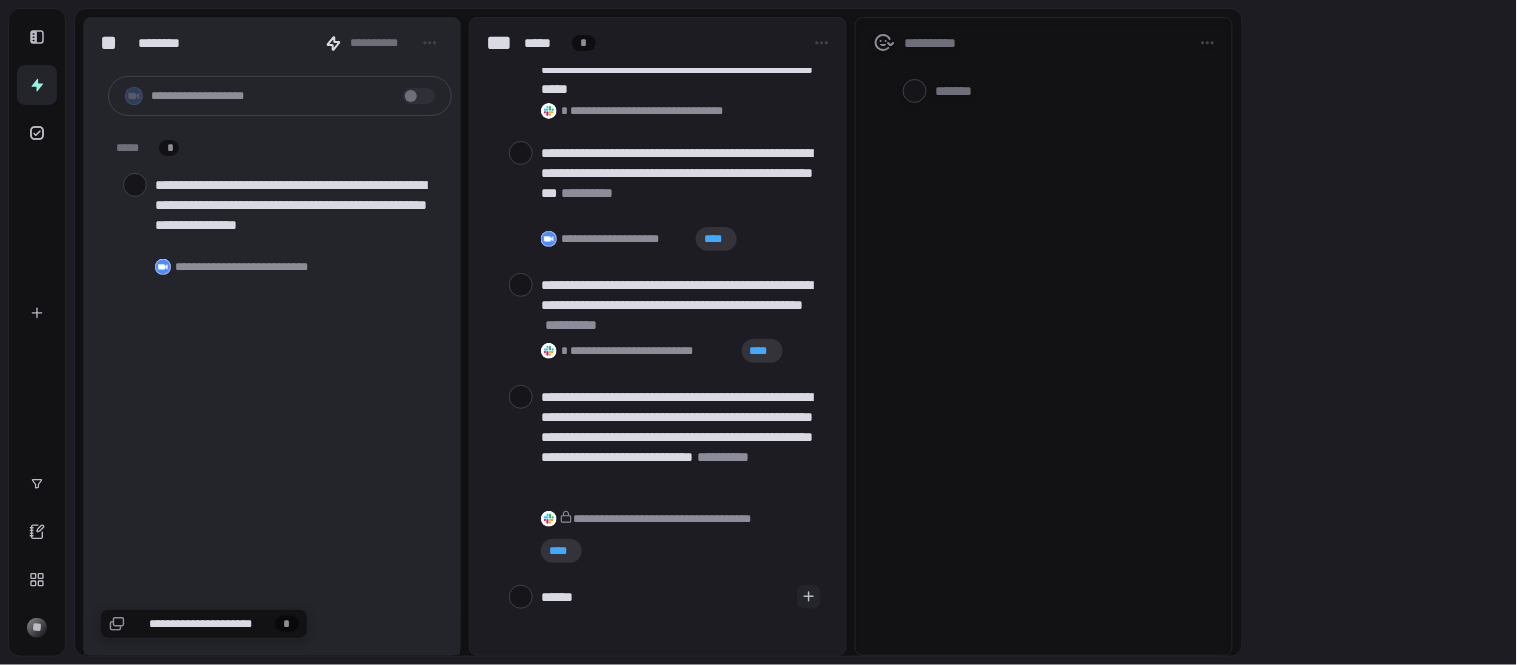 type on "******" 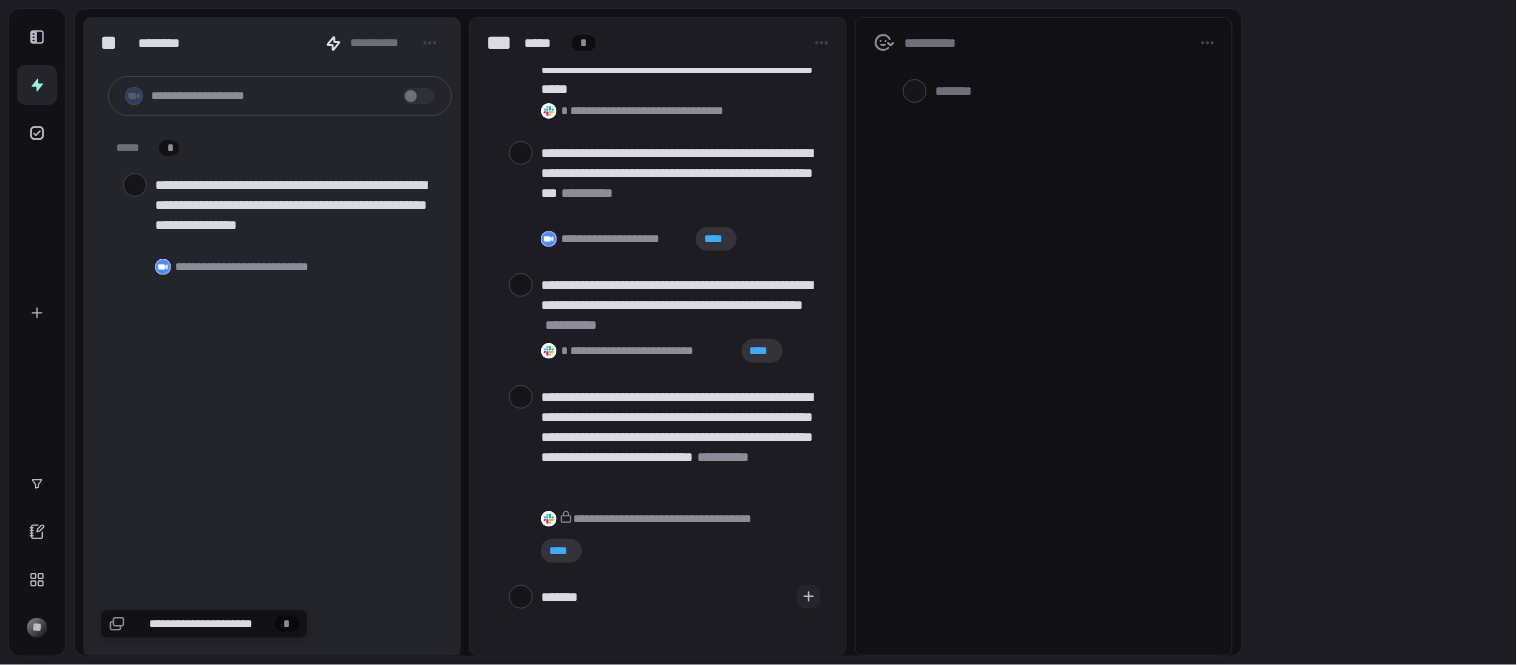 type on "*" 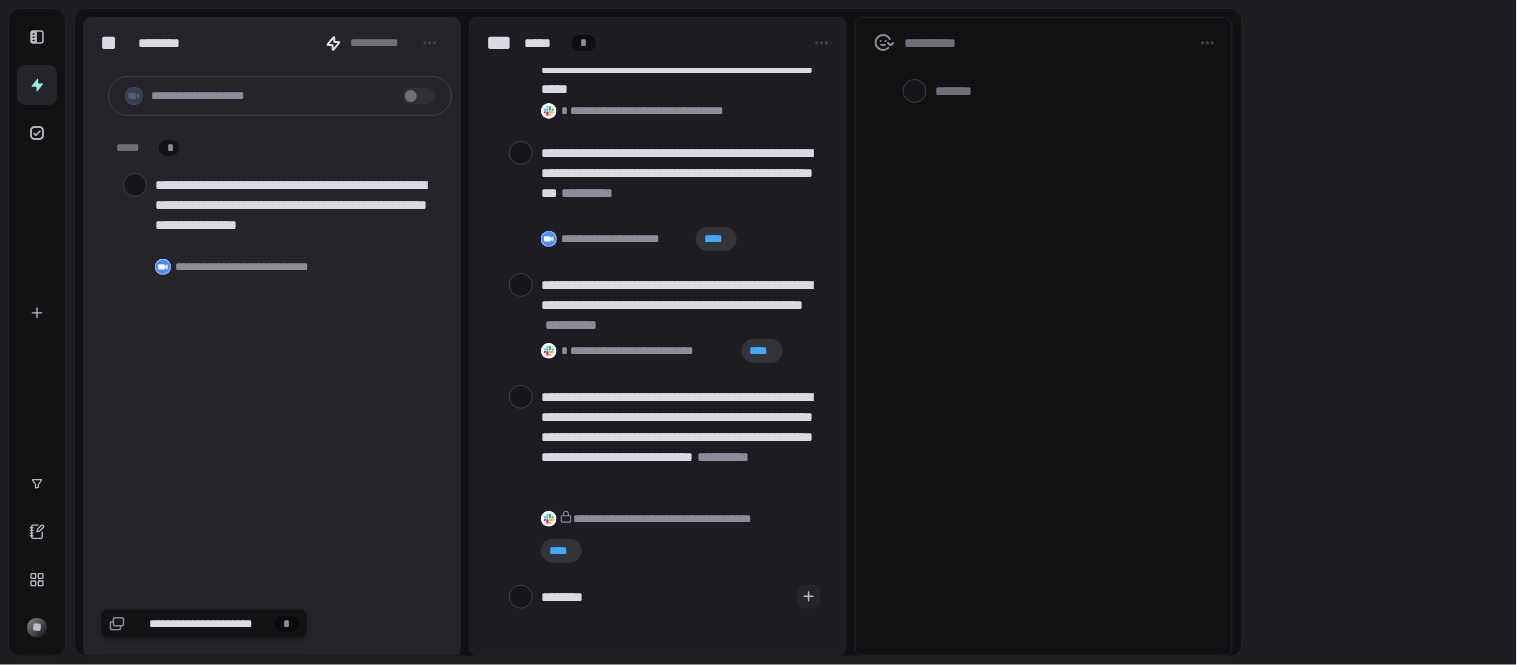 type on "*********" 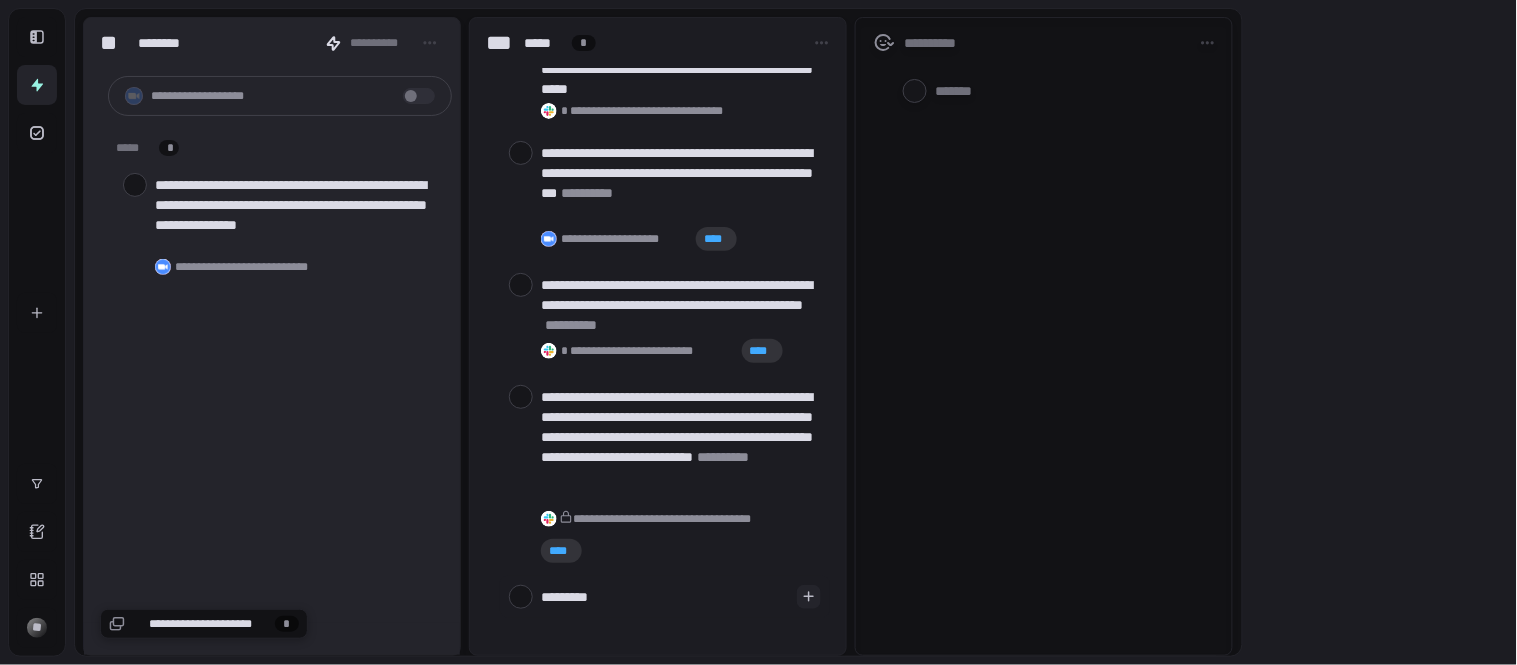 type on "**********" 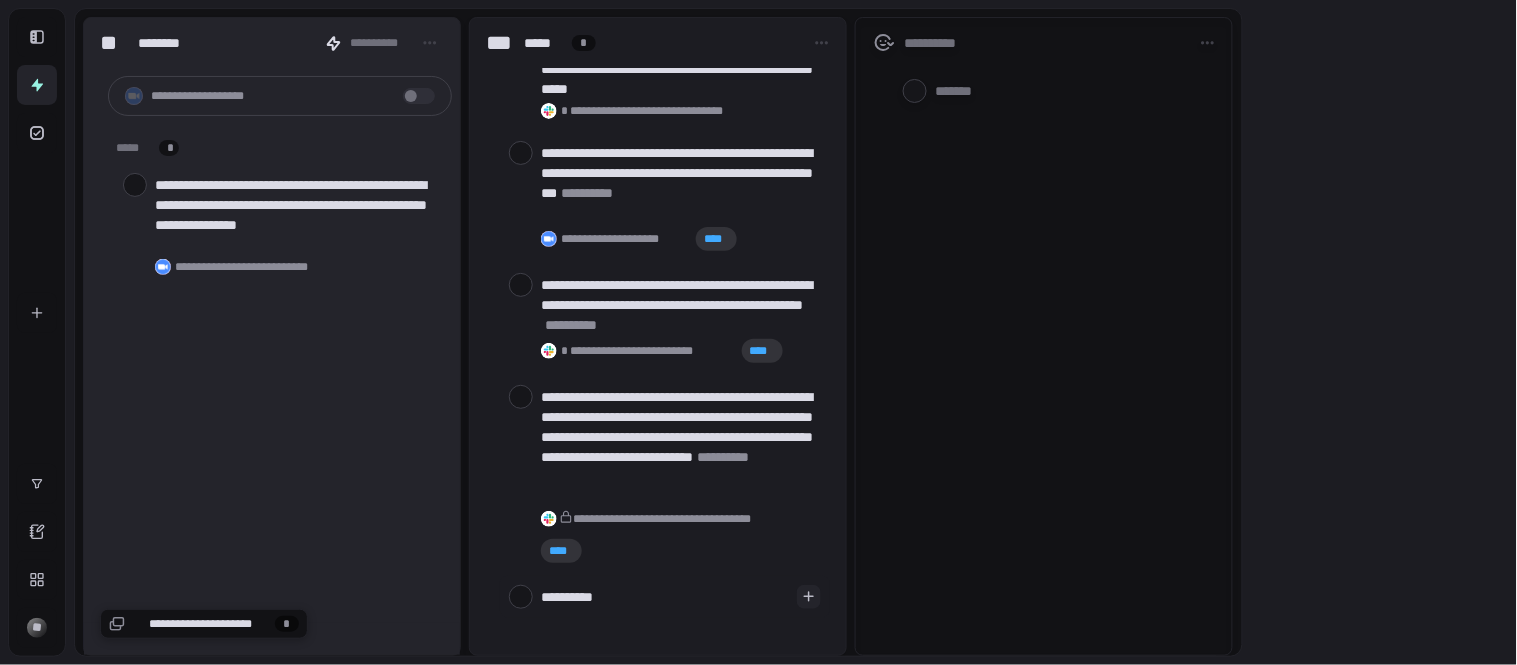 type on "**********" 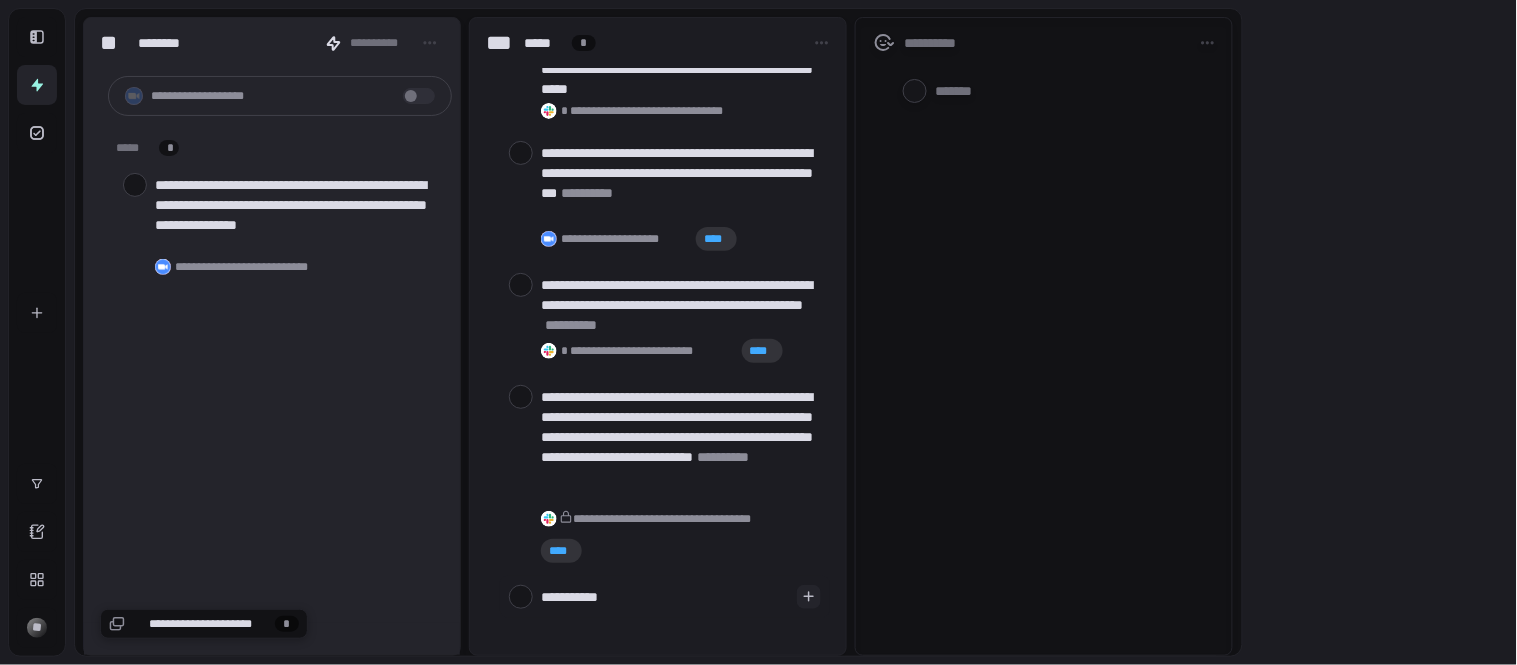 type on "**********" 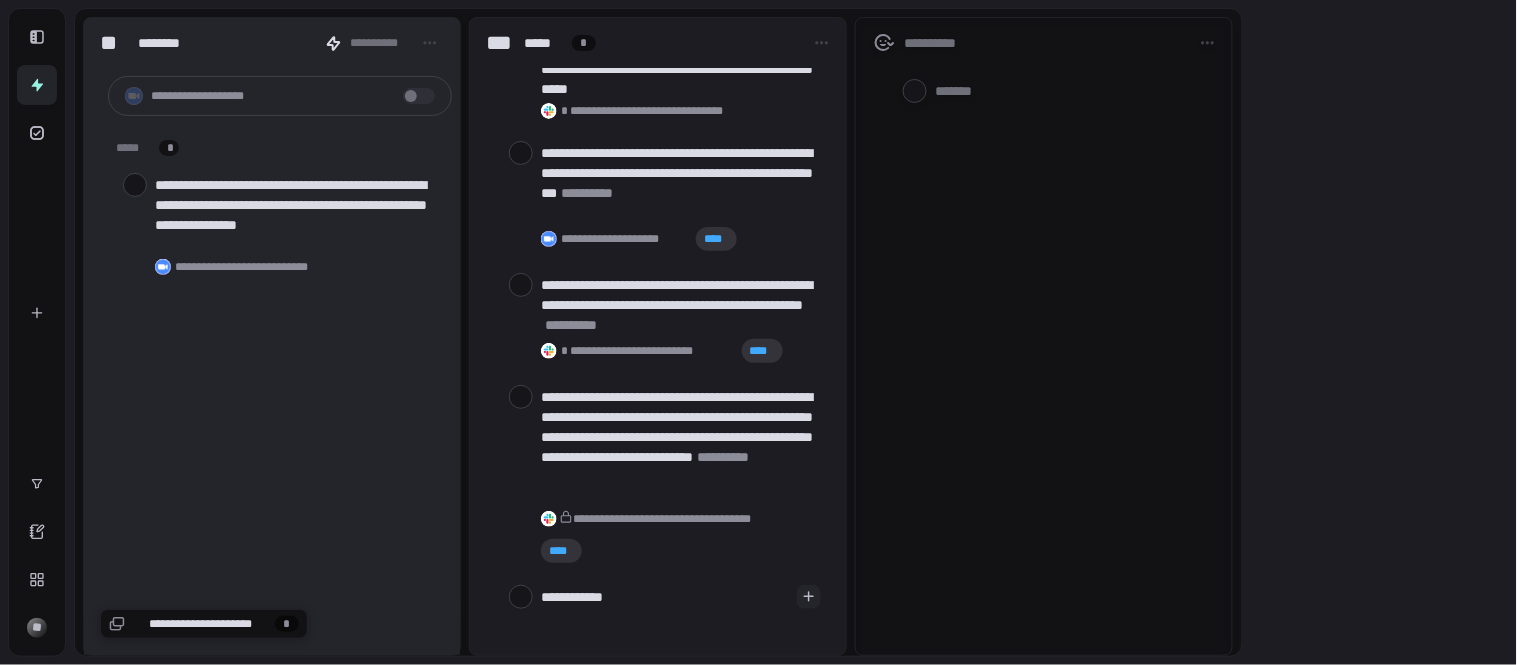 type on "**********" 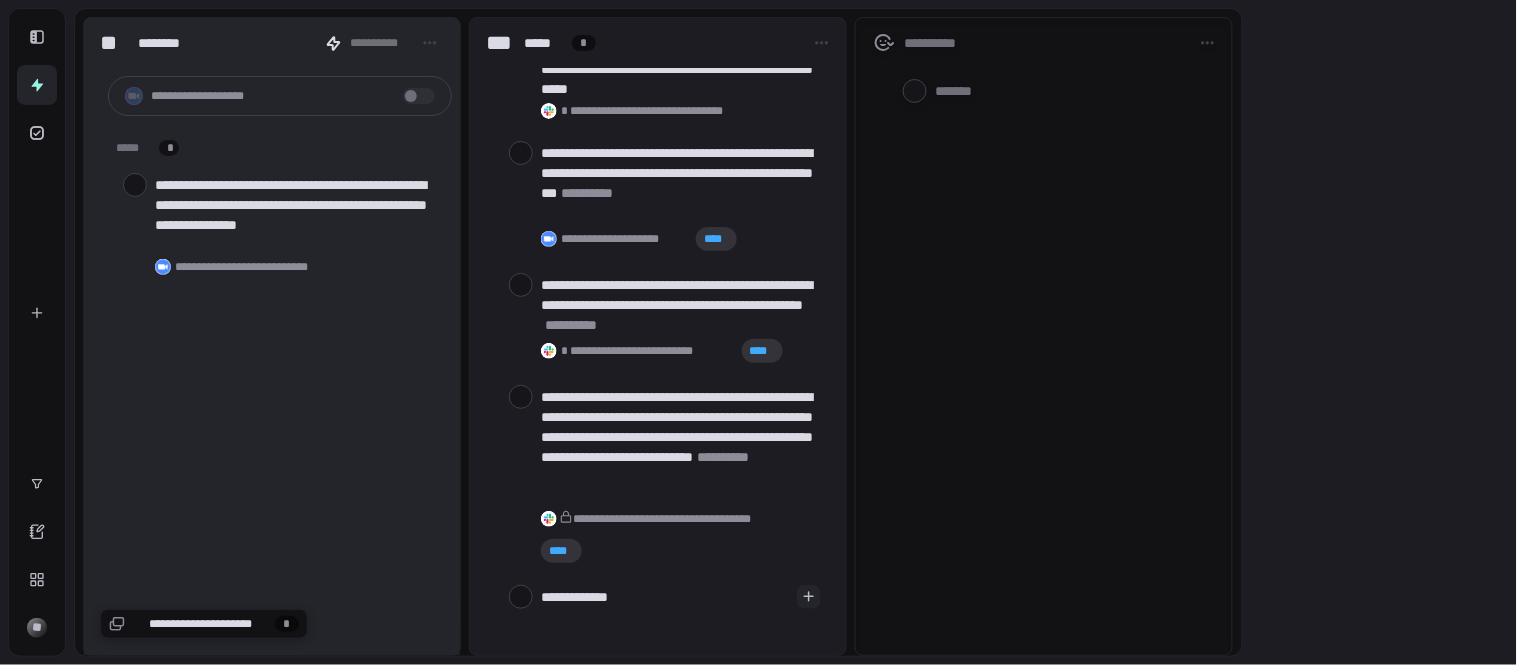 type on "**********" 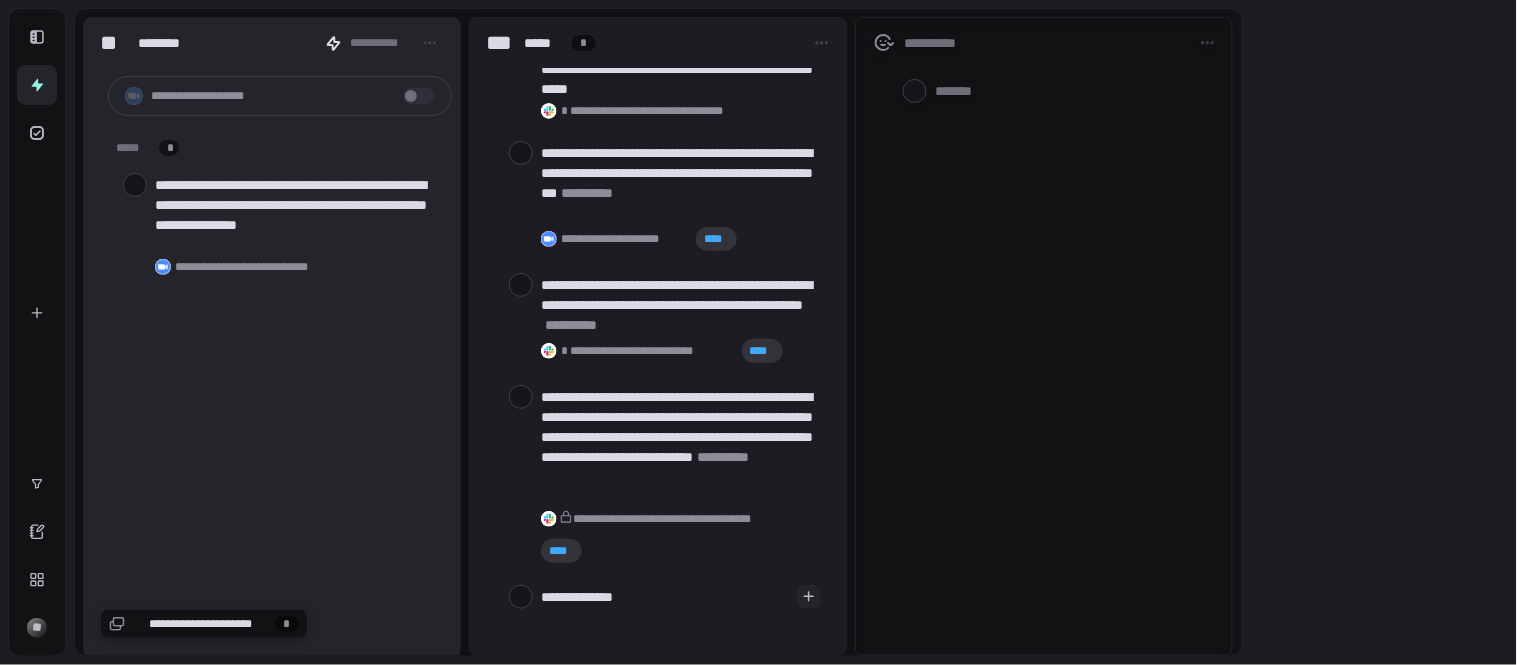 type on "**********" 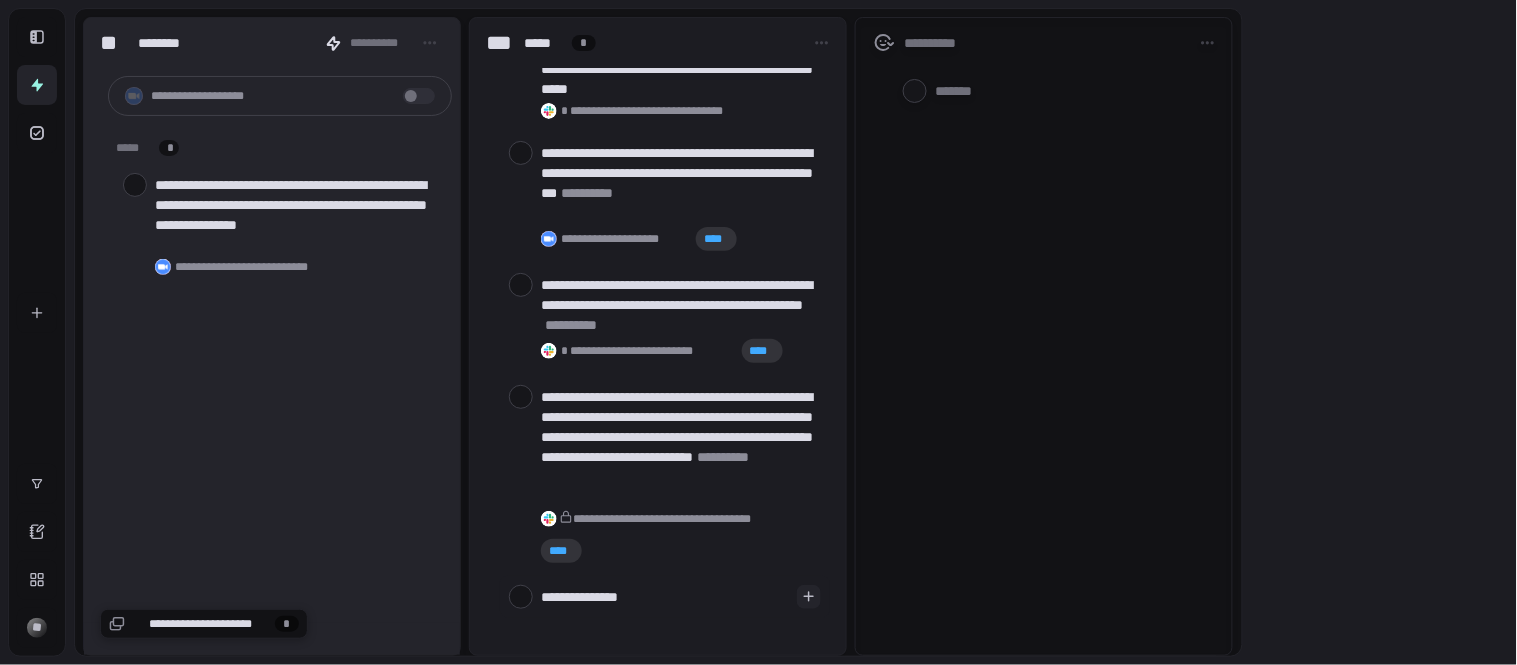 type on "**********" 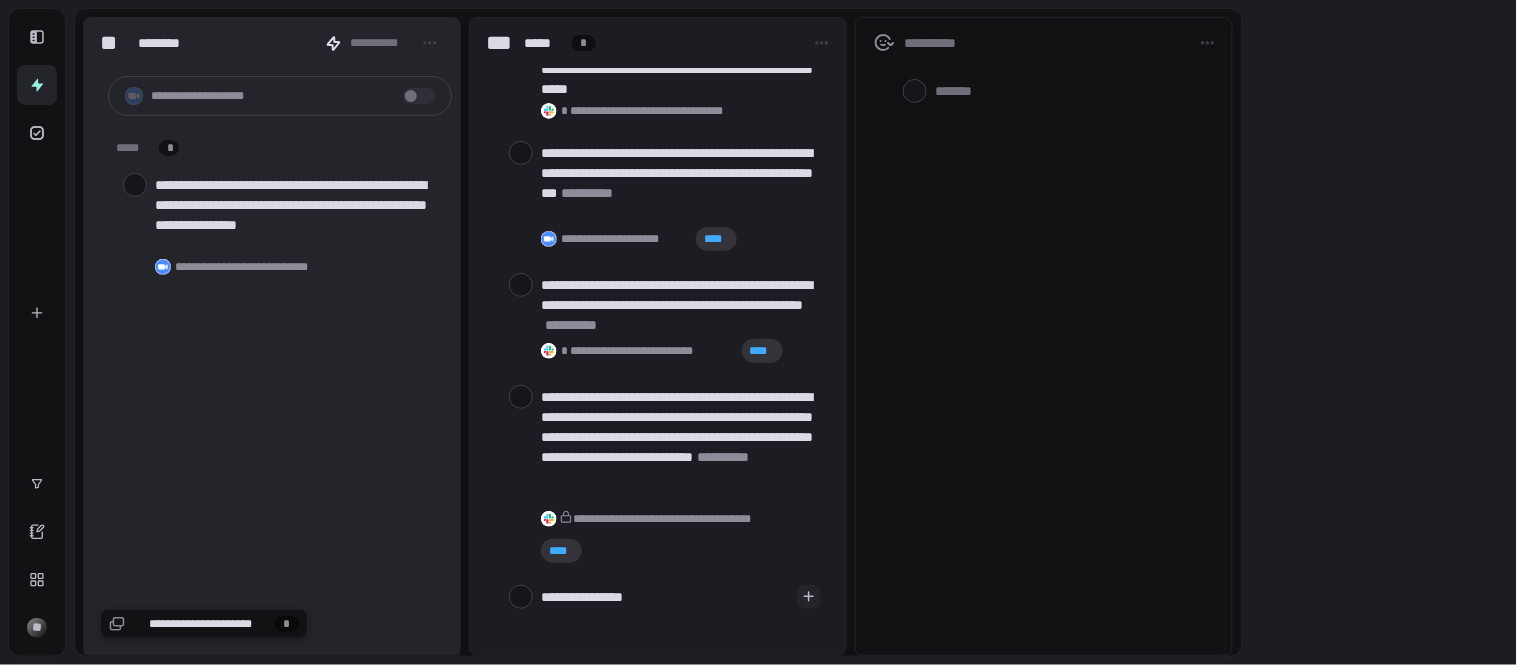 scroll, scrollTop: 0, scrollLeft: 0, axis: both 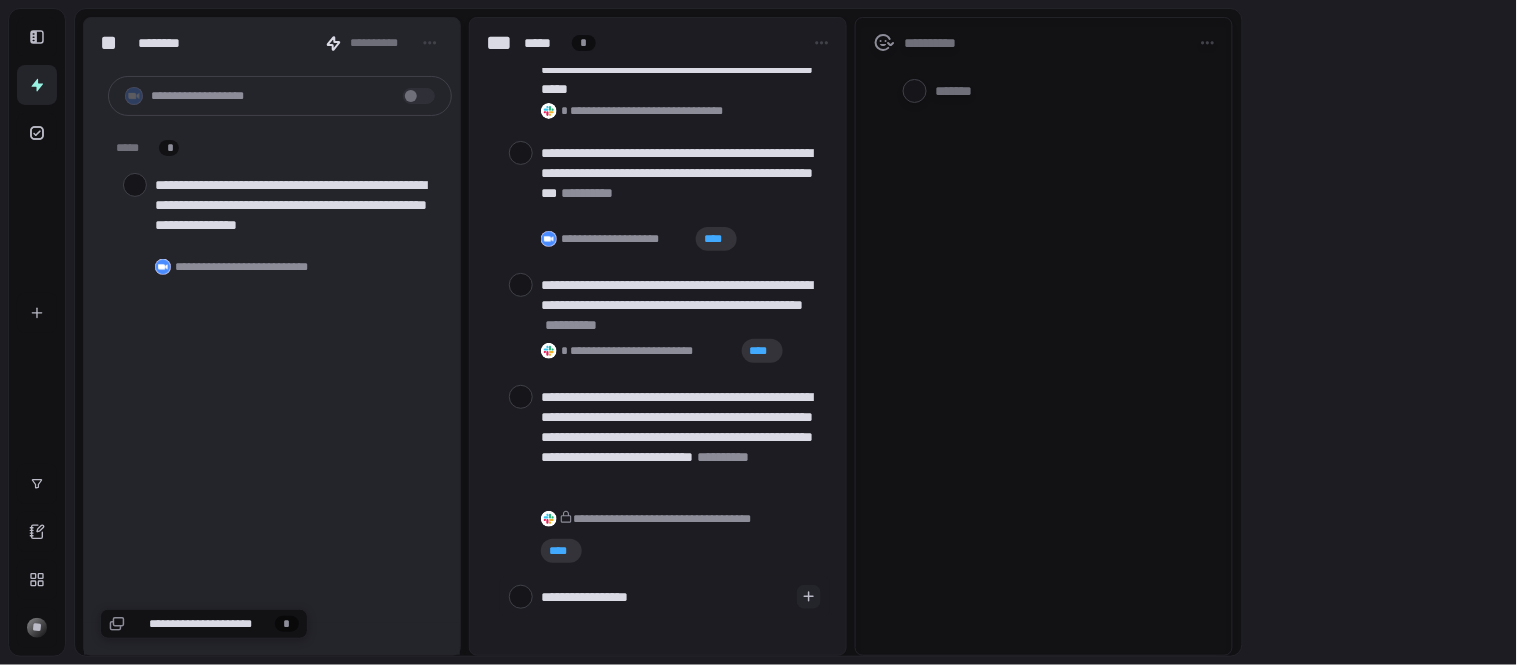 type on "**********" 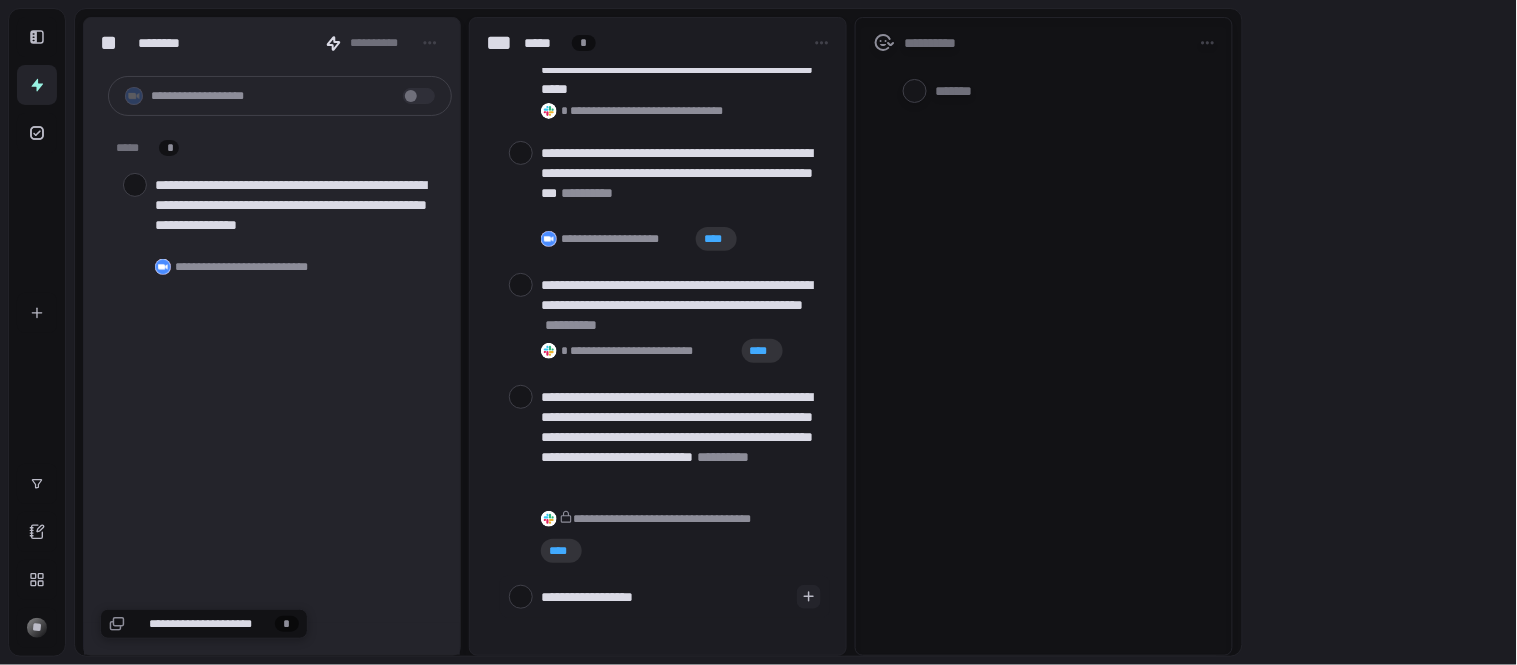 type on "**********" 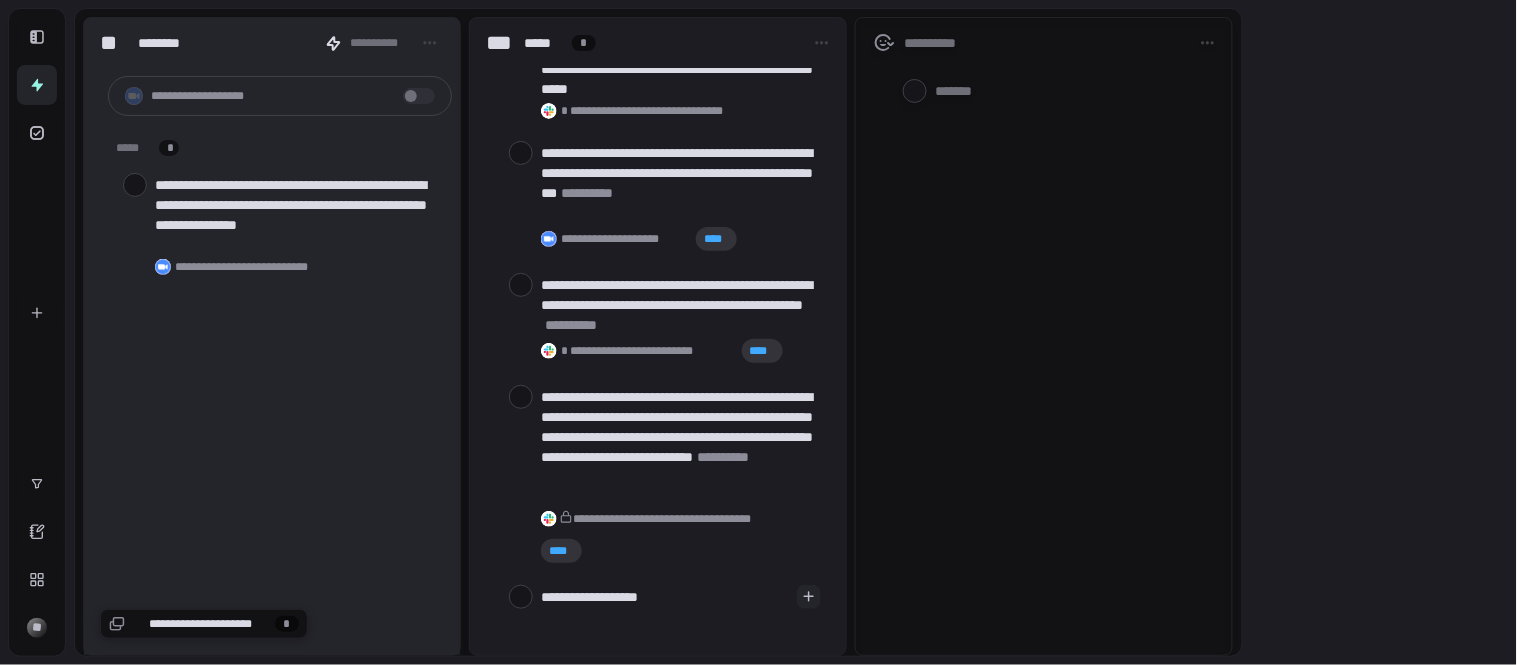 type on "**********" 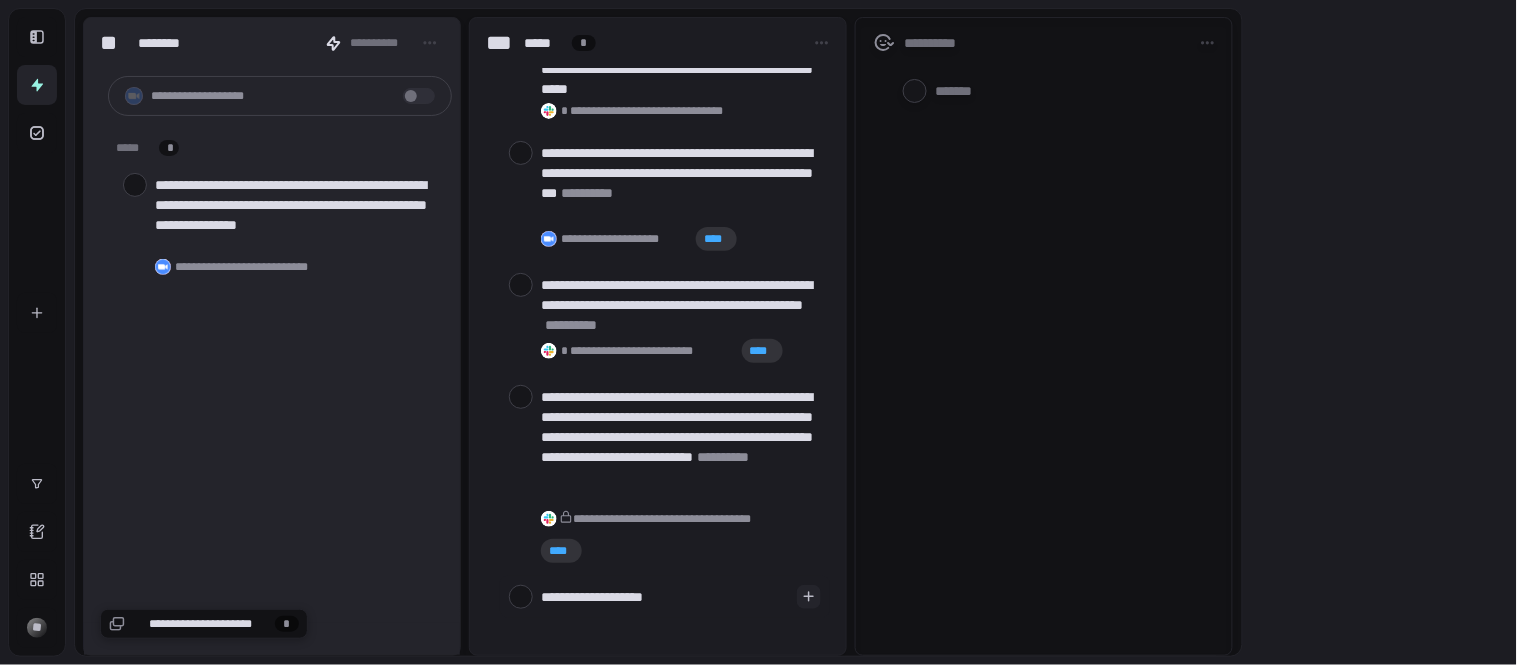 type on "**********" 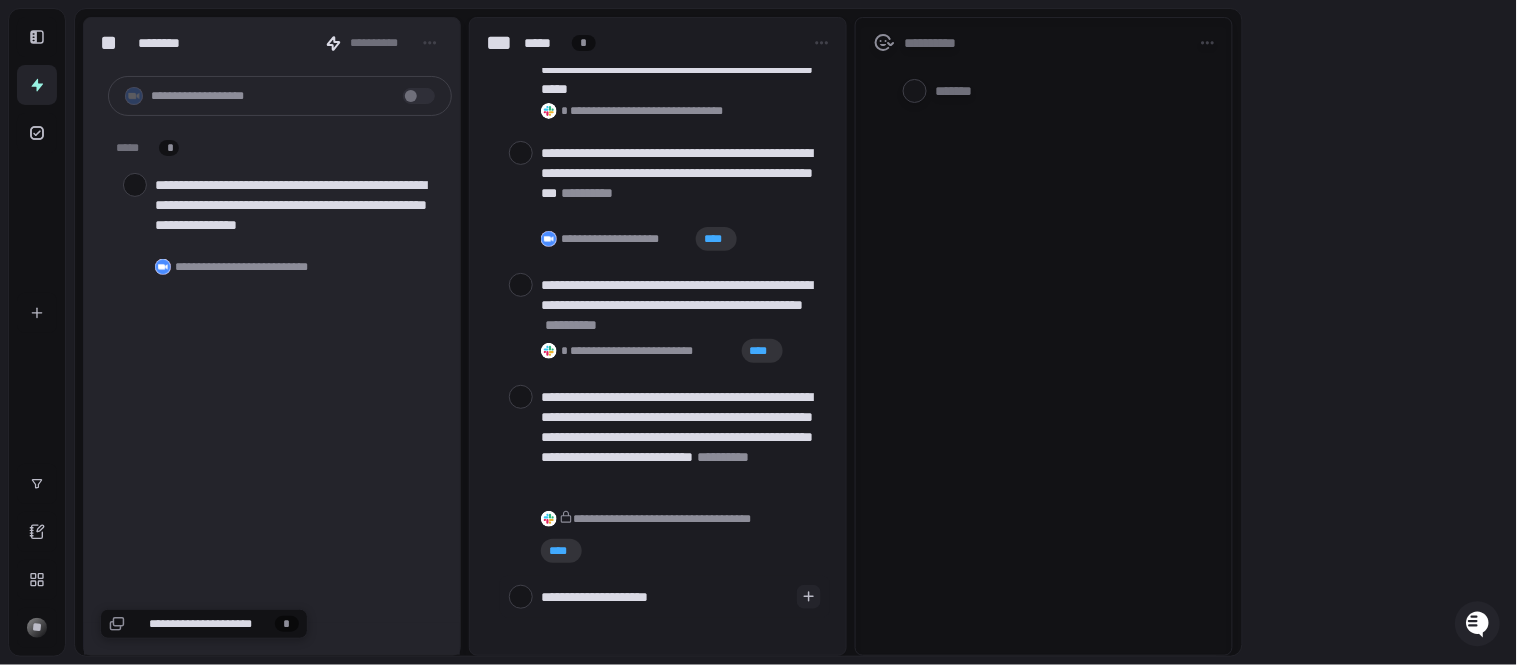 type on "**********" 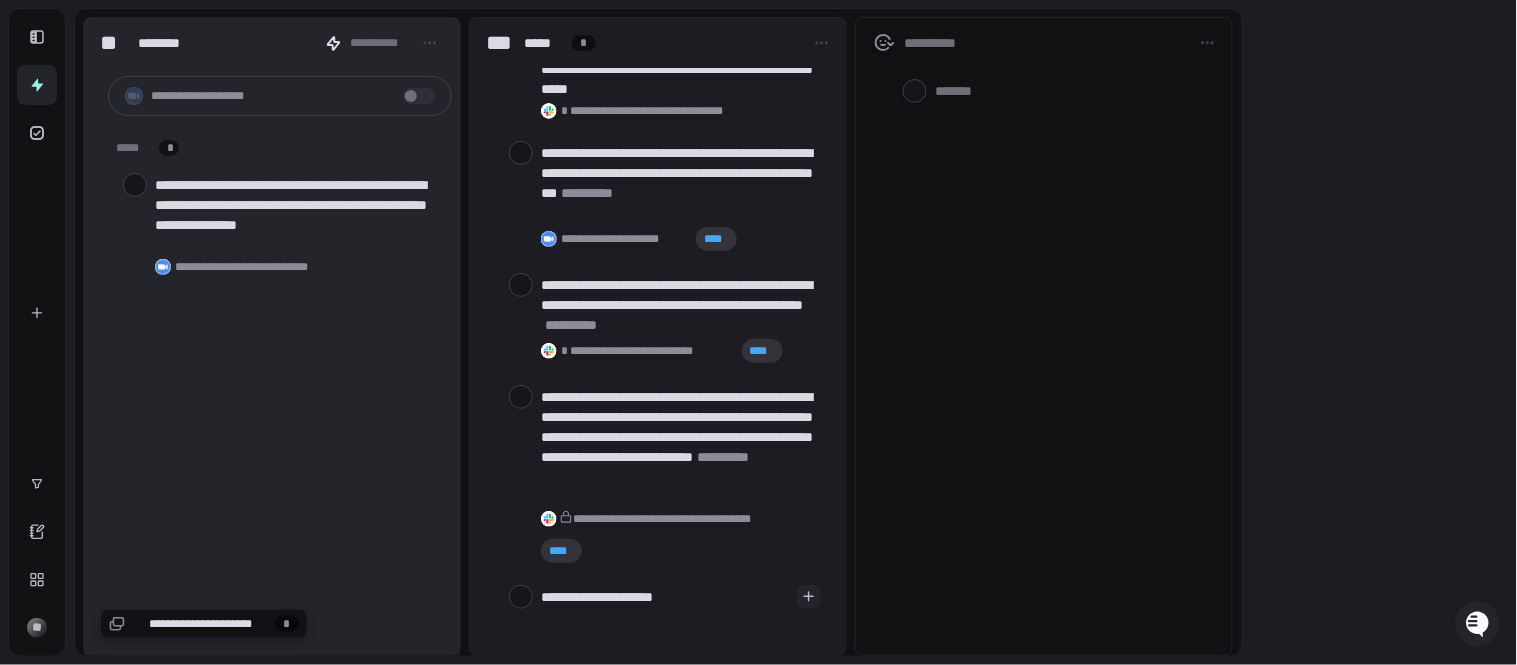 type on "**********" 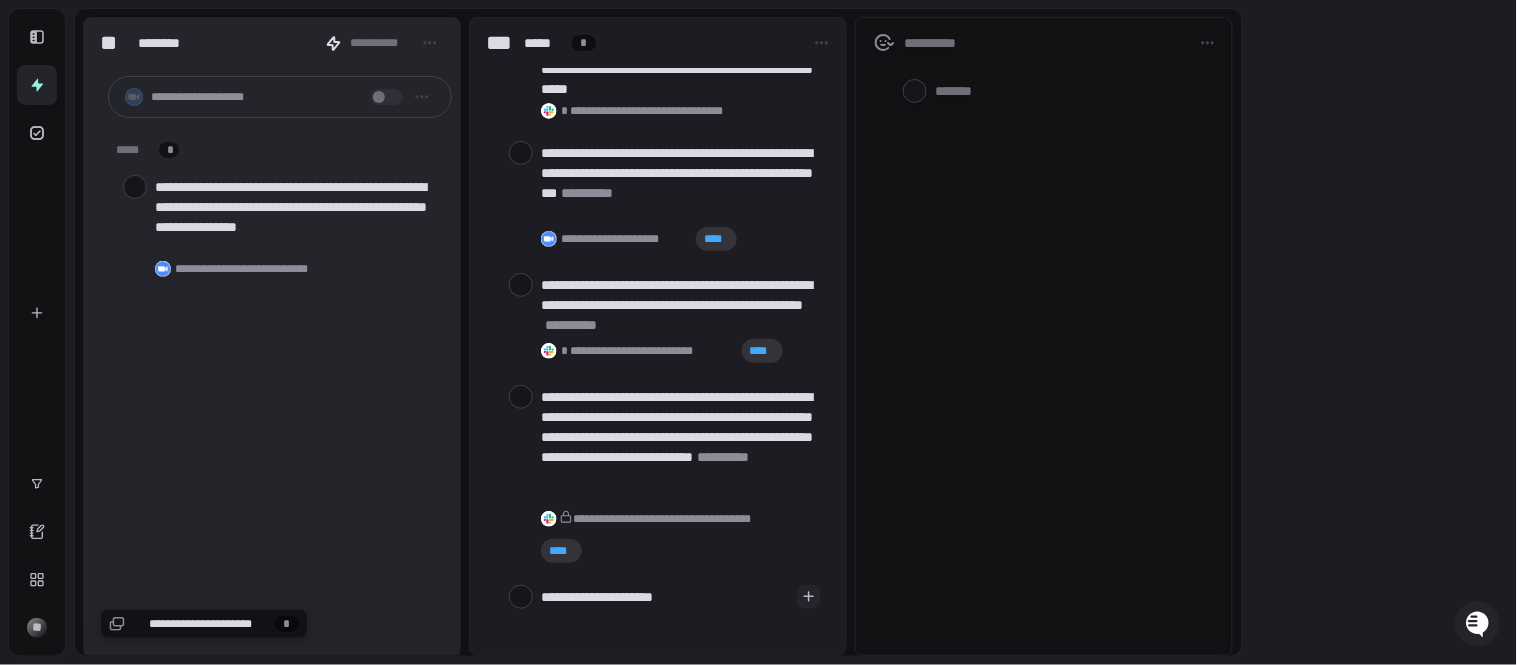 type on "*" 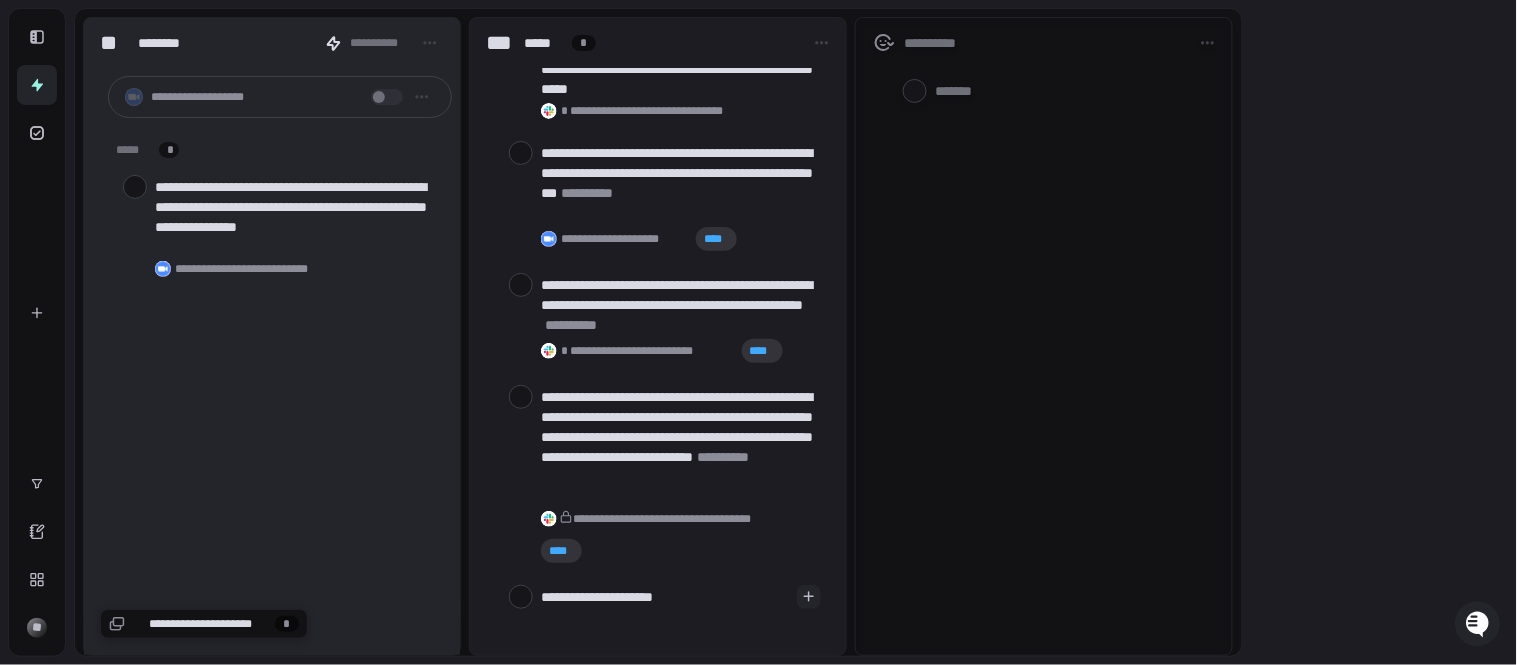 type on "**********" 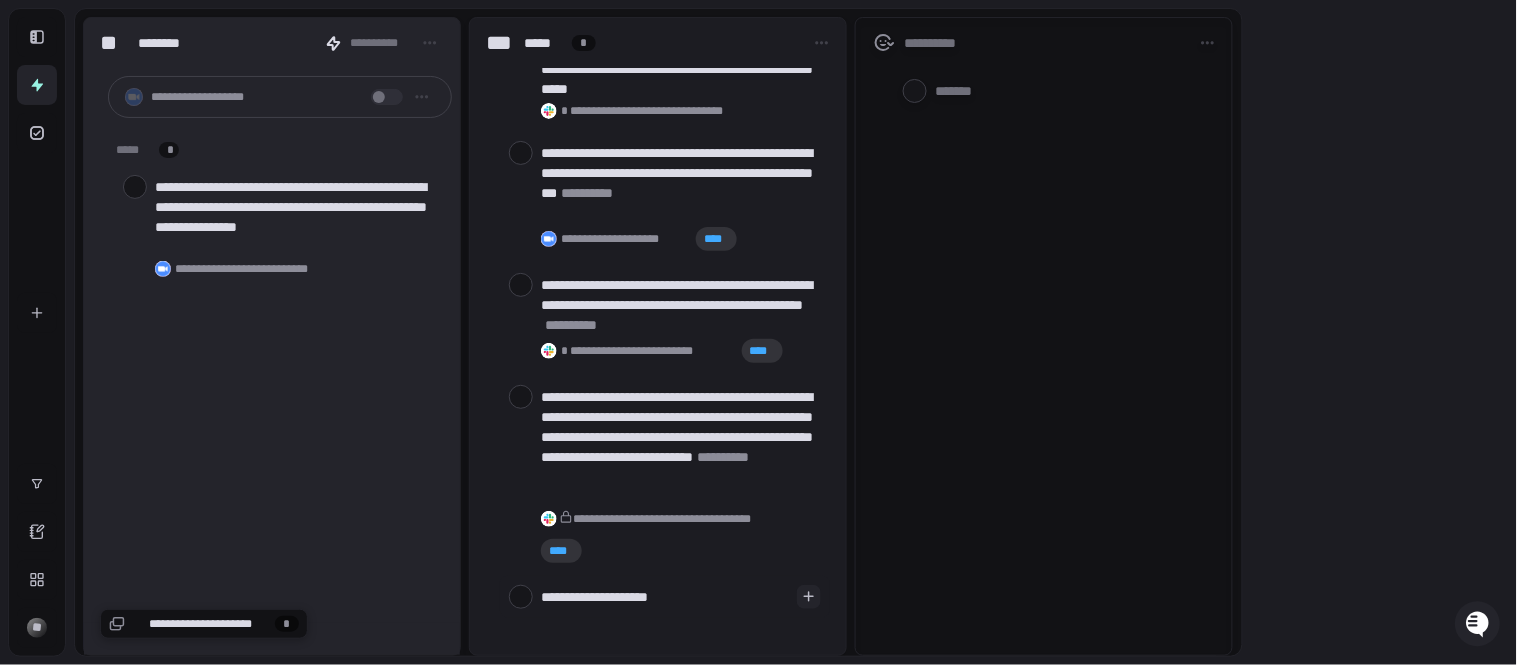 type on "**********" 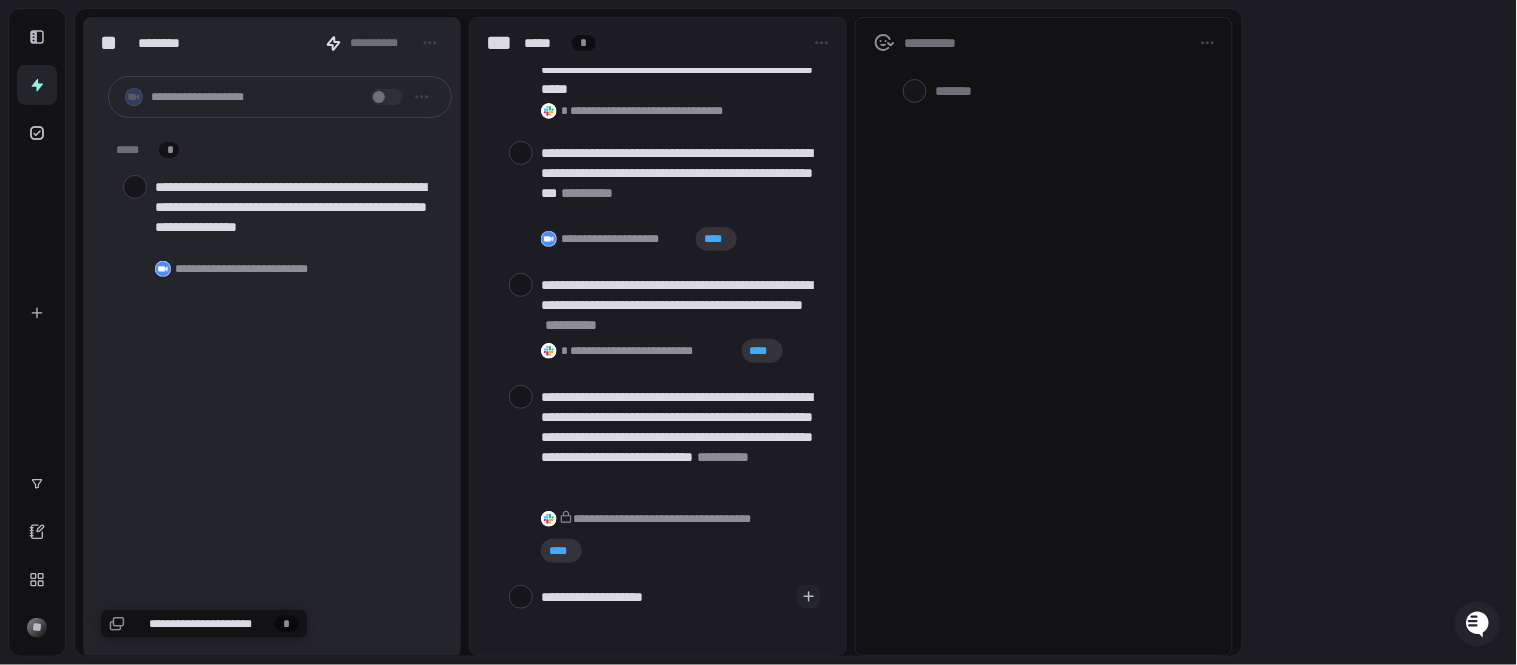 type on "**********" 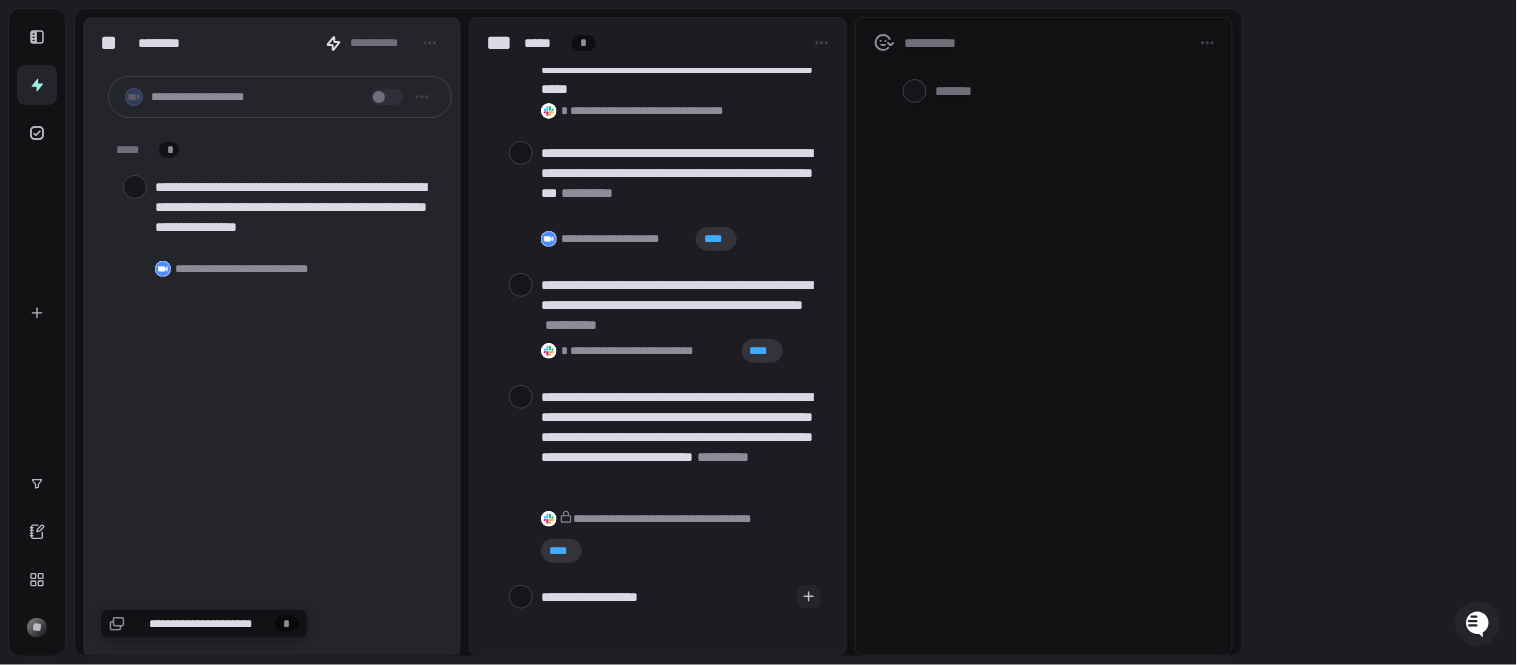 type on "**********" 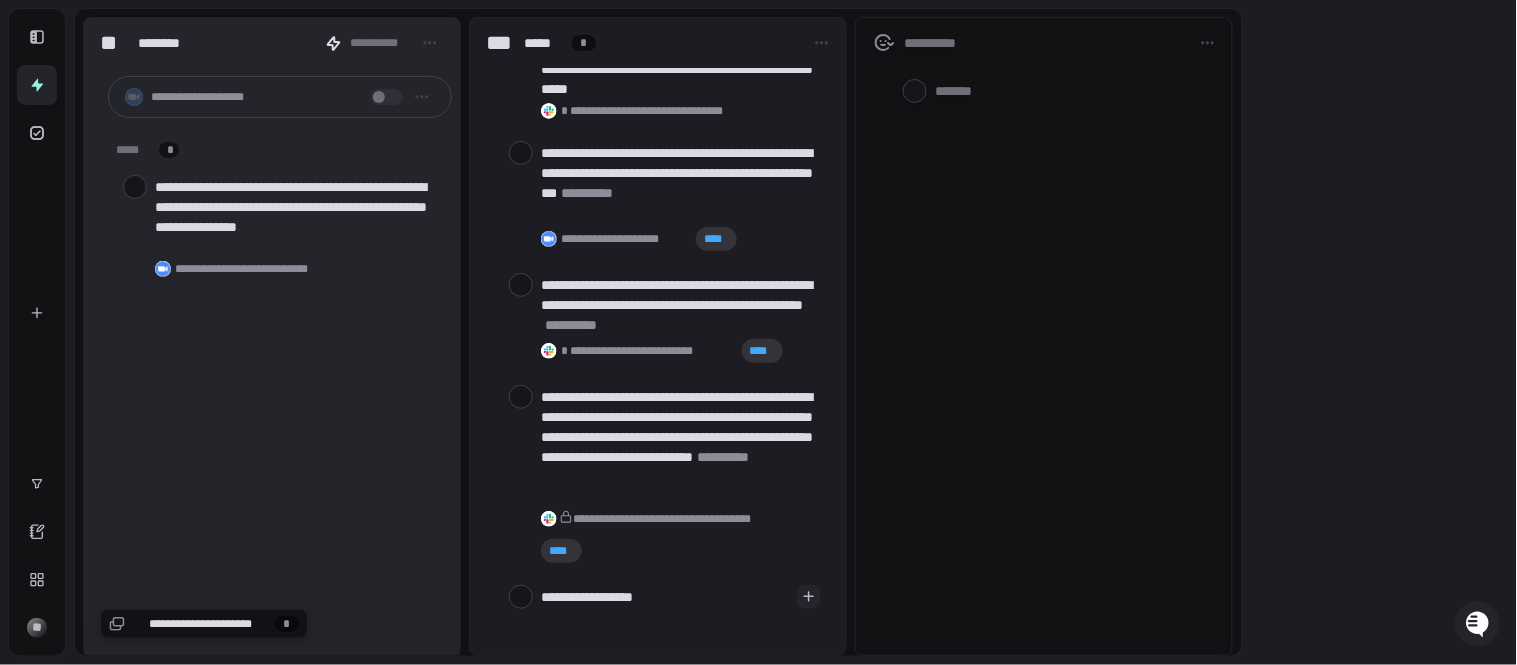 type on "**********" 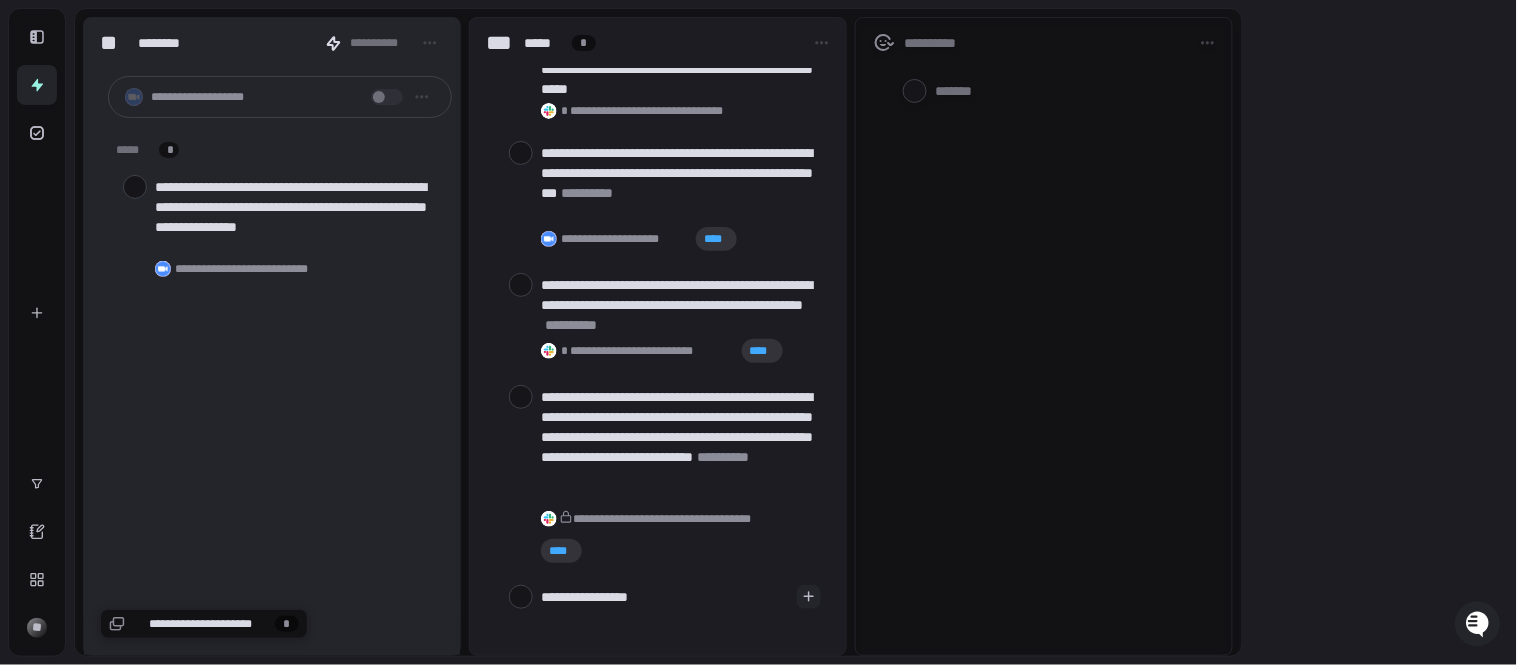 type on "**********" 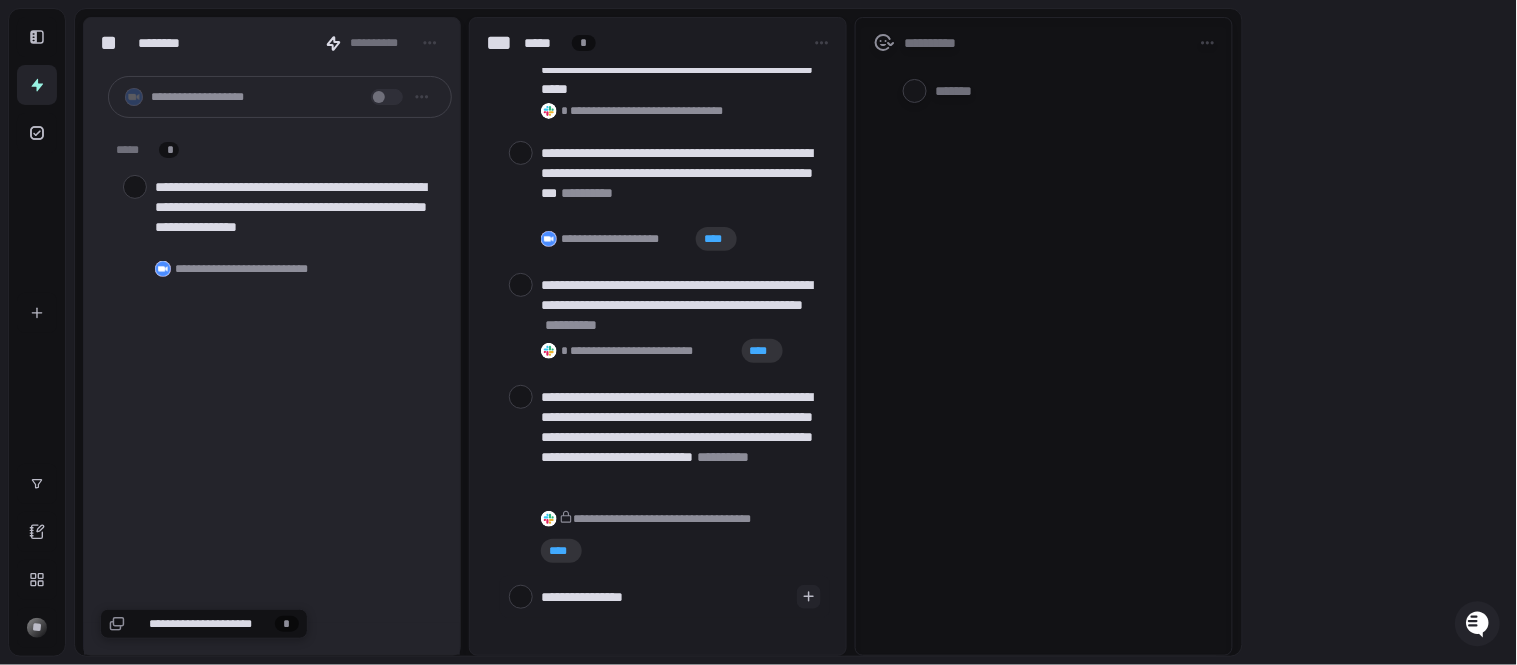 type on "**********" 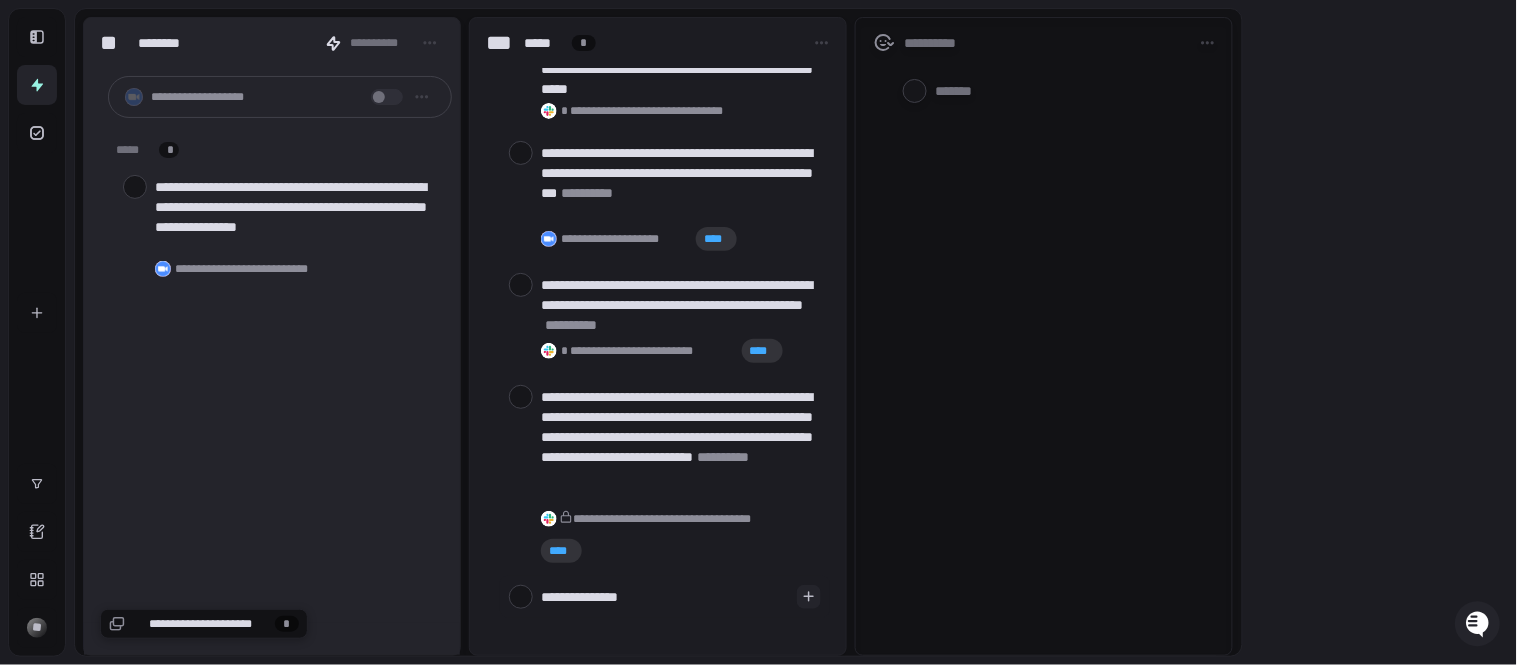 type on "**********" 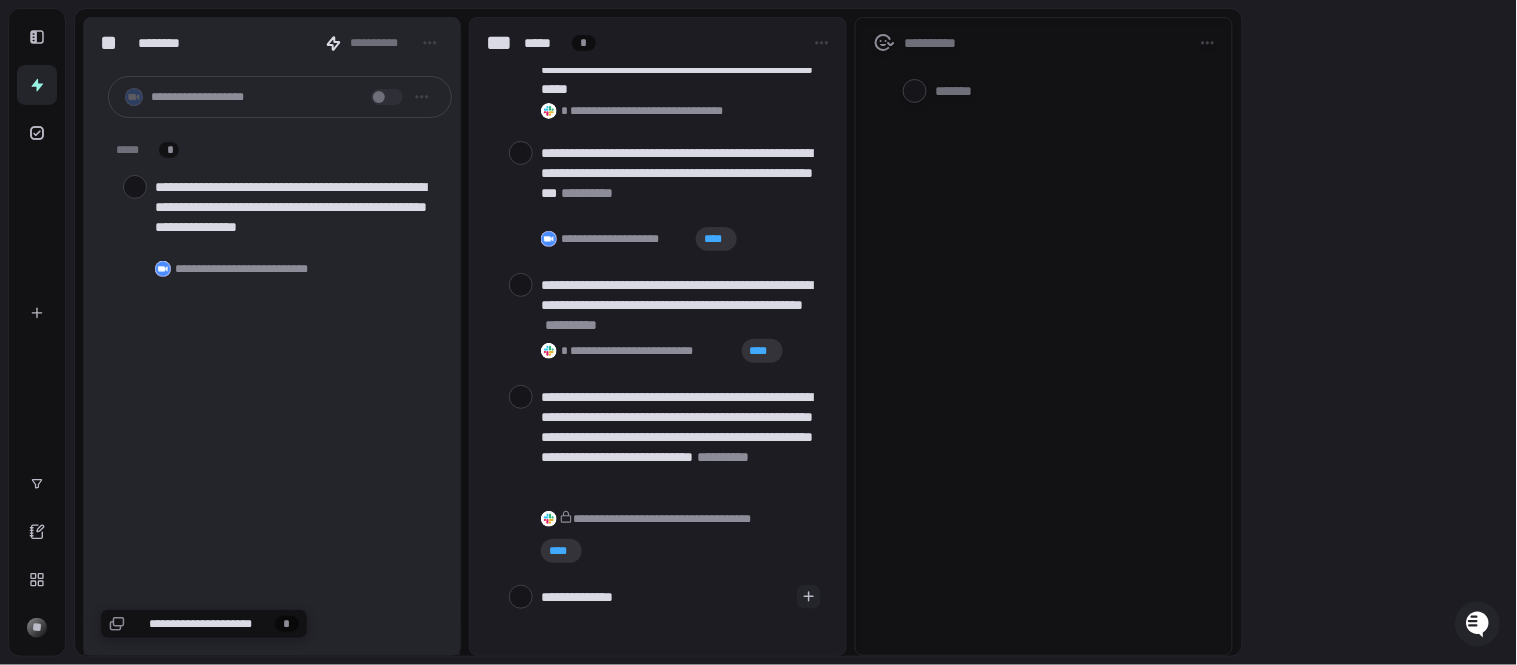 type on "**********" 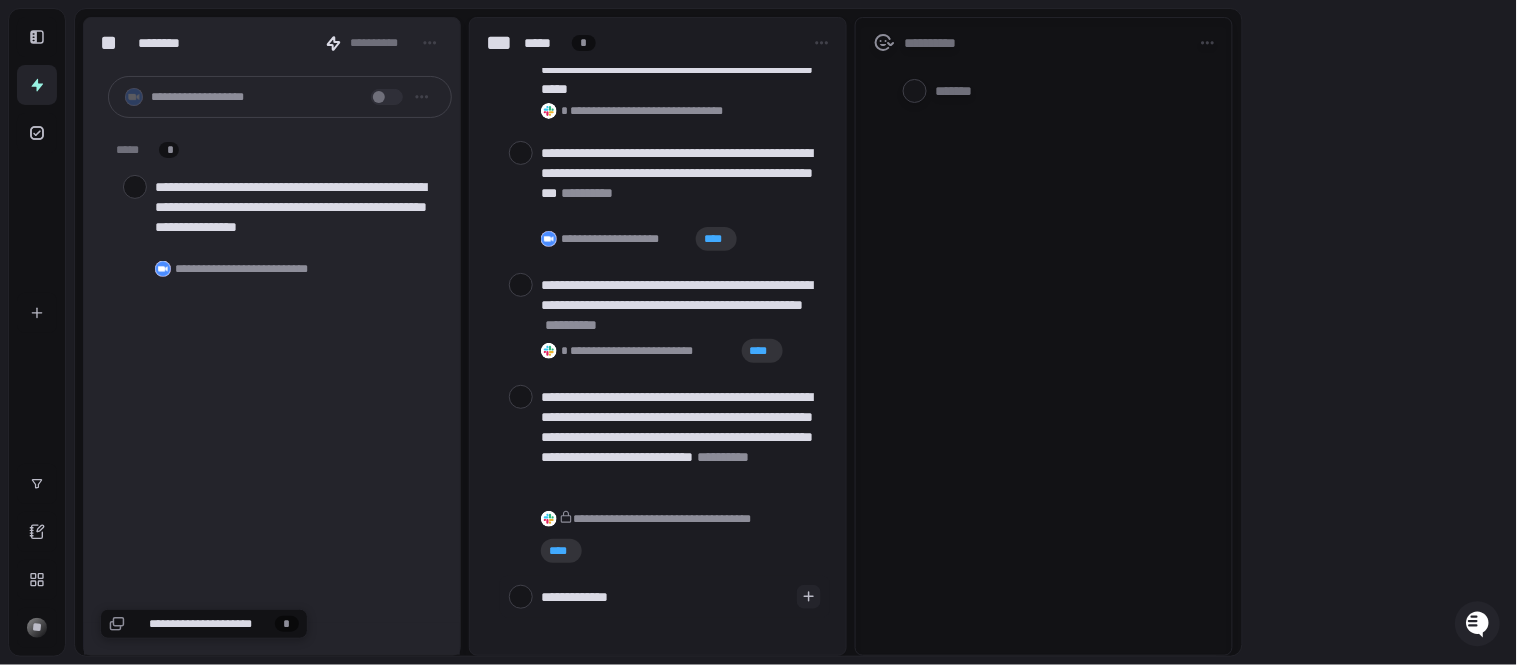 type on "**********" 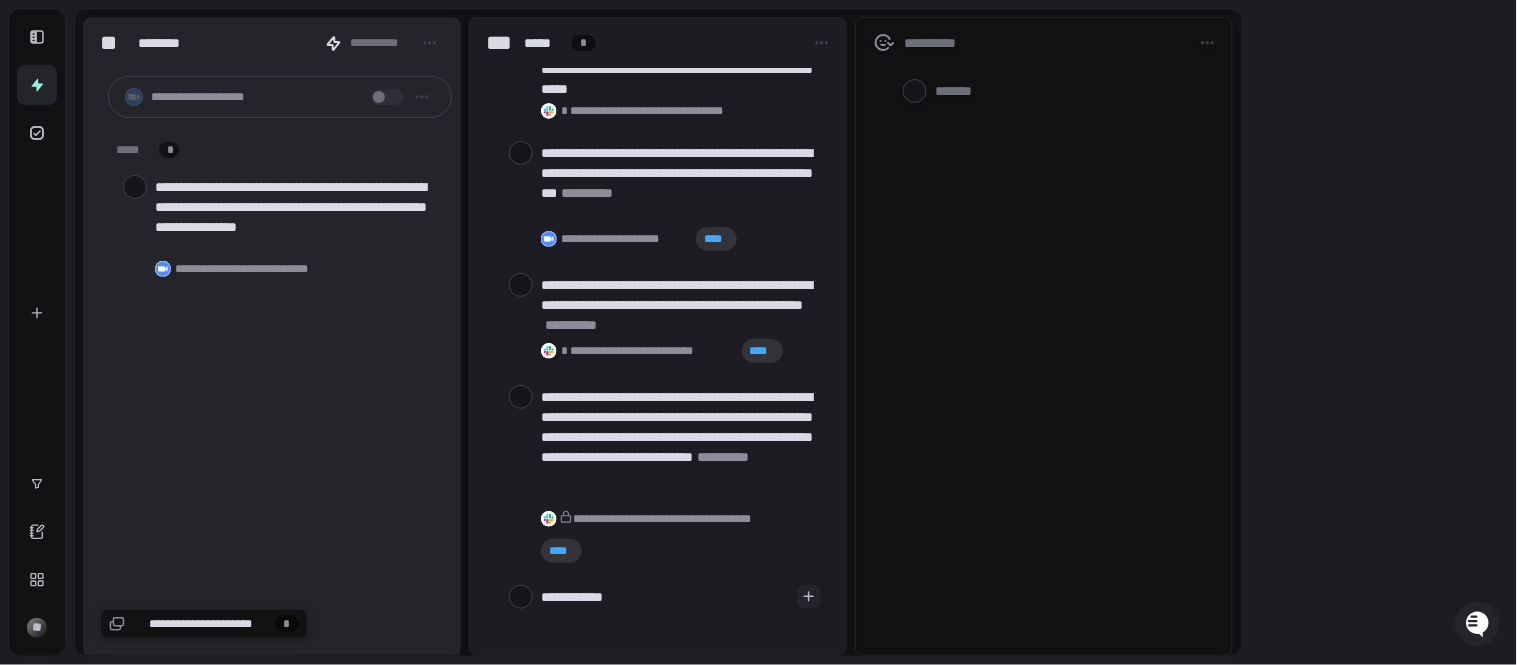 type on "**********" 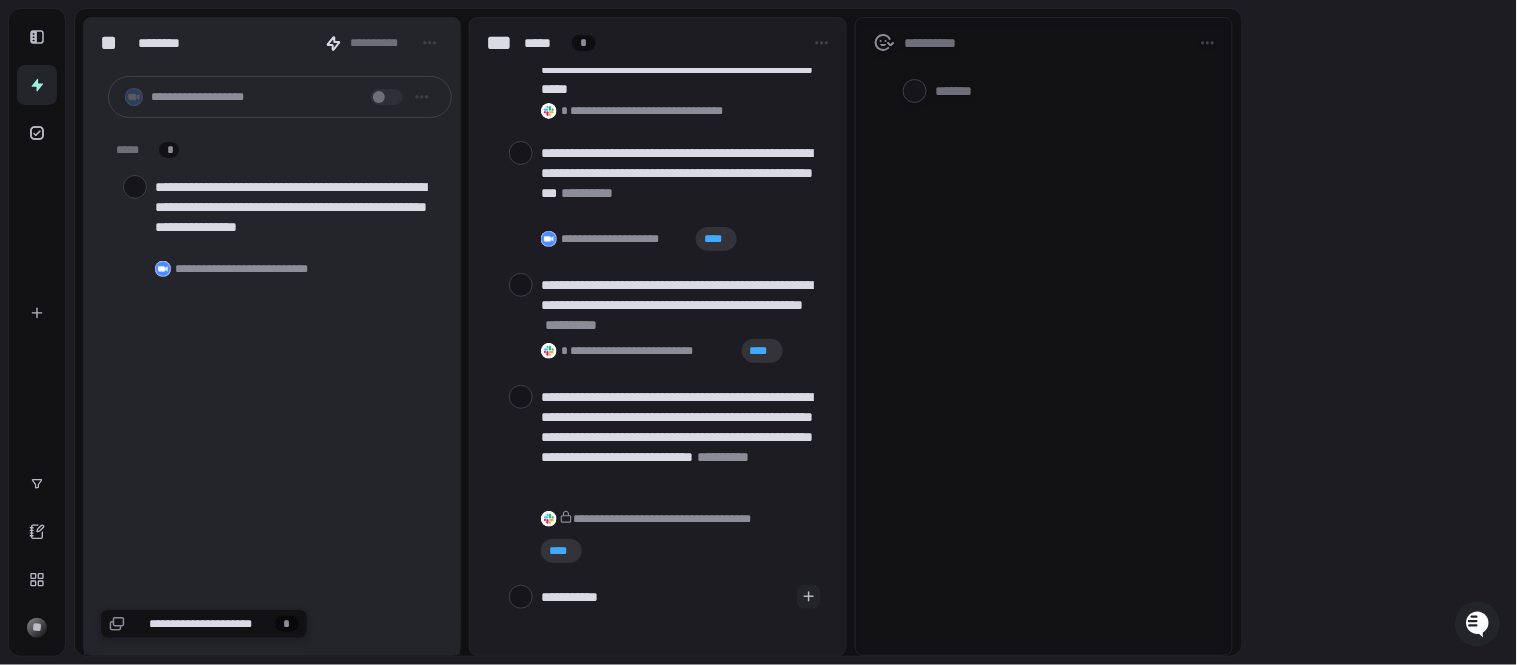 type on "**********" 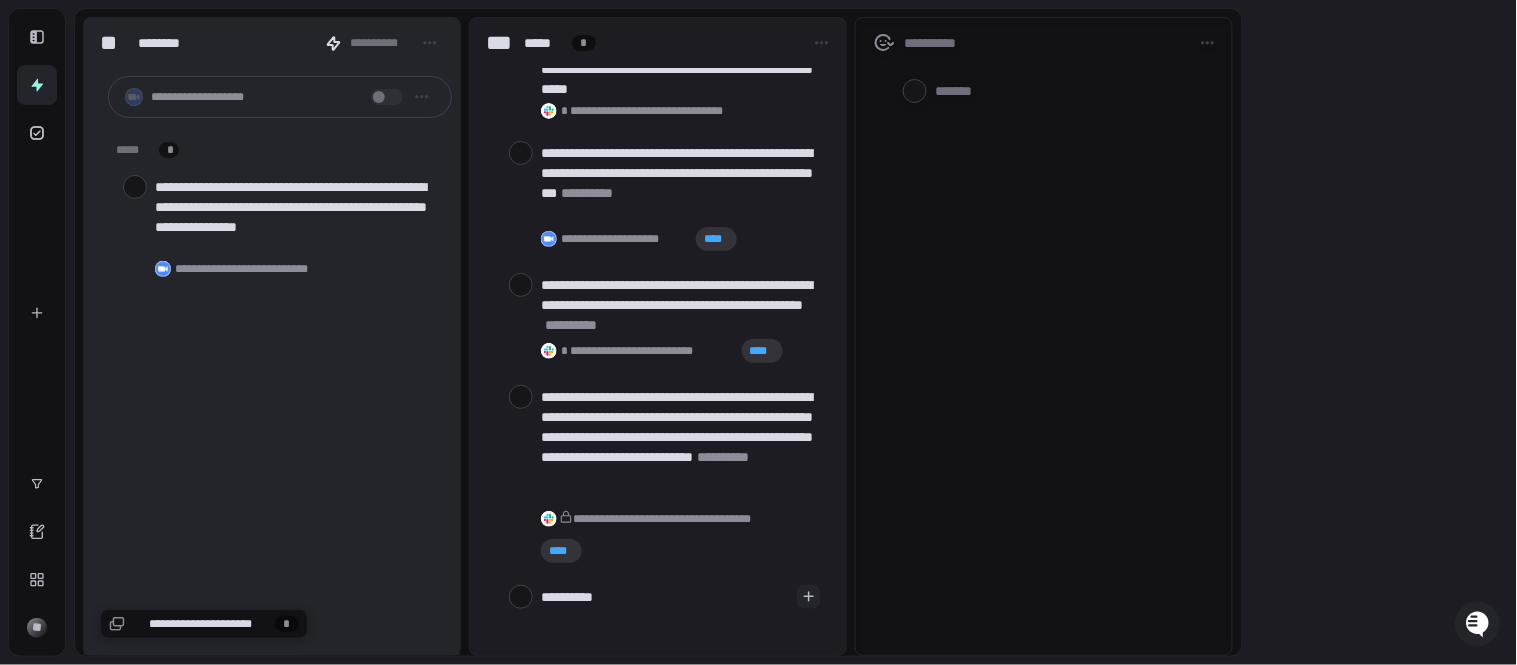 type on "*********" 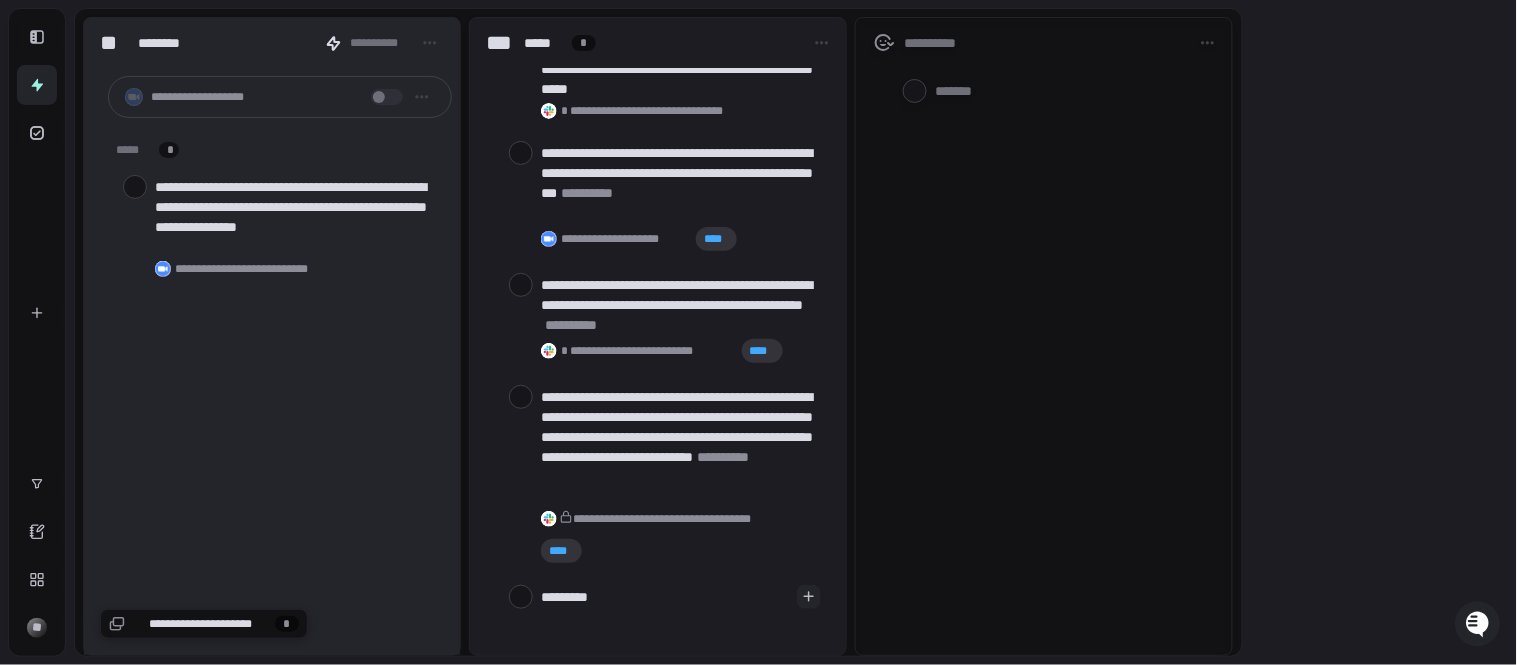 type on "********" 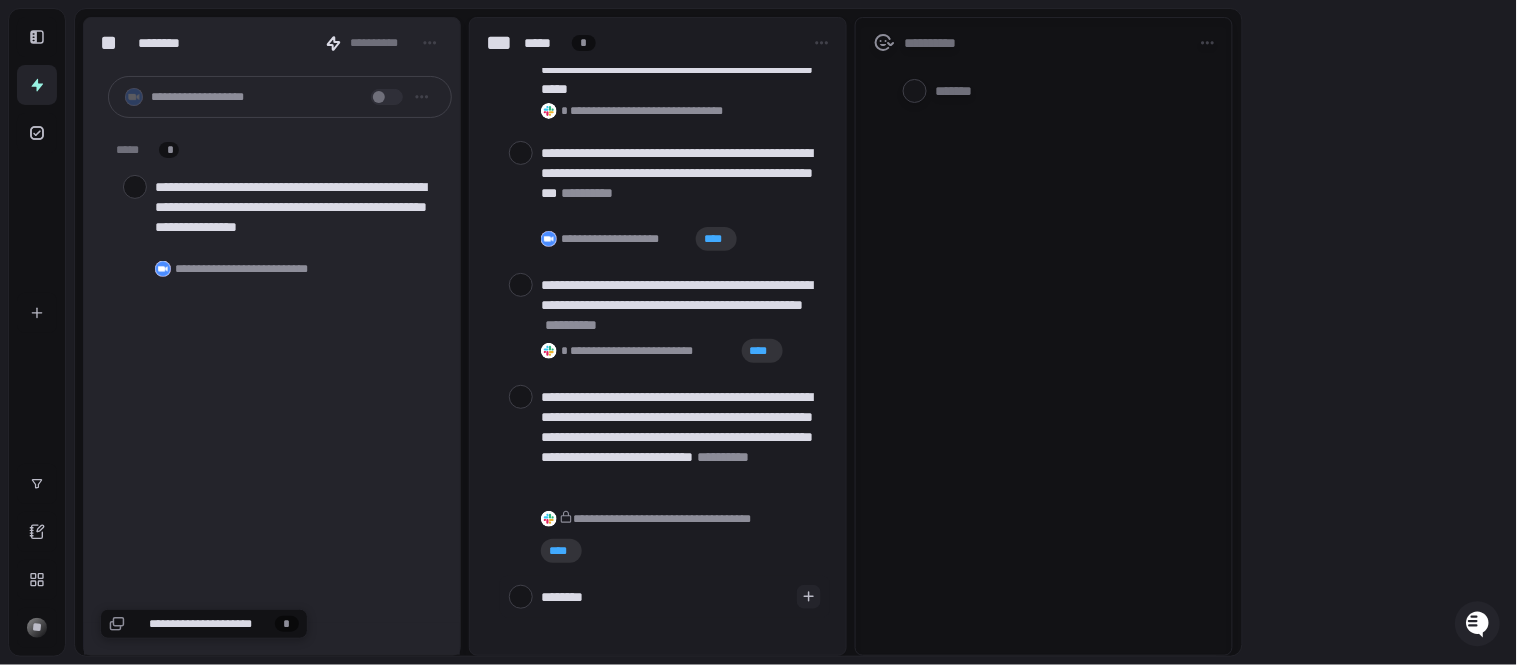 type on "******" 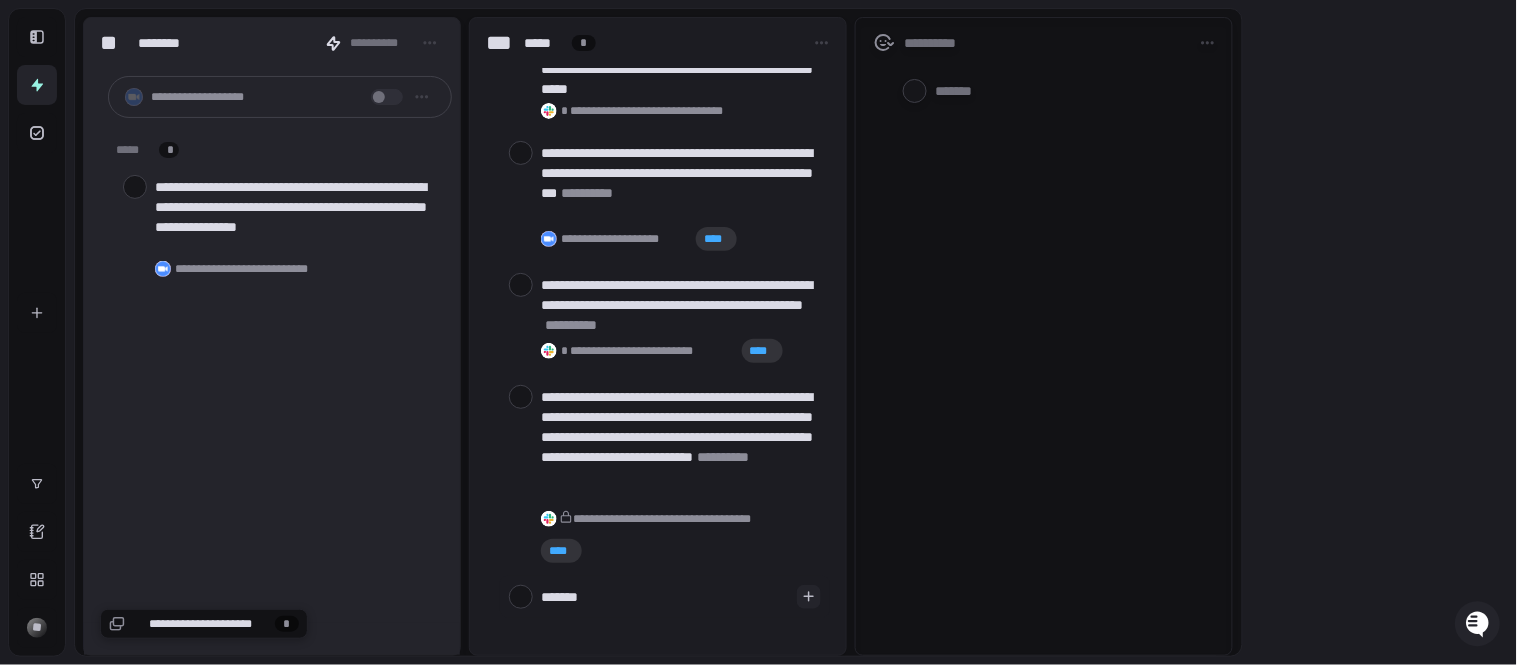 paste on "**********" 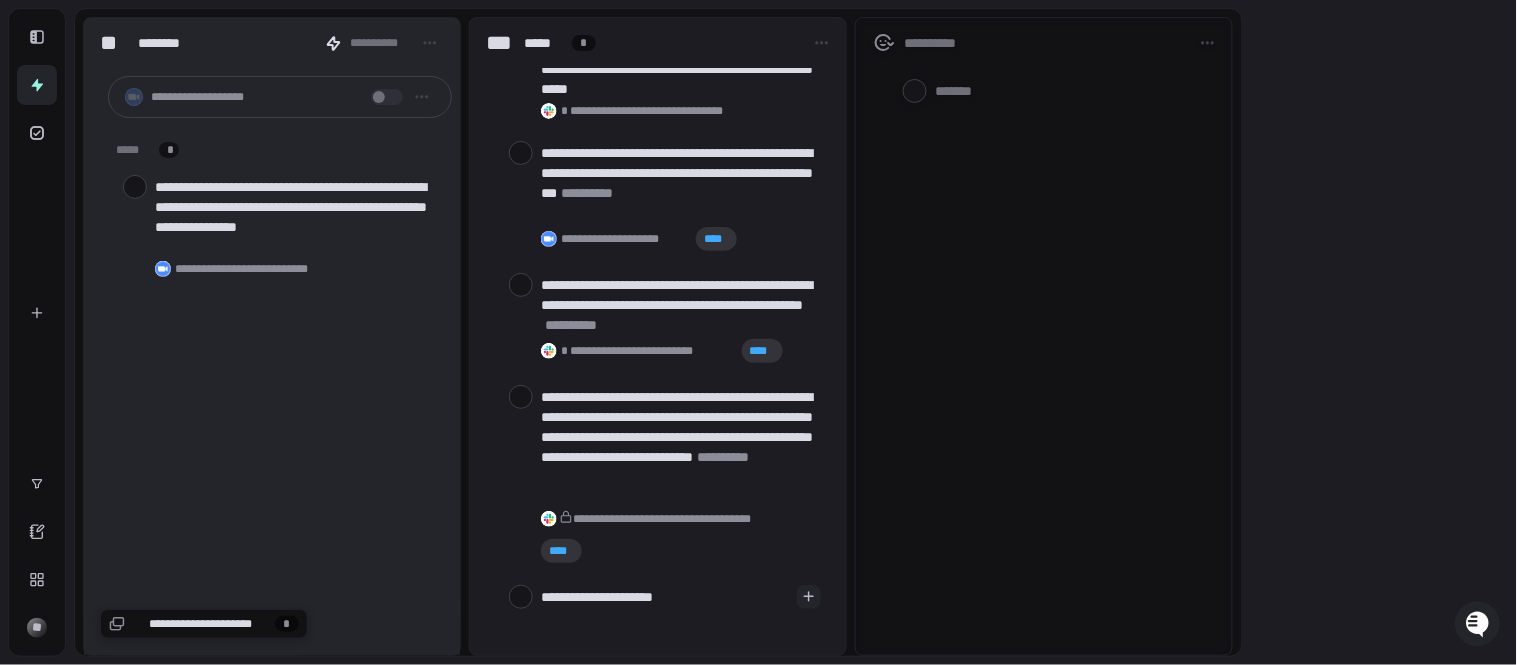 click on "**********" at bounding box center [665, 596] 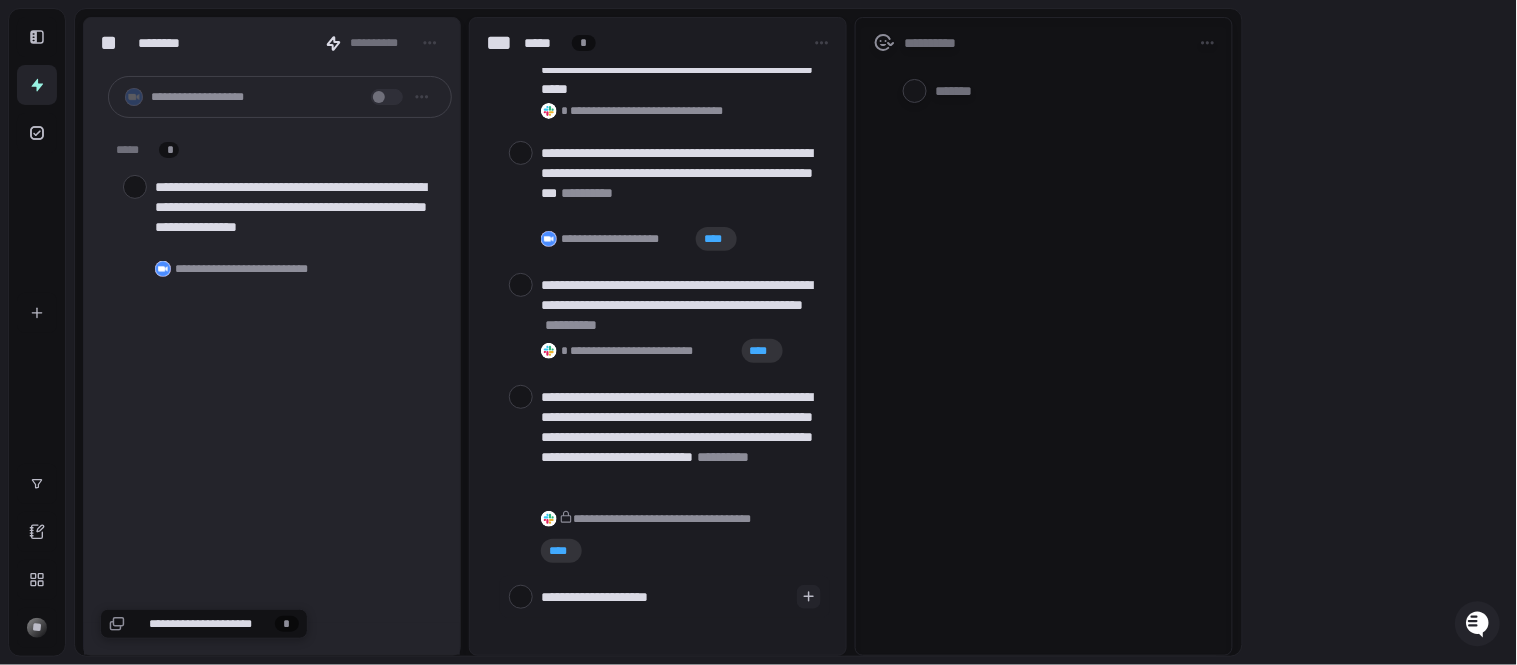click on "**********" at bounding box center (665, 596) 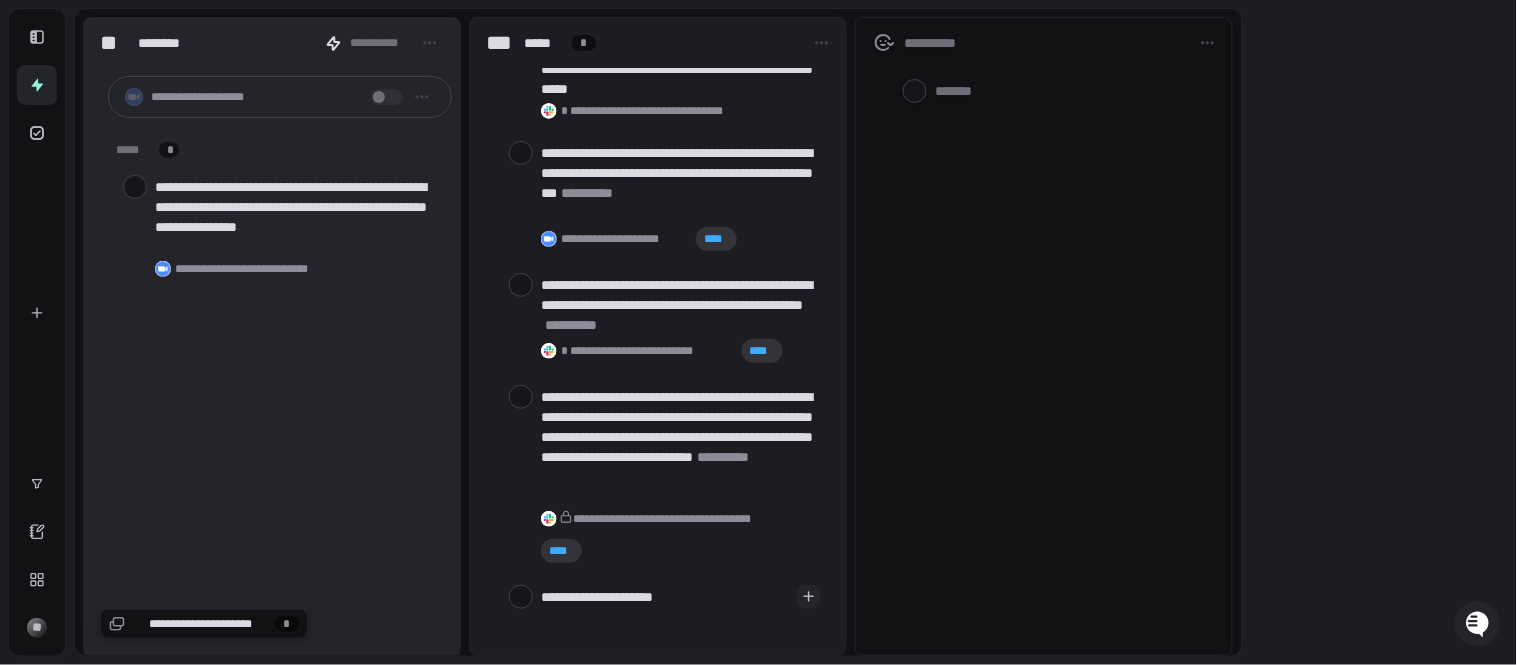 type on "**********" 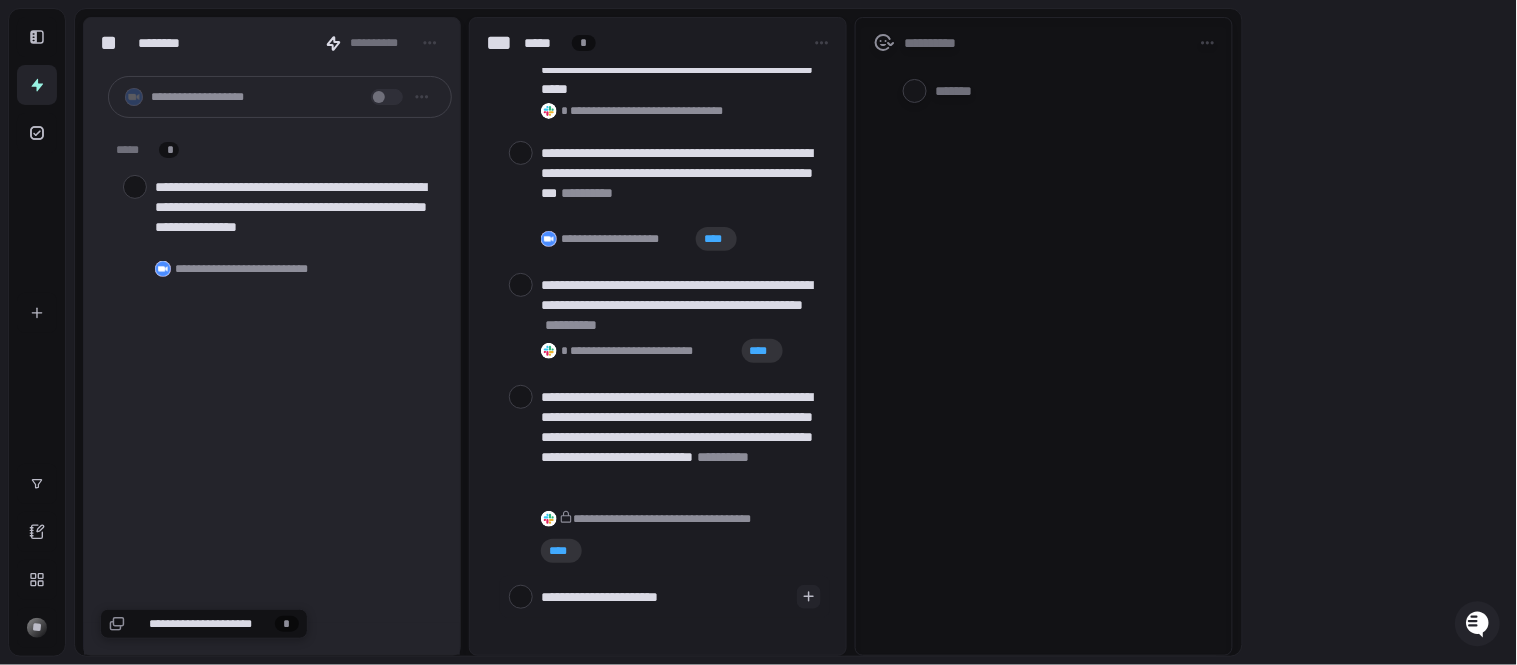 type on "**********" 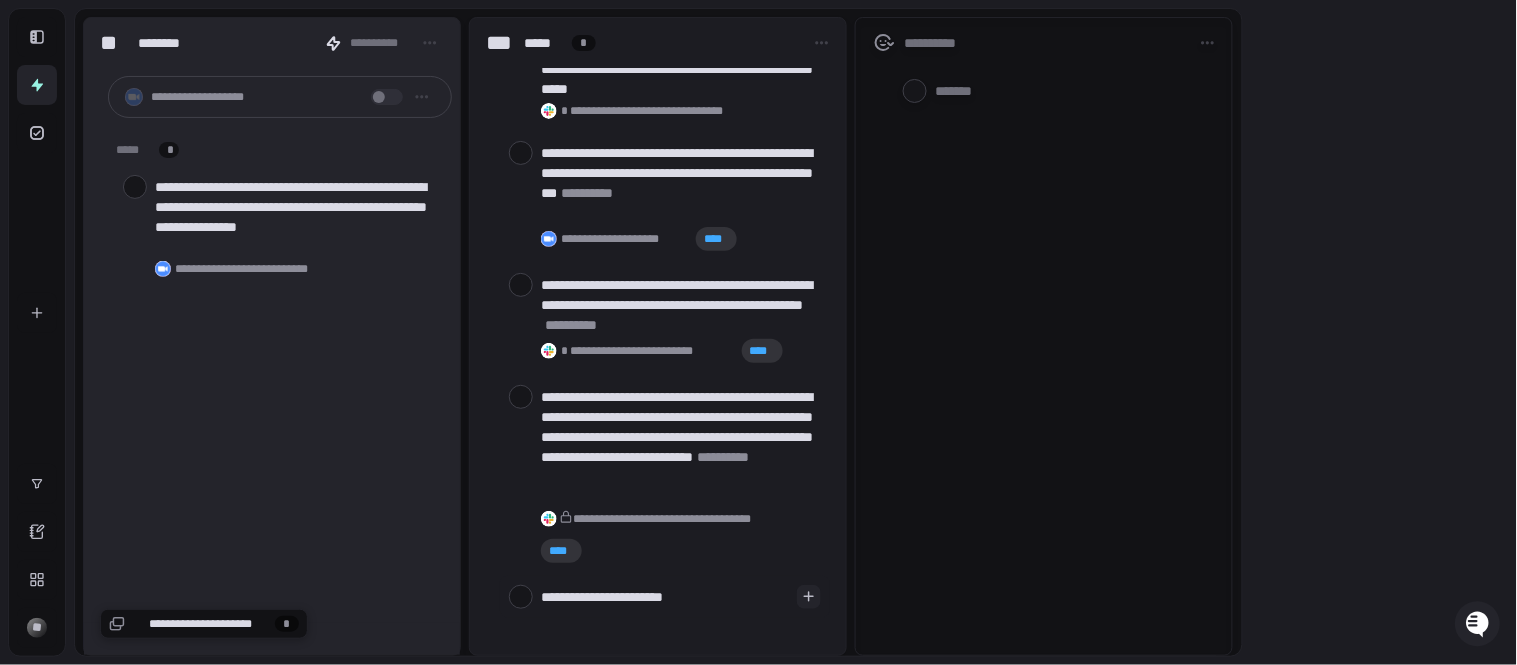 type on "**********" 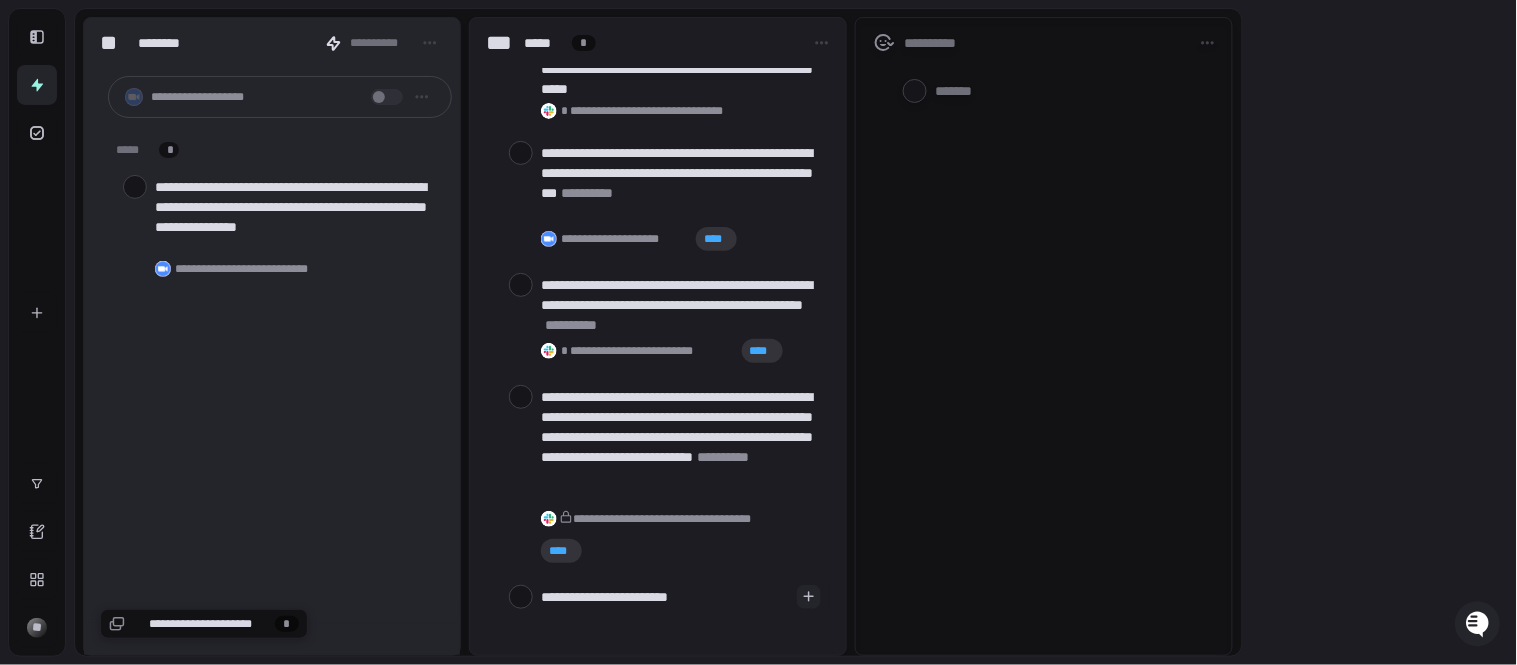 type on "**********" 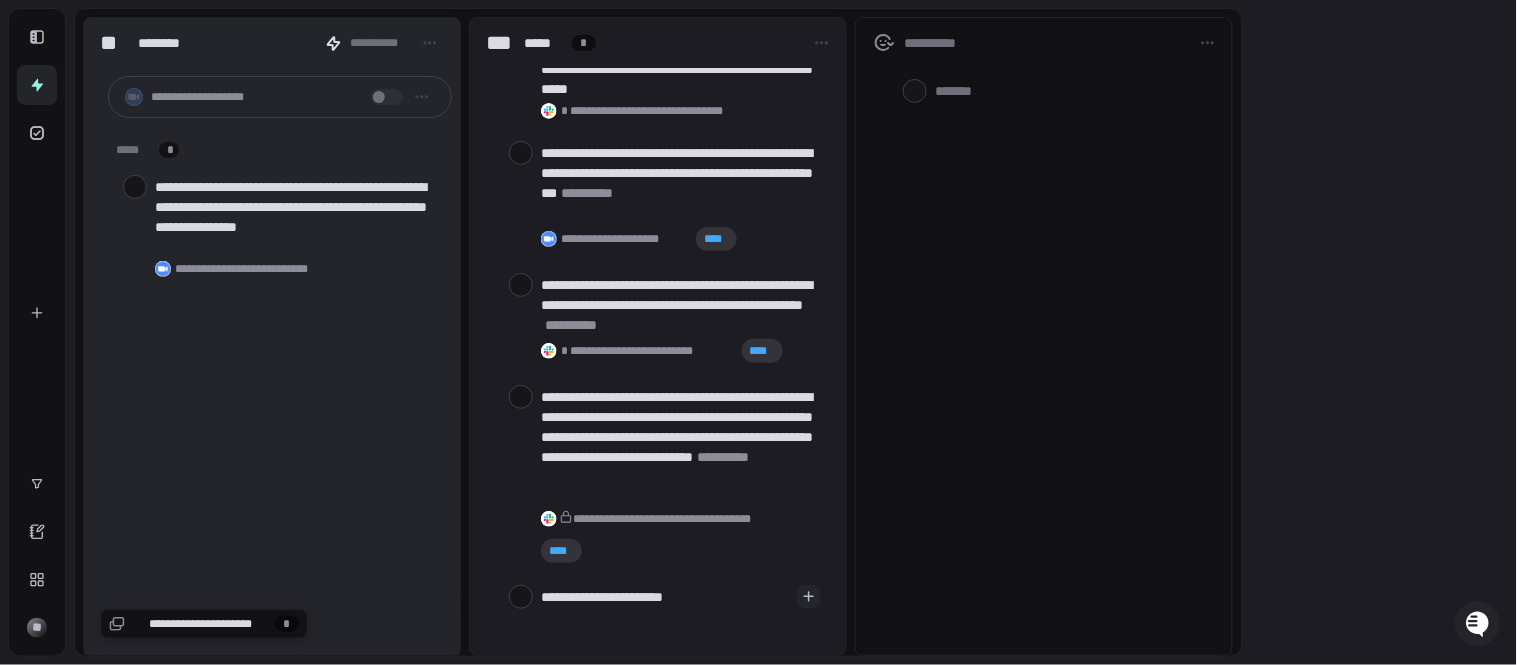 type on "**********" 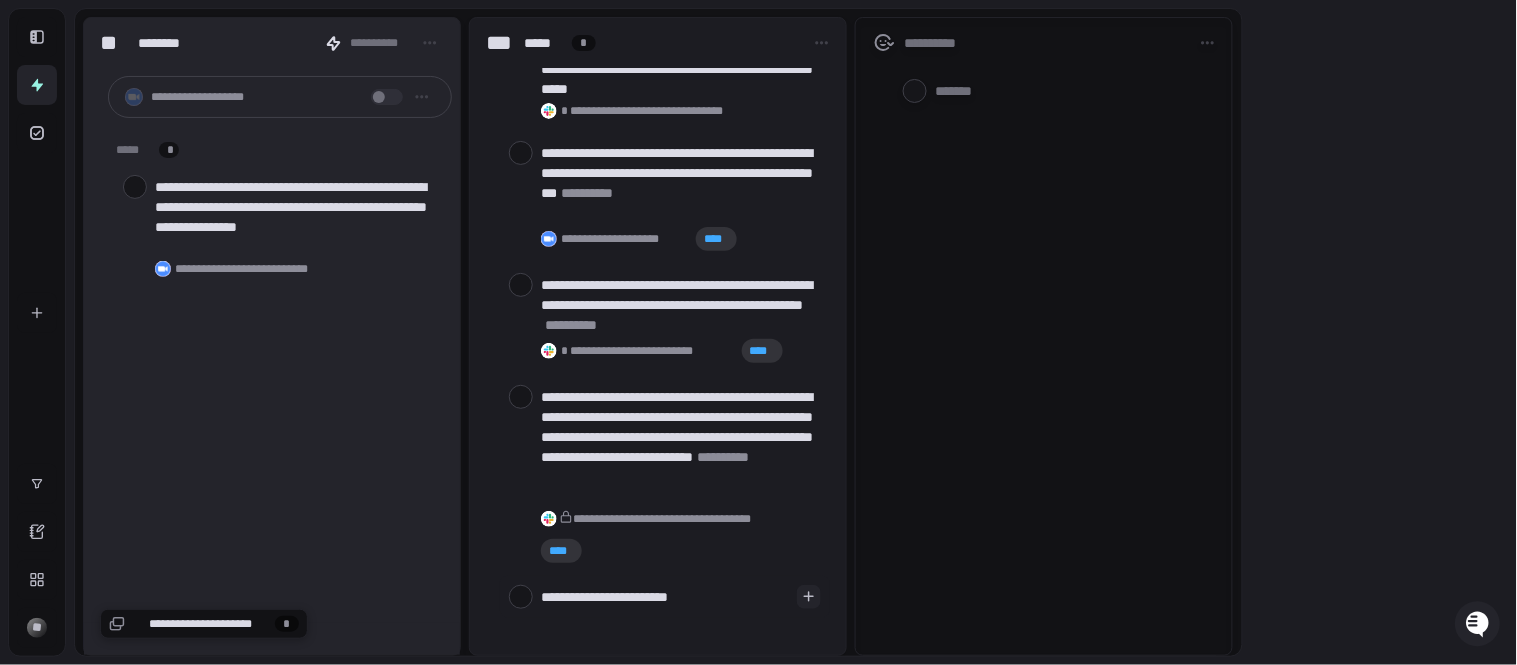 type on "*" 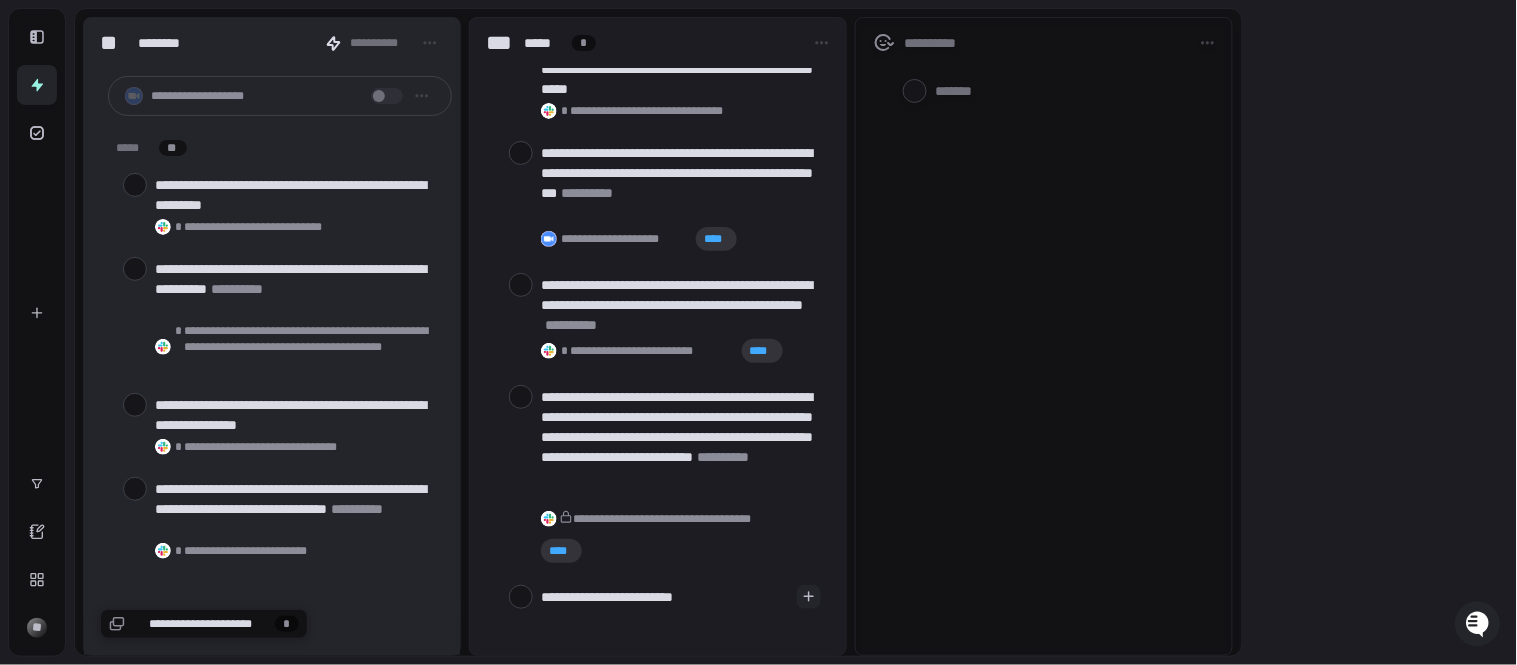 type on "*" 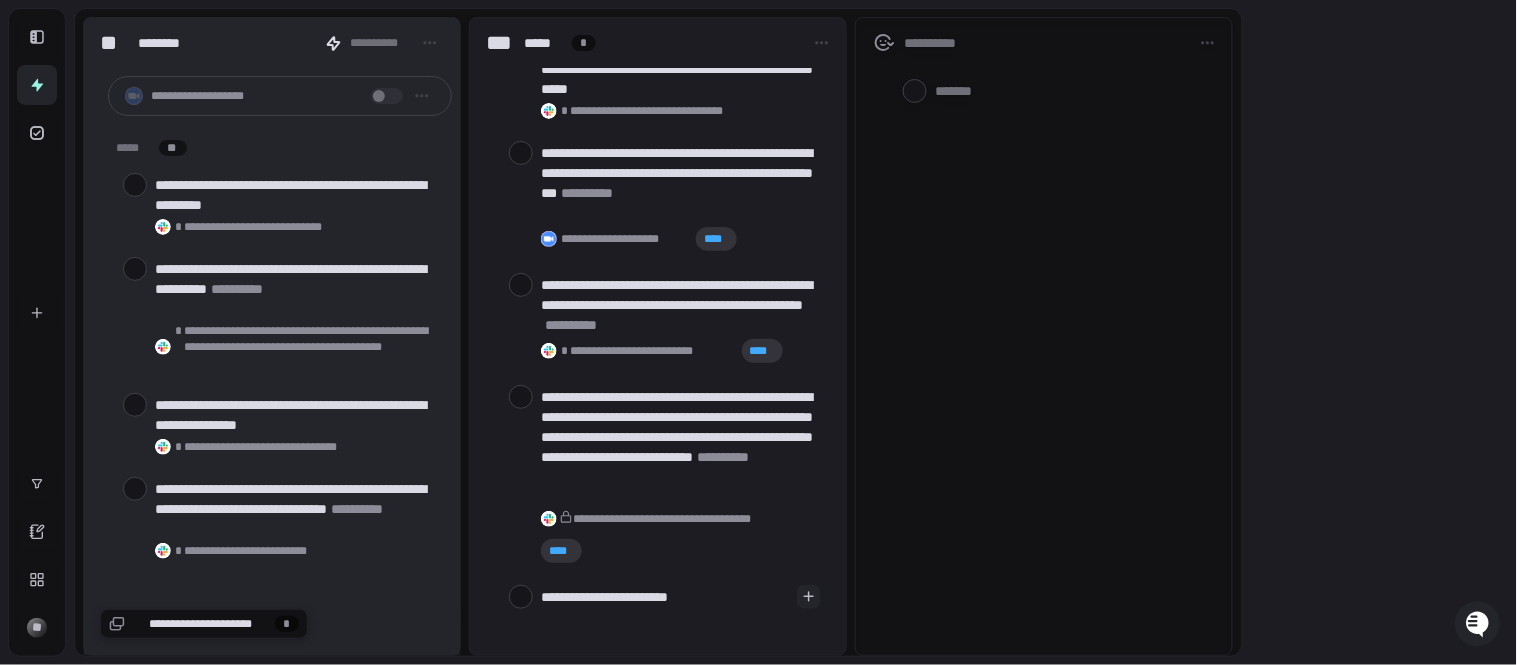 type on "**********" 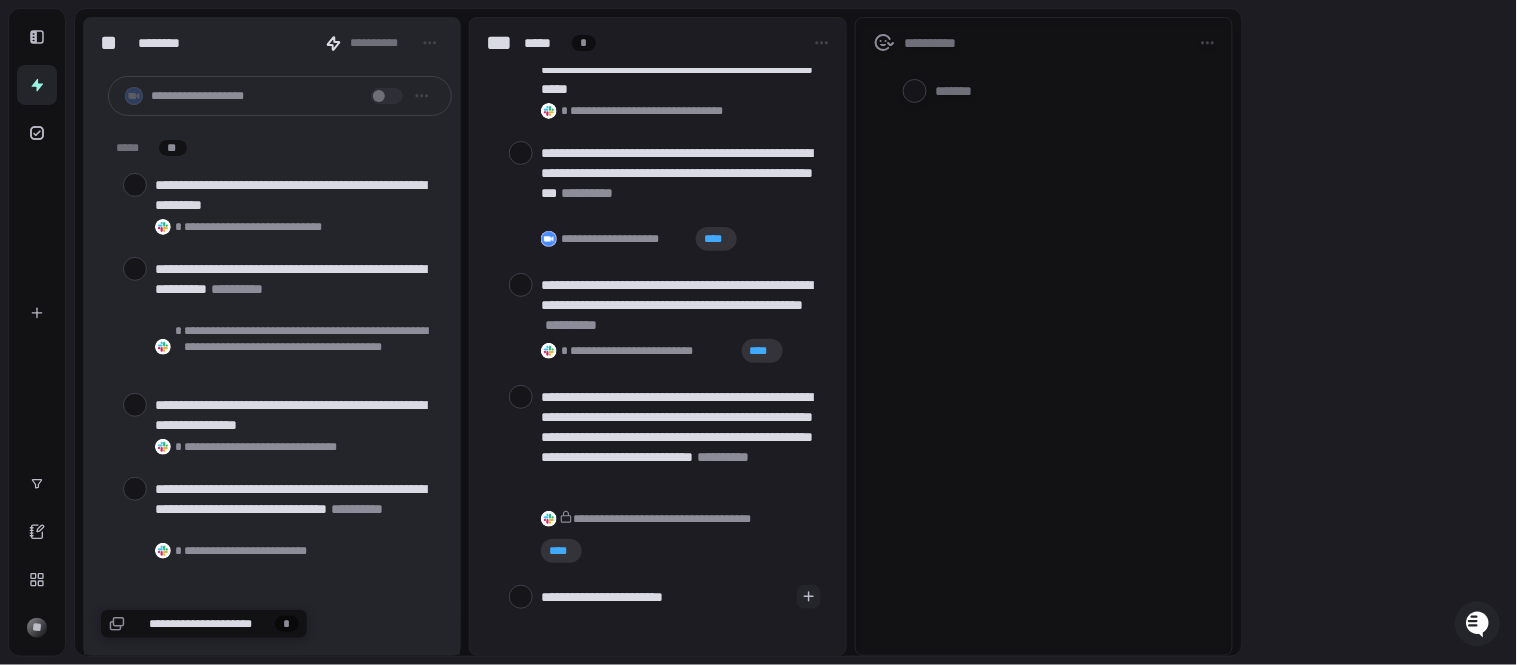 type on "**********" 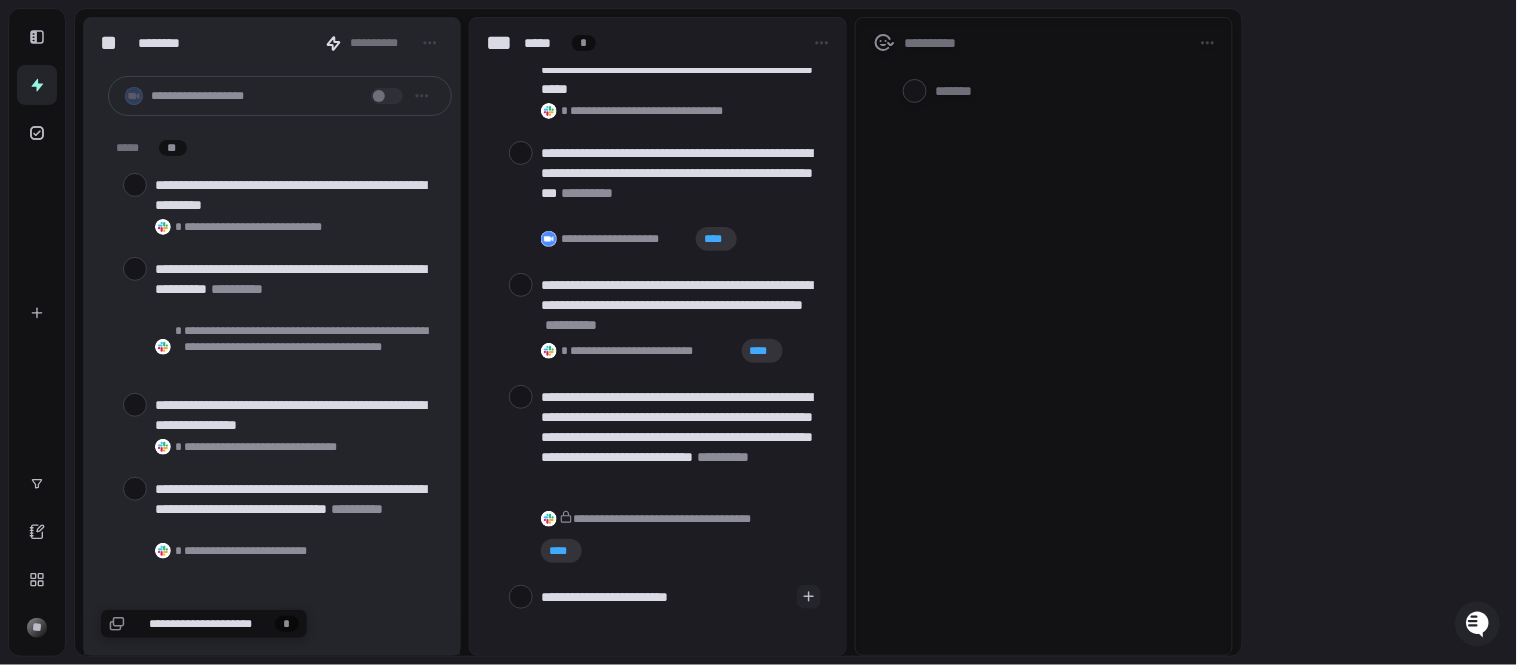 type on "**********" 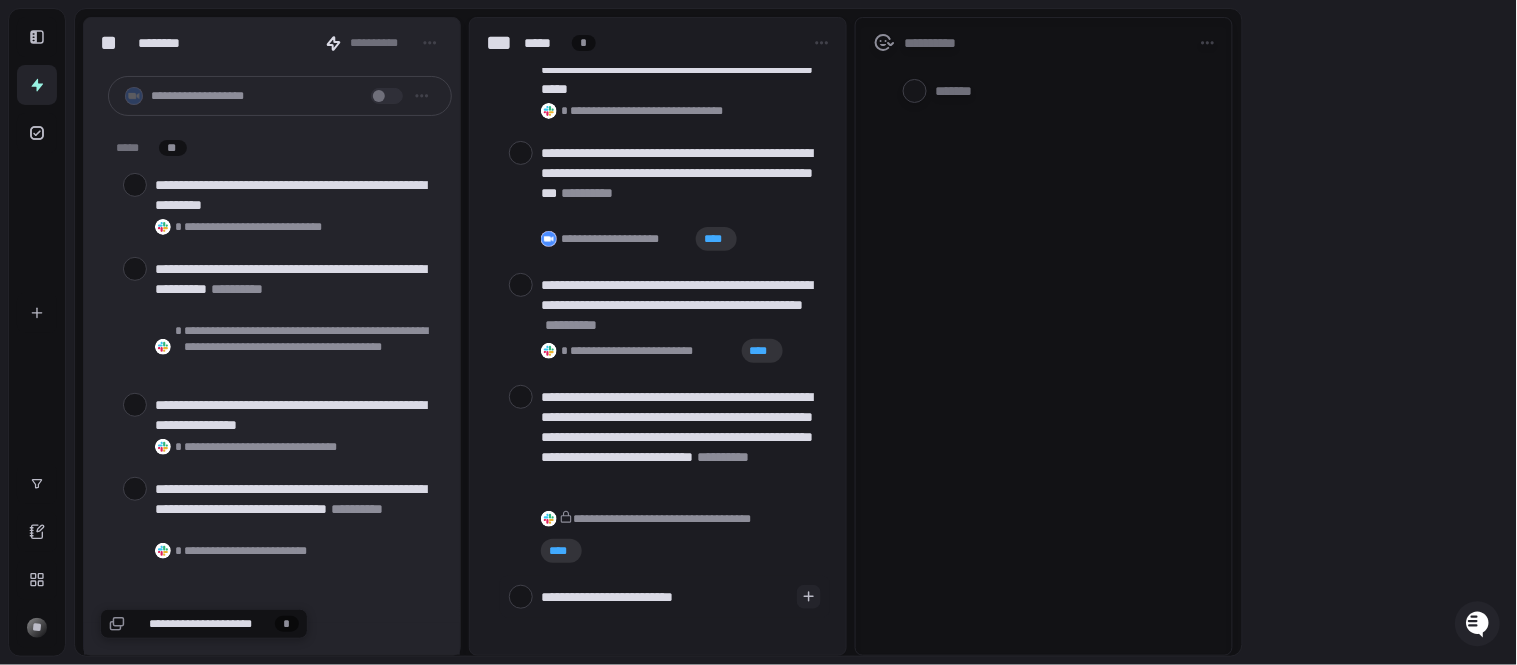 type on "**********" 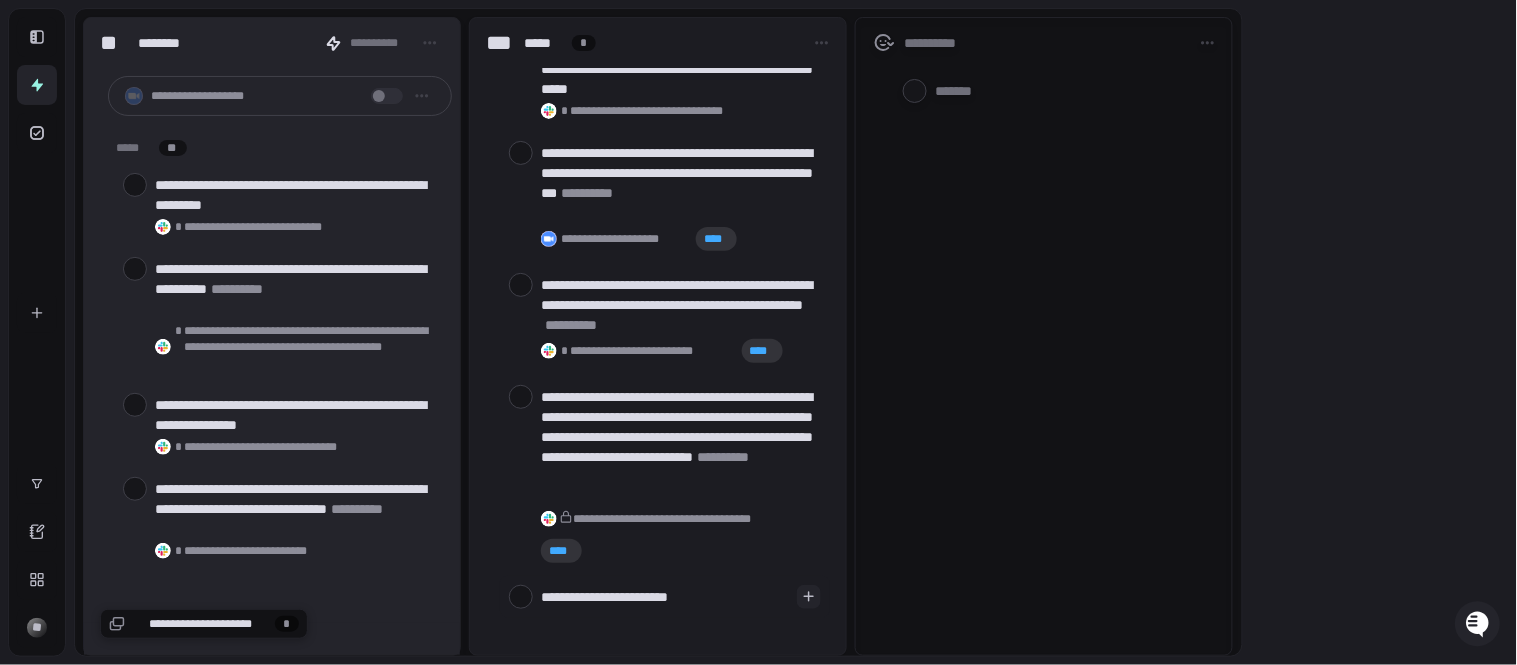 type on "**********" 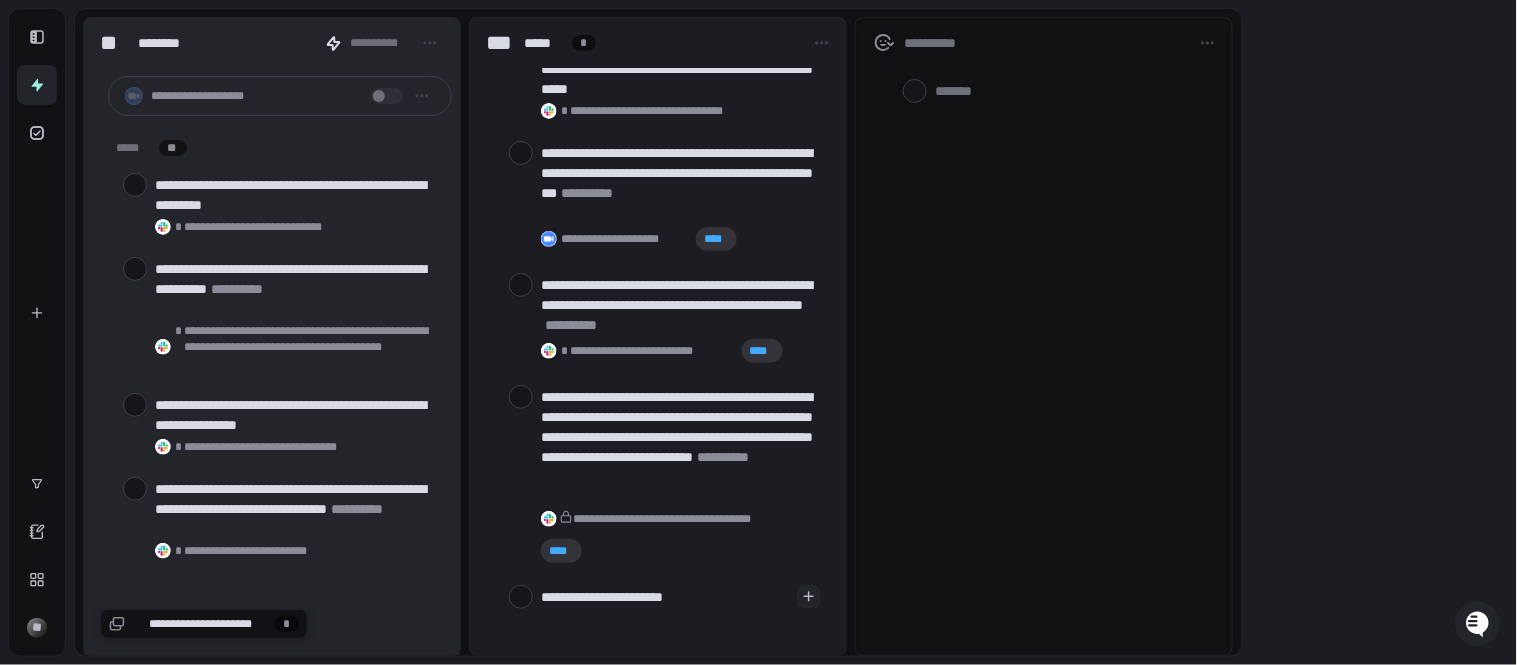type on "**********" 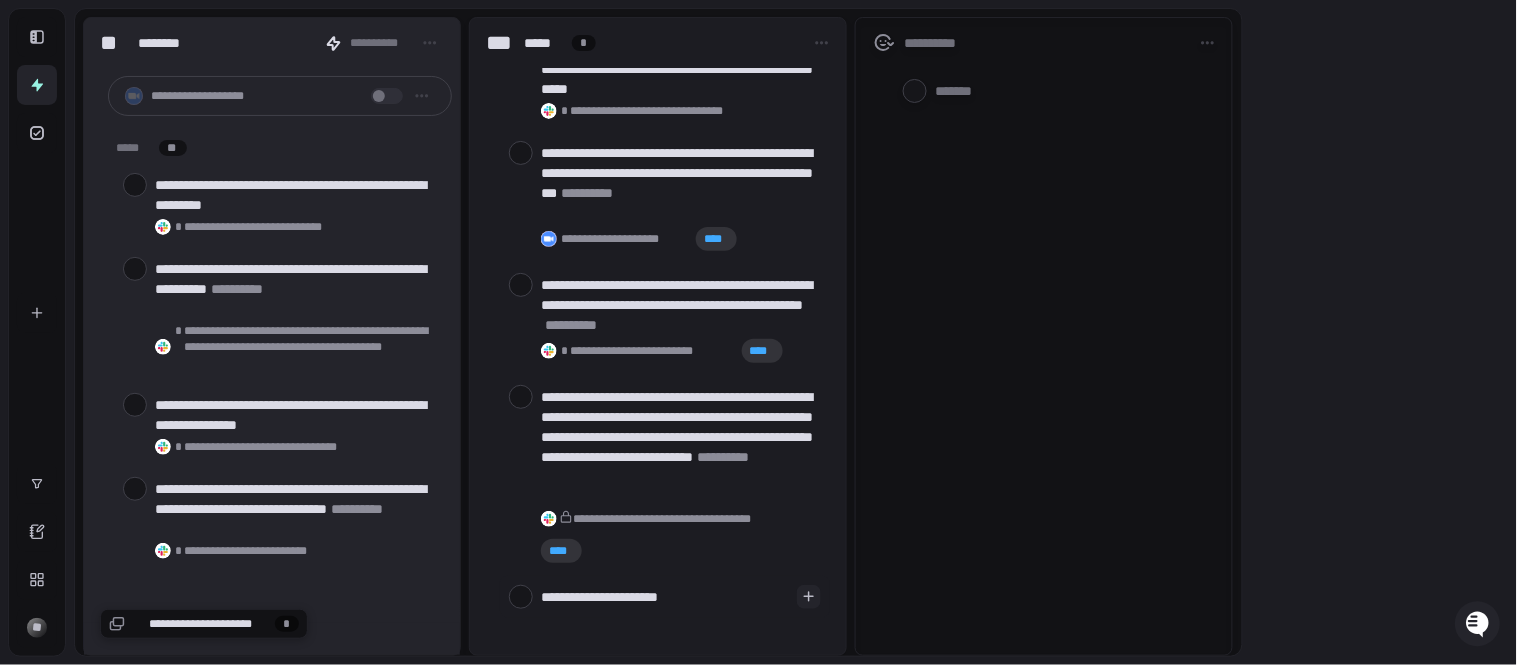 type on "**********" 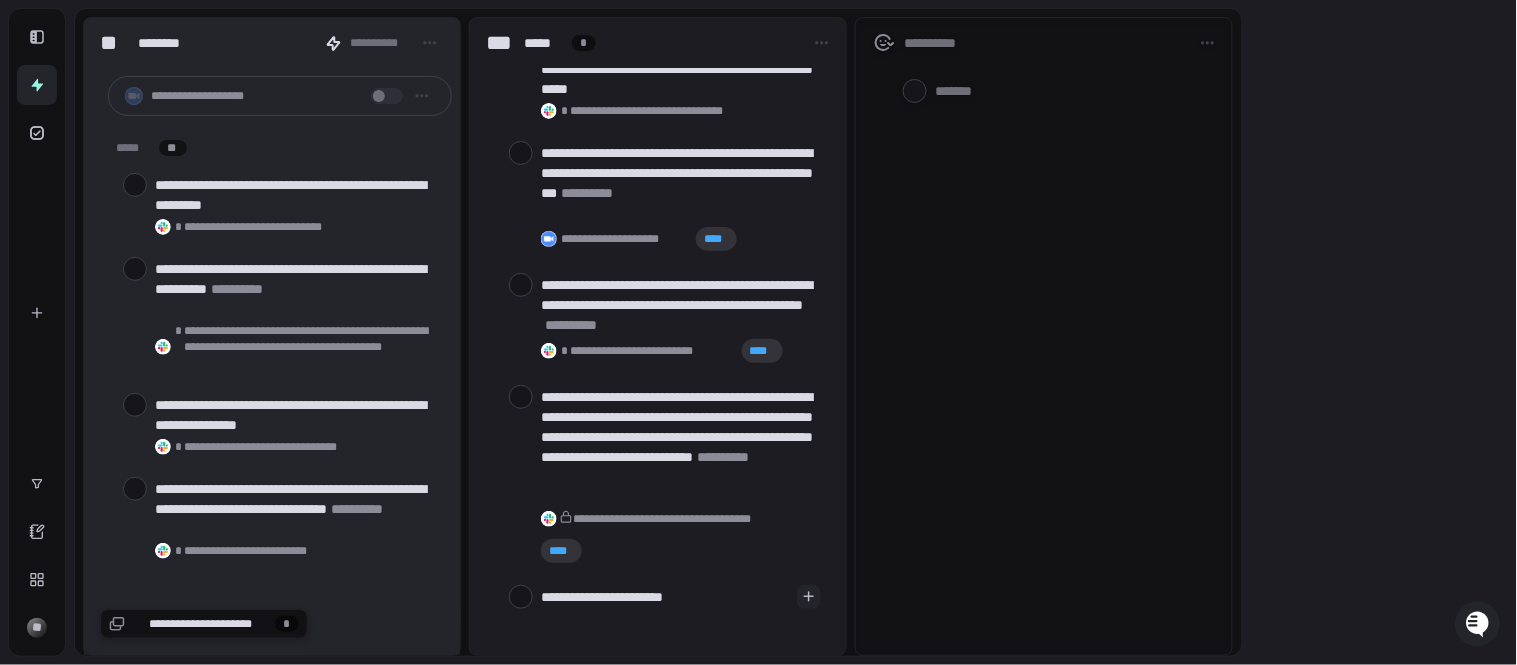 type on "**********" 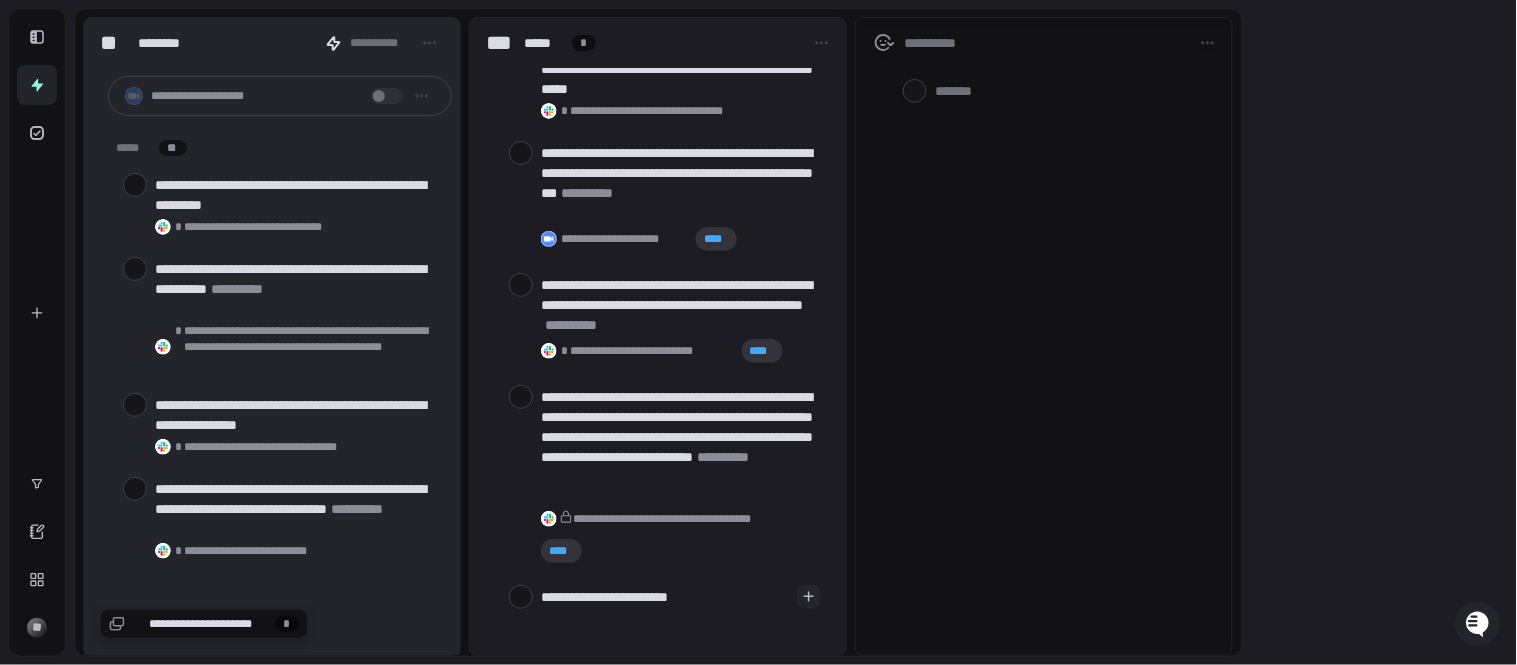 type on "**********" 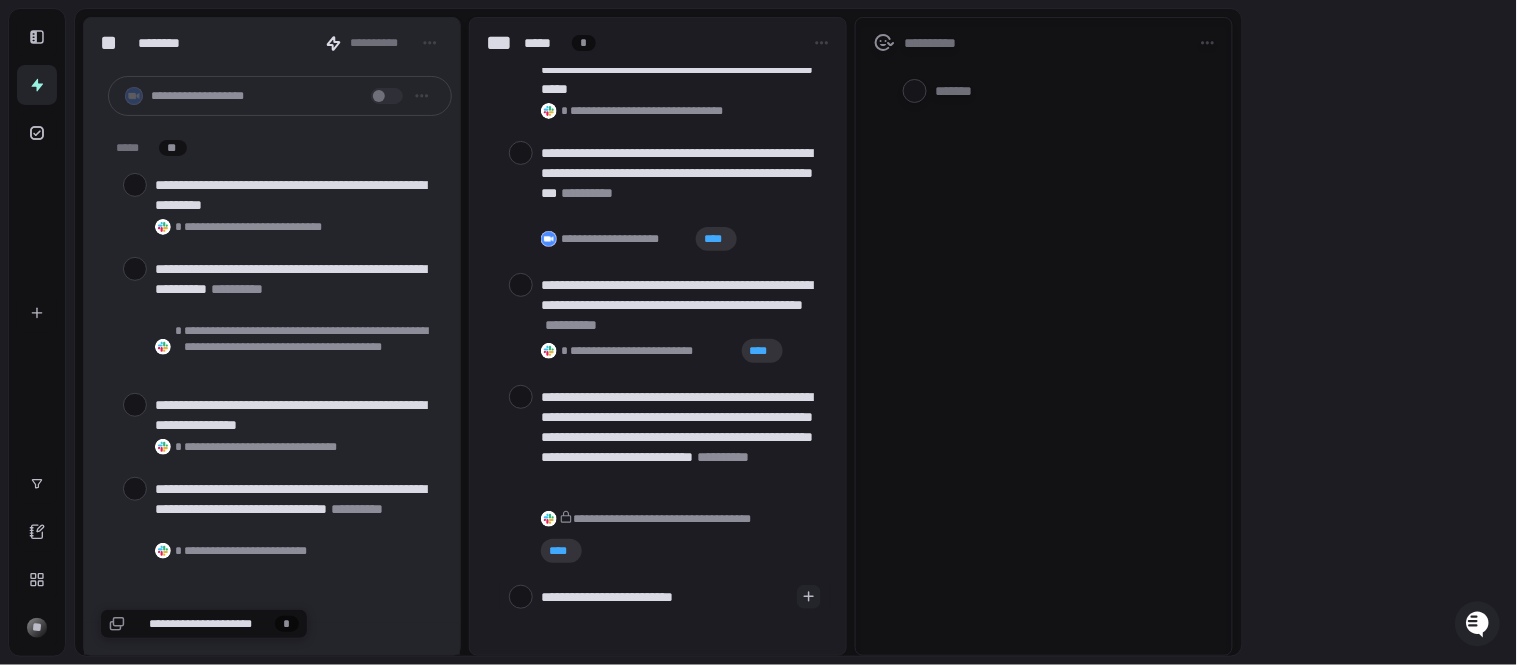 type on "**********" 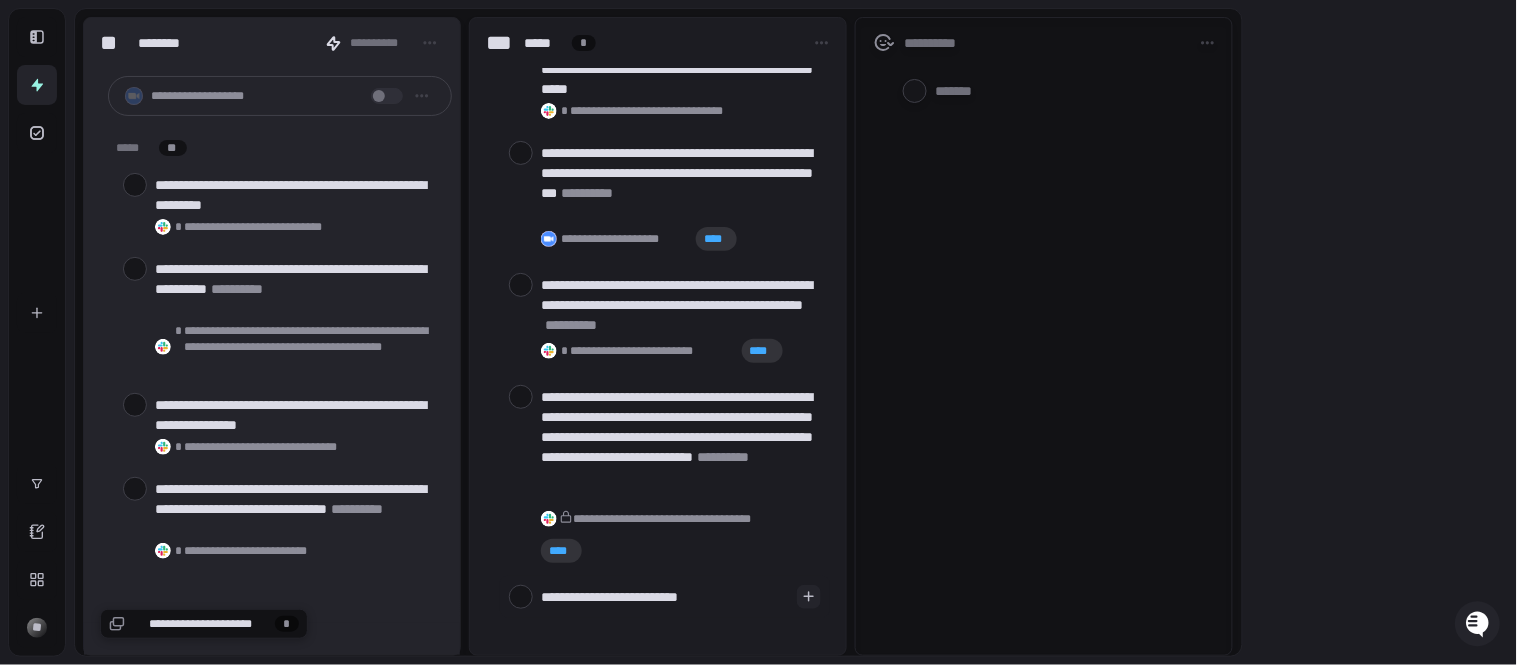 type on "**********" 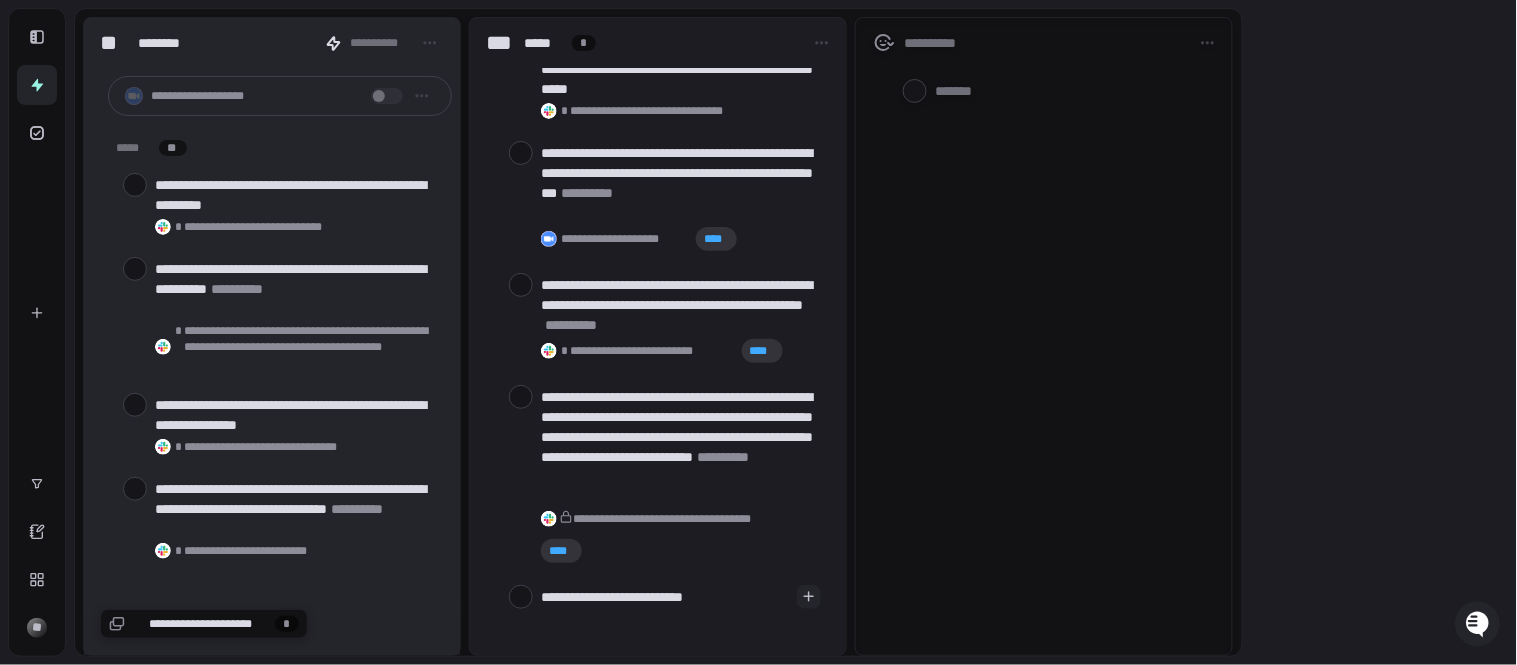 type on "**********" 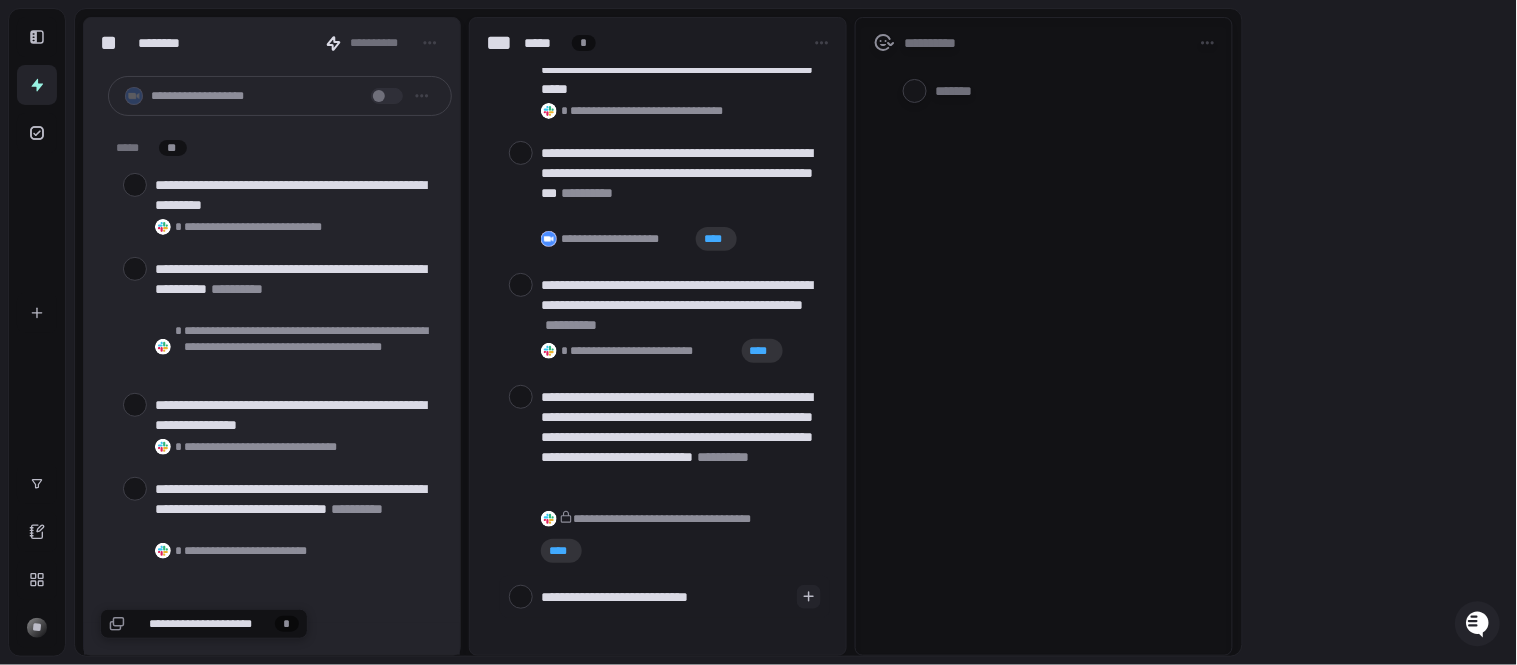 type on "**********" 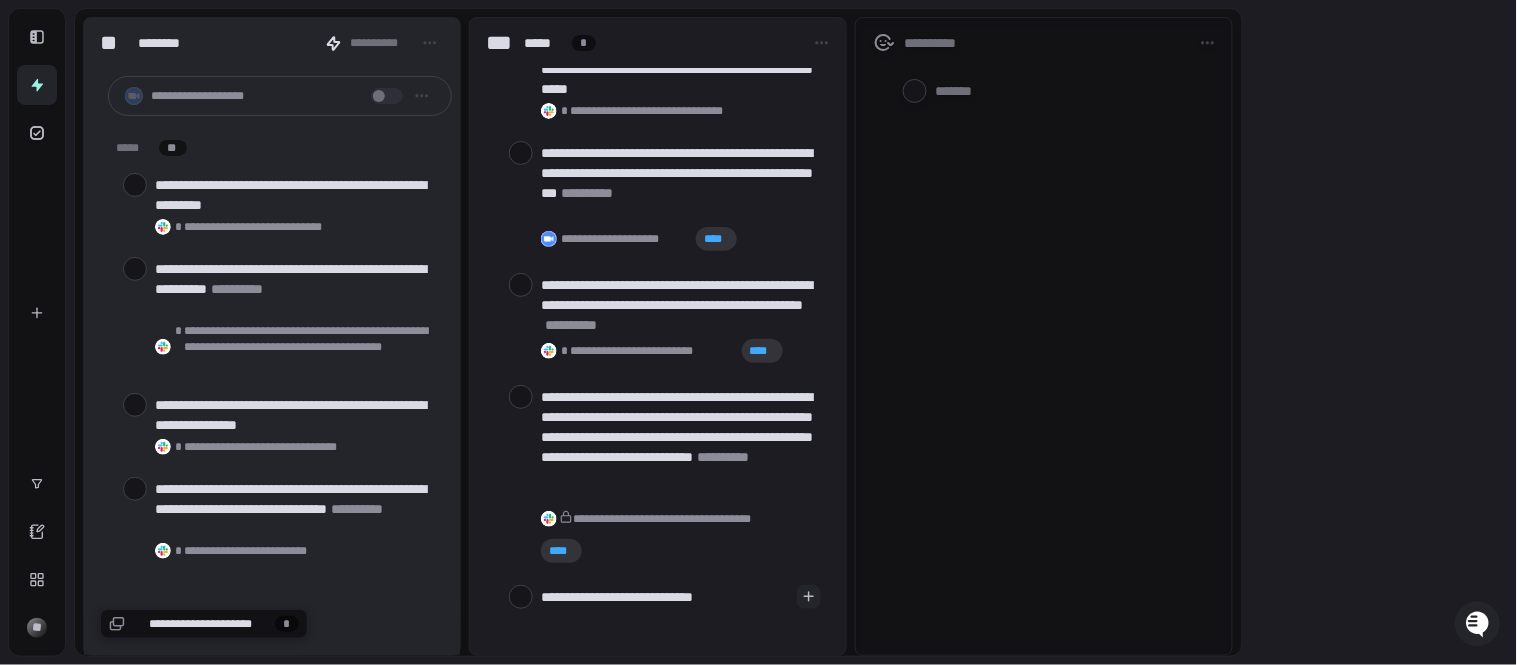 type on "*" 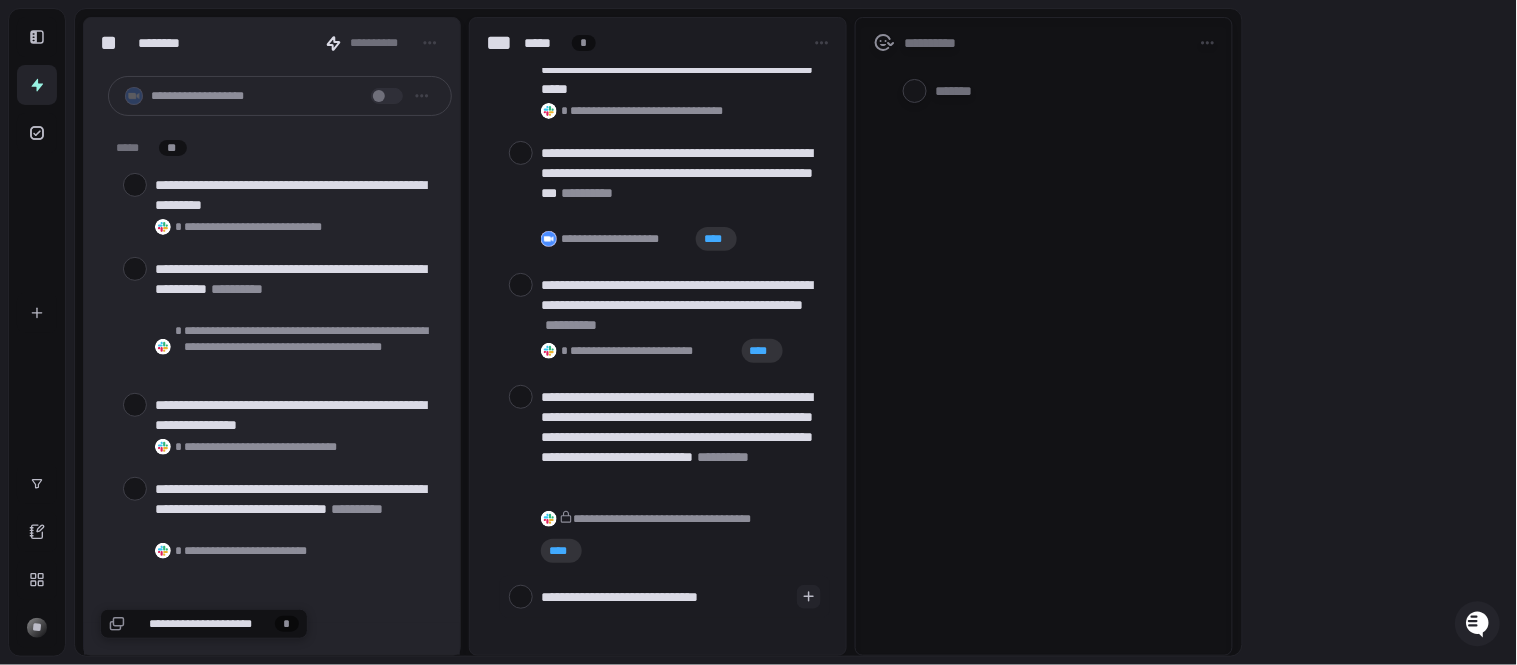type on "**********" 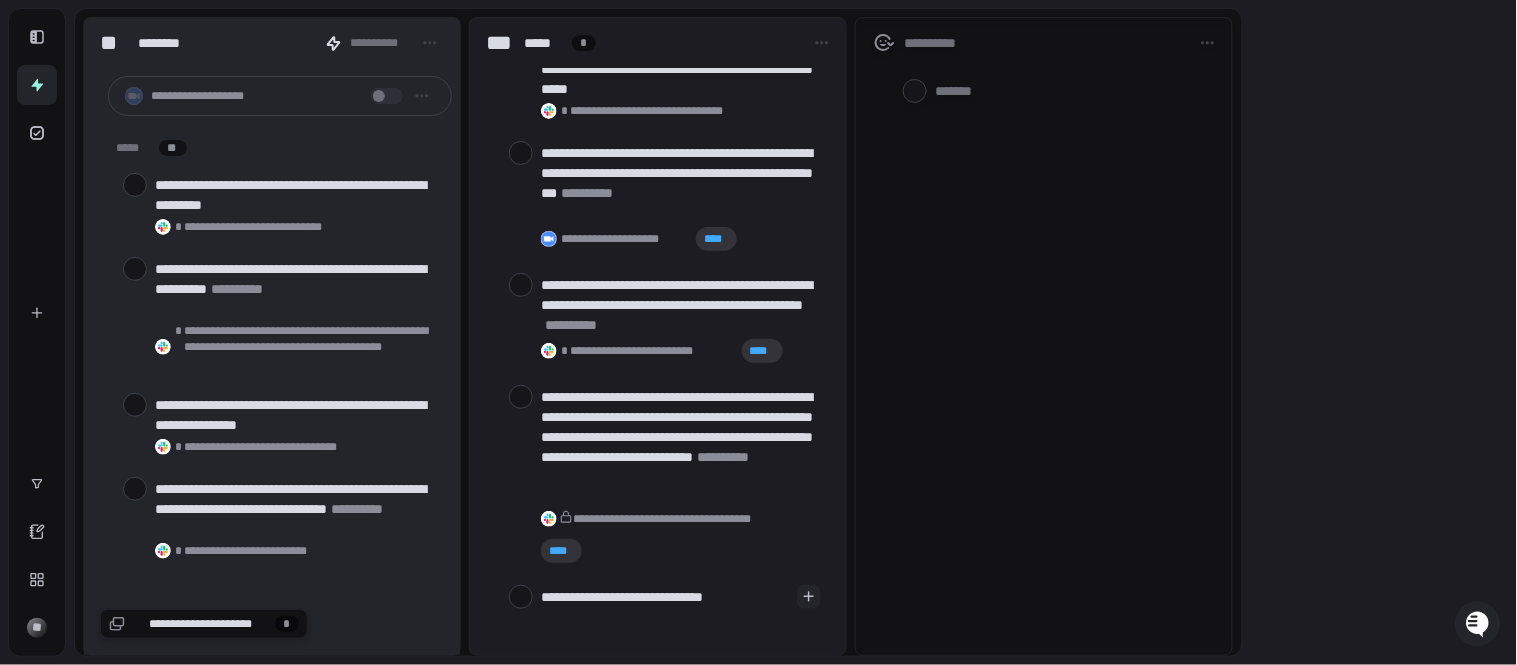 type on "**********" 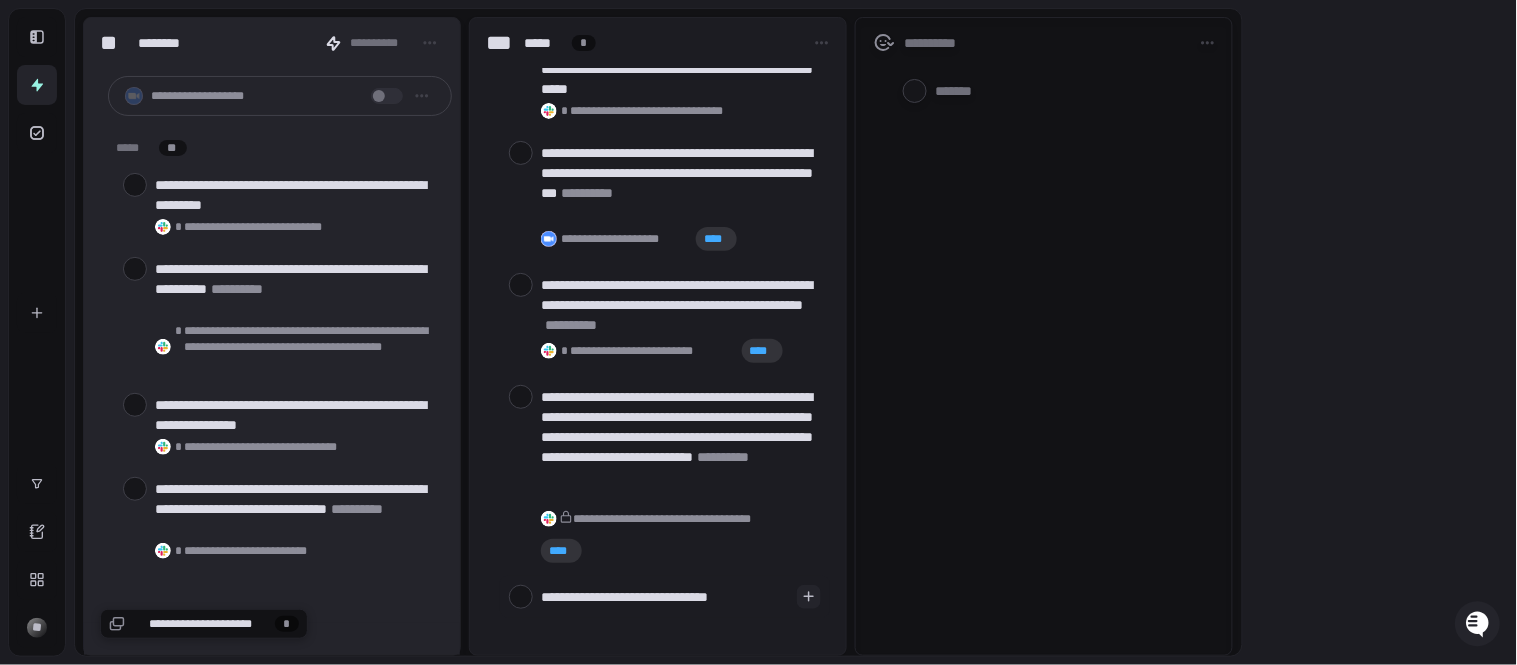 type on "**********" 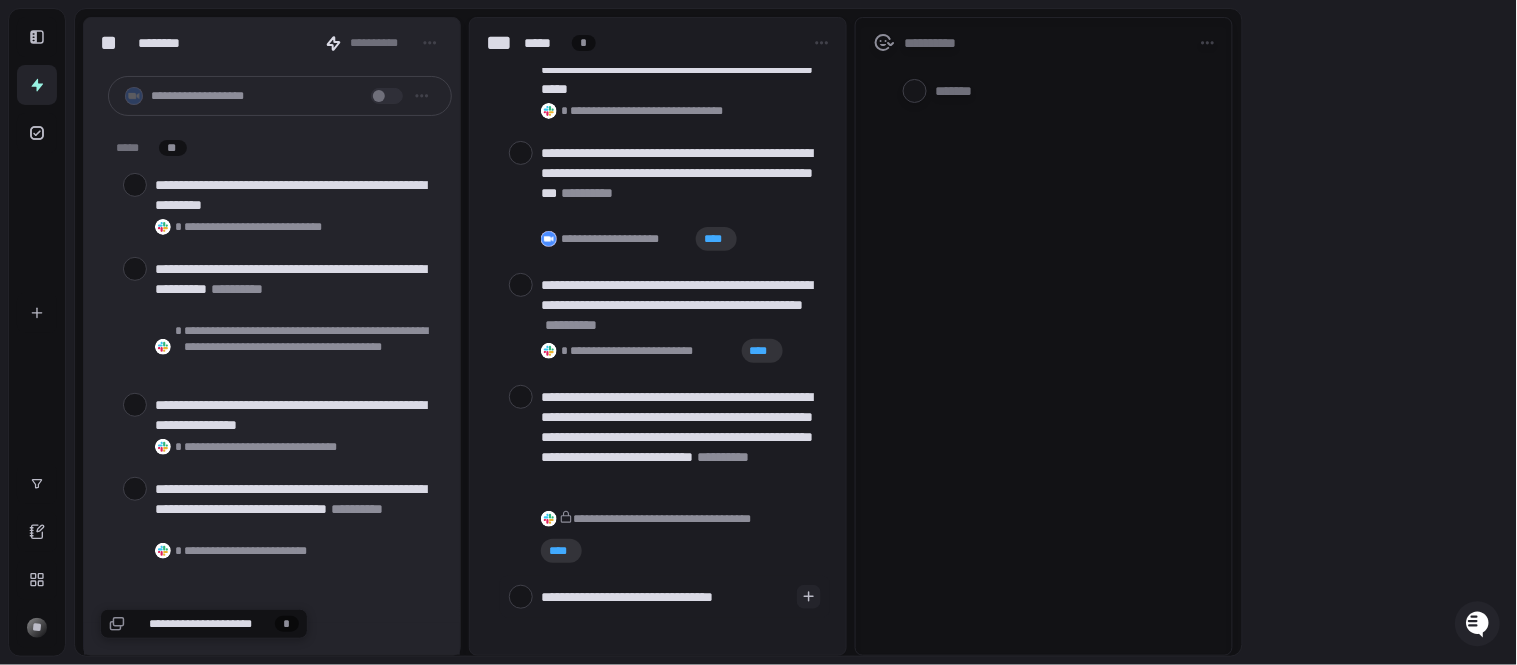 type on "**********" 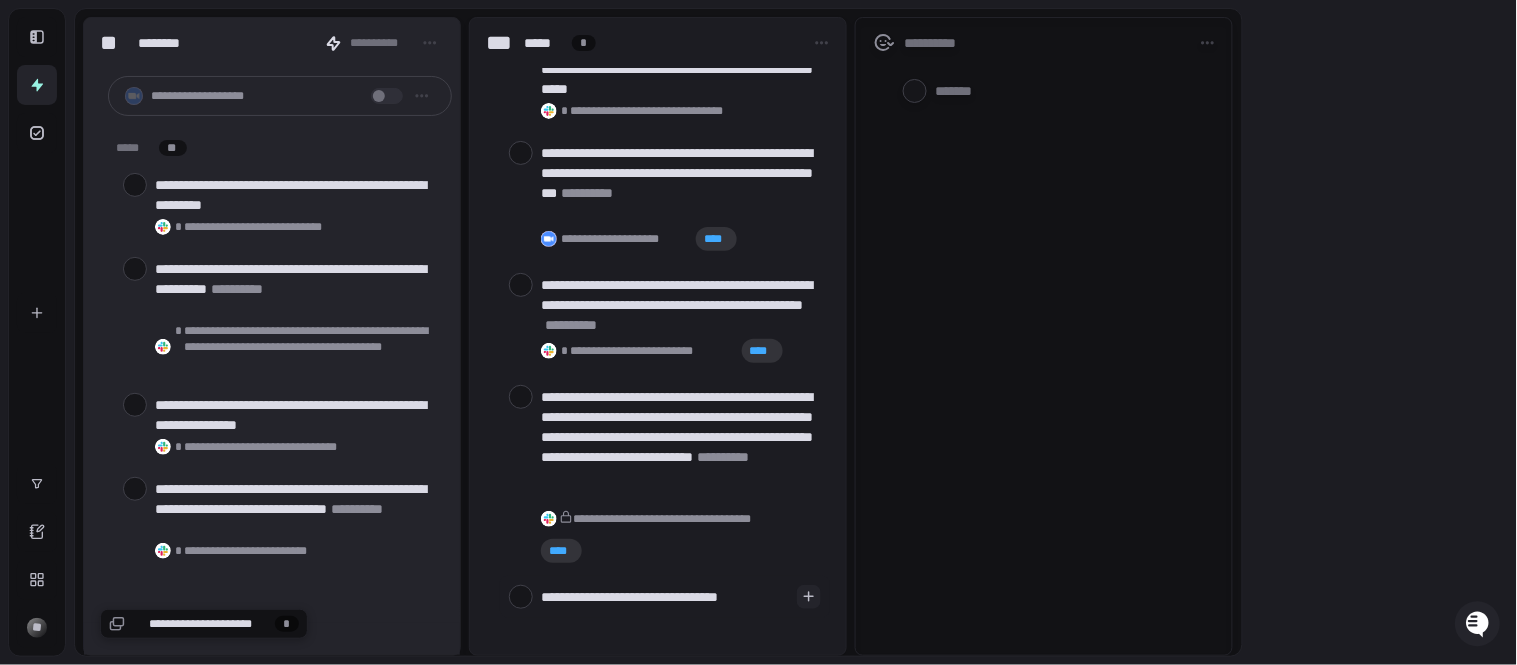 type on "**********" 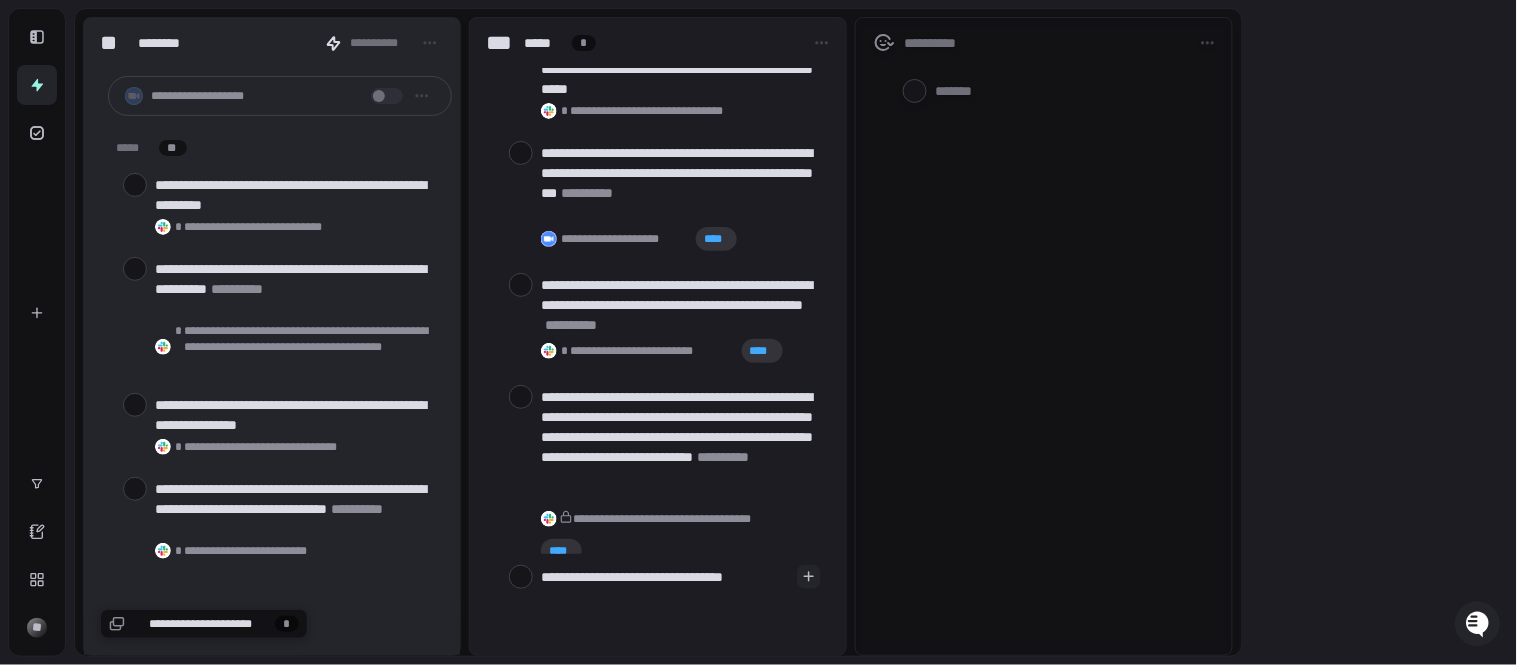 type on "**********" 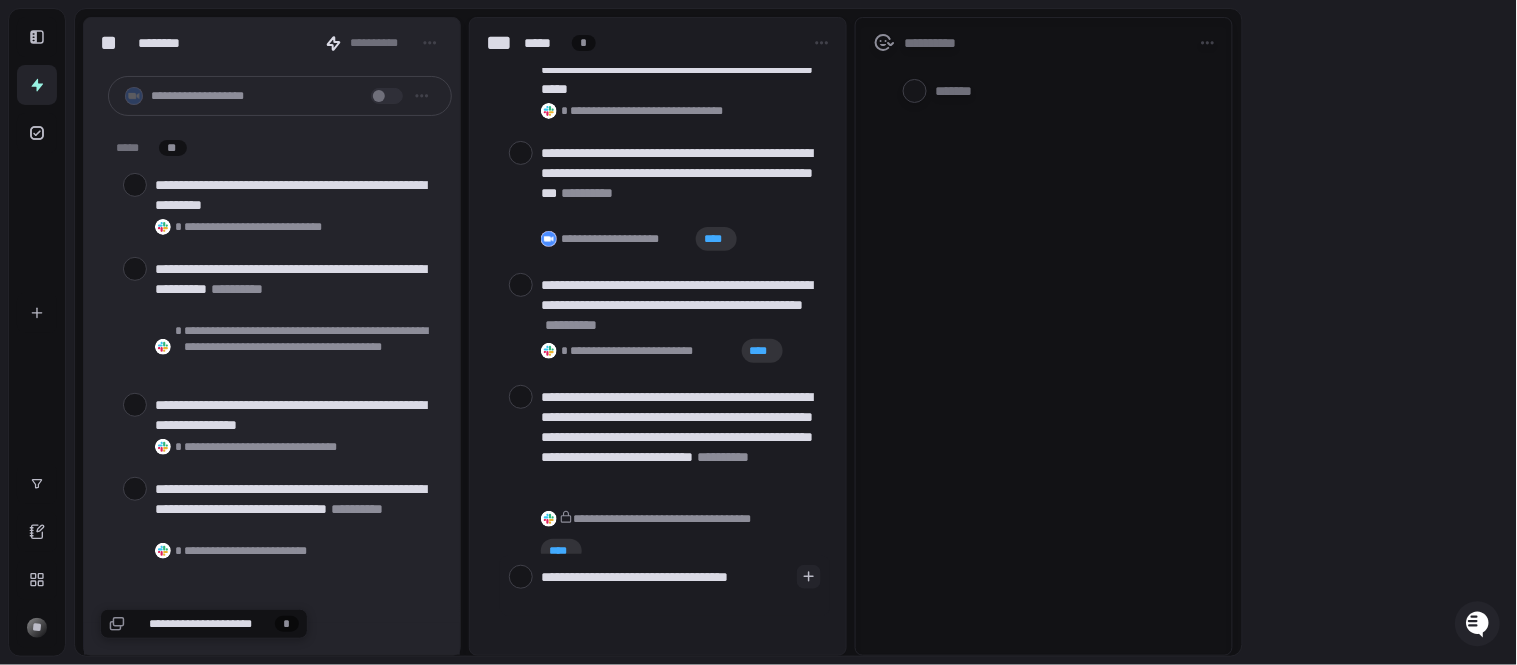 type on "**********" 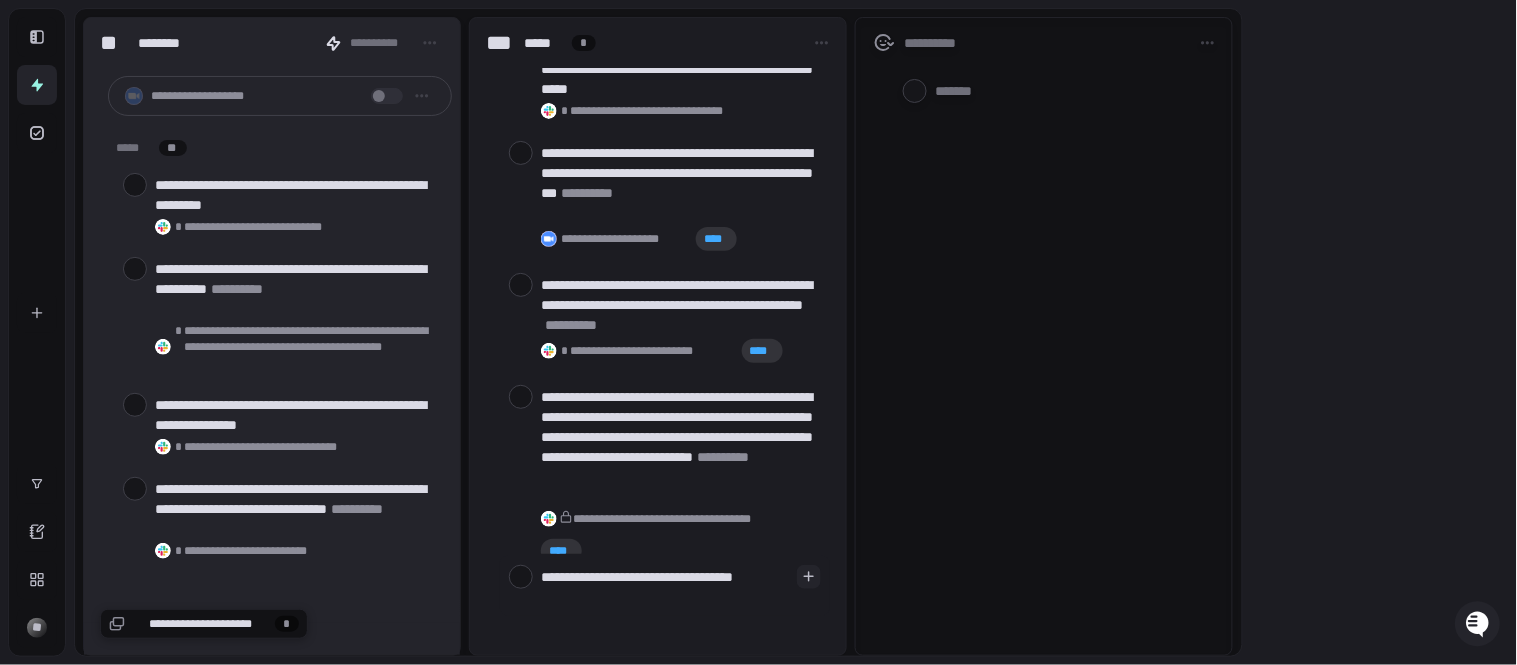 click on "**********" at bounding box center [665, 586] 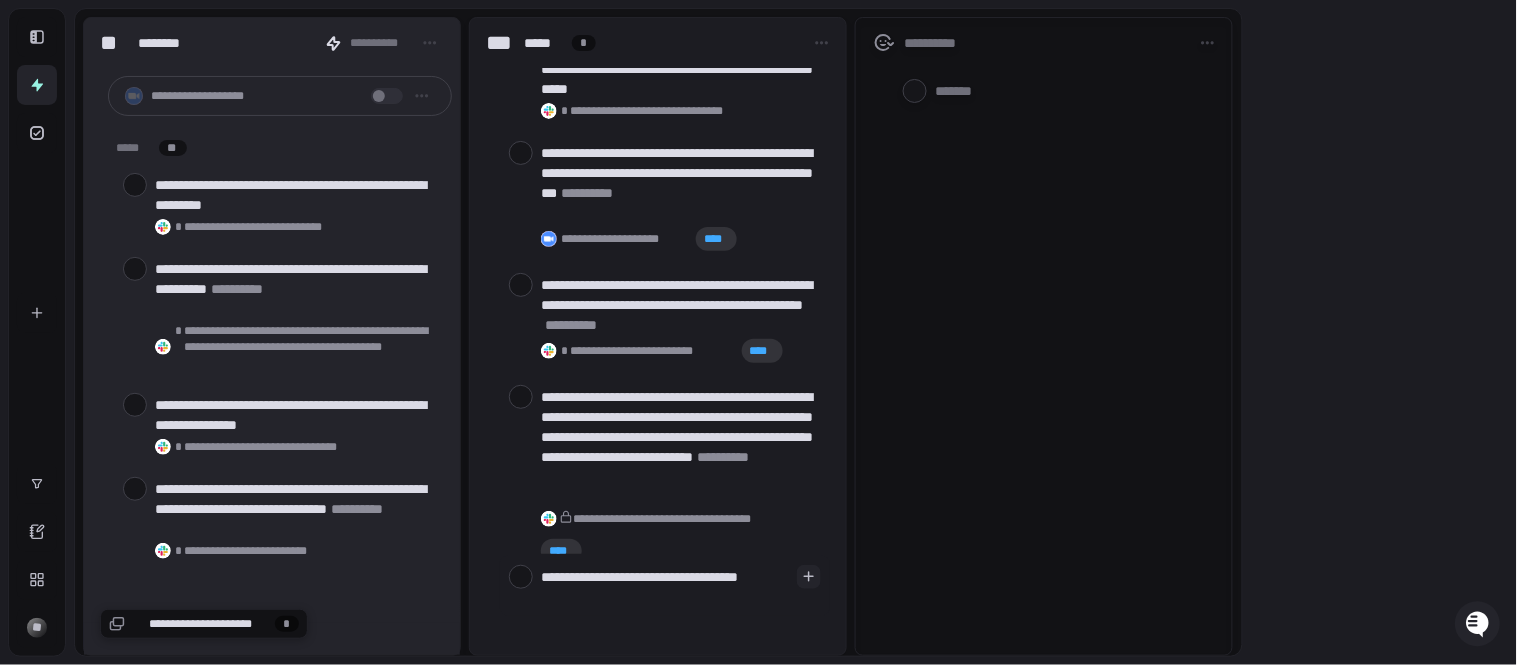 type on "**********" 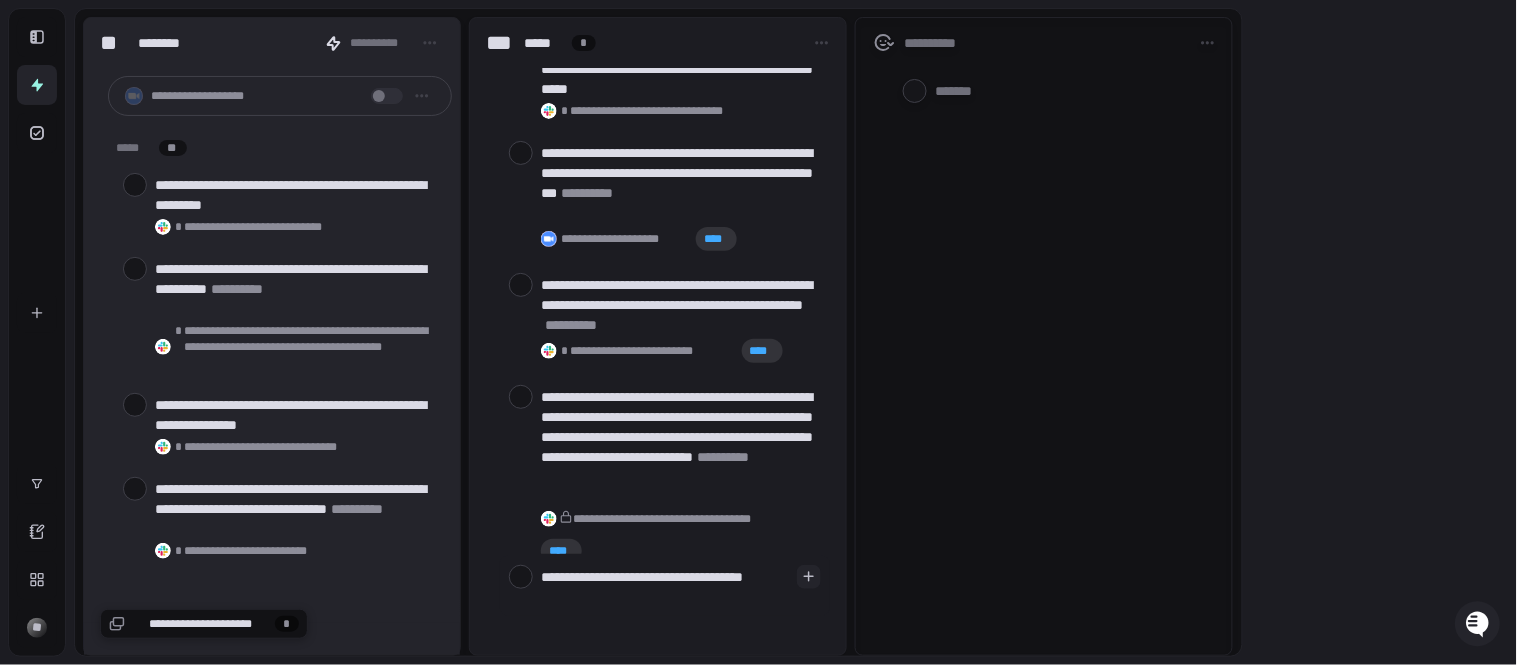 type on "**********" 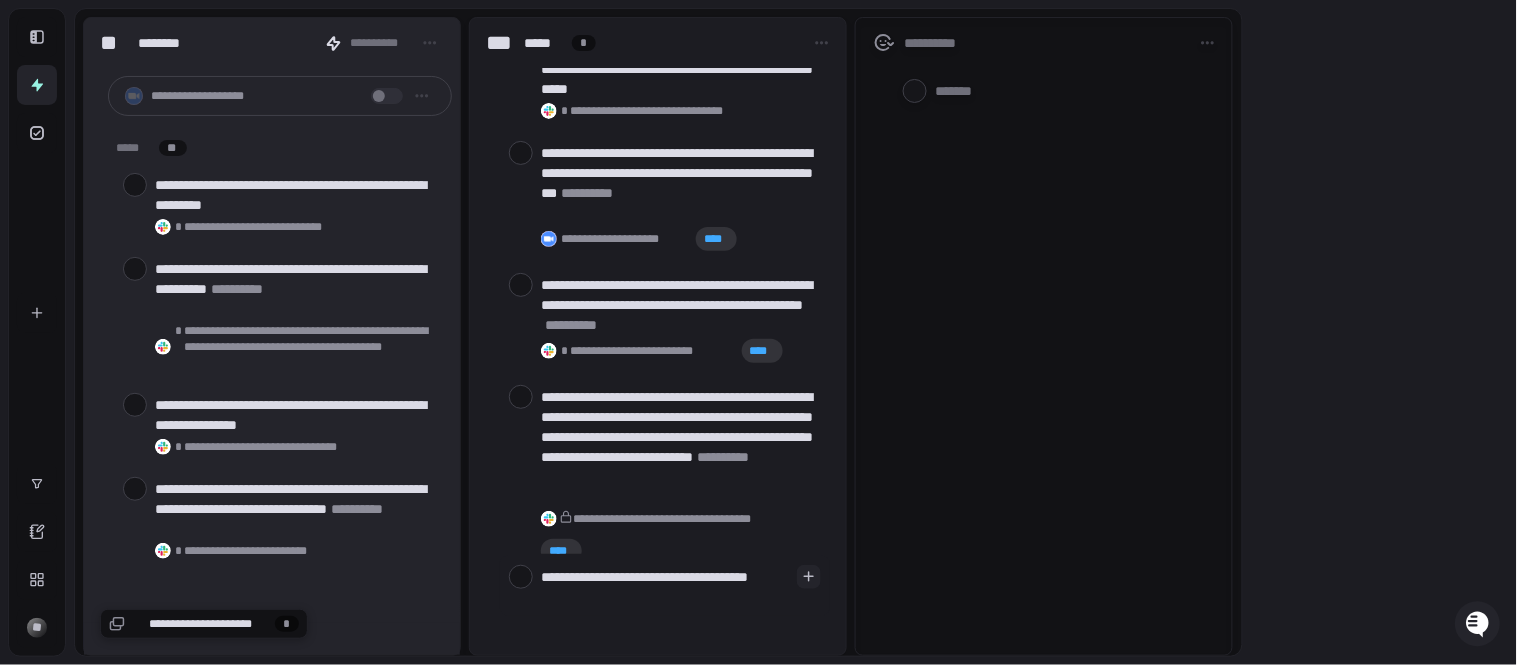 type on "**********" 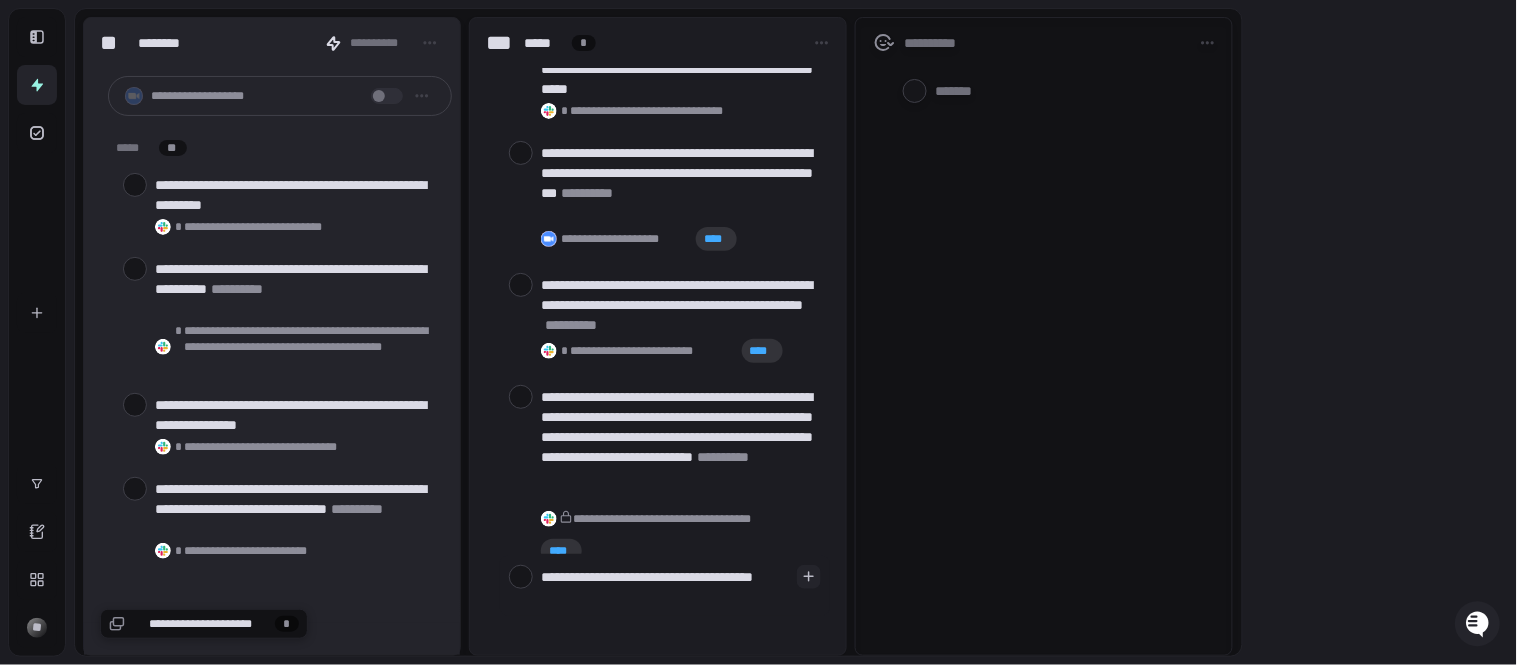 type on "**********" 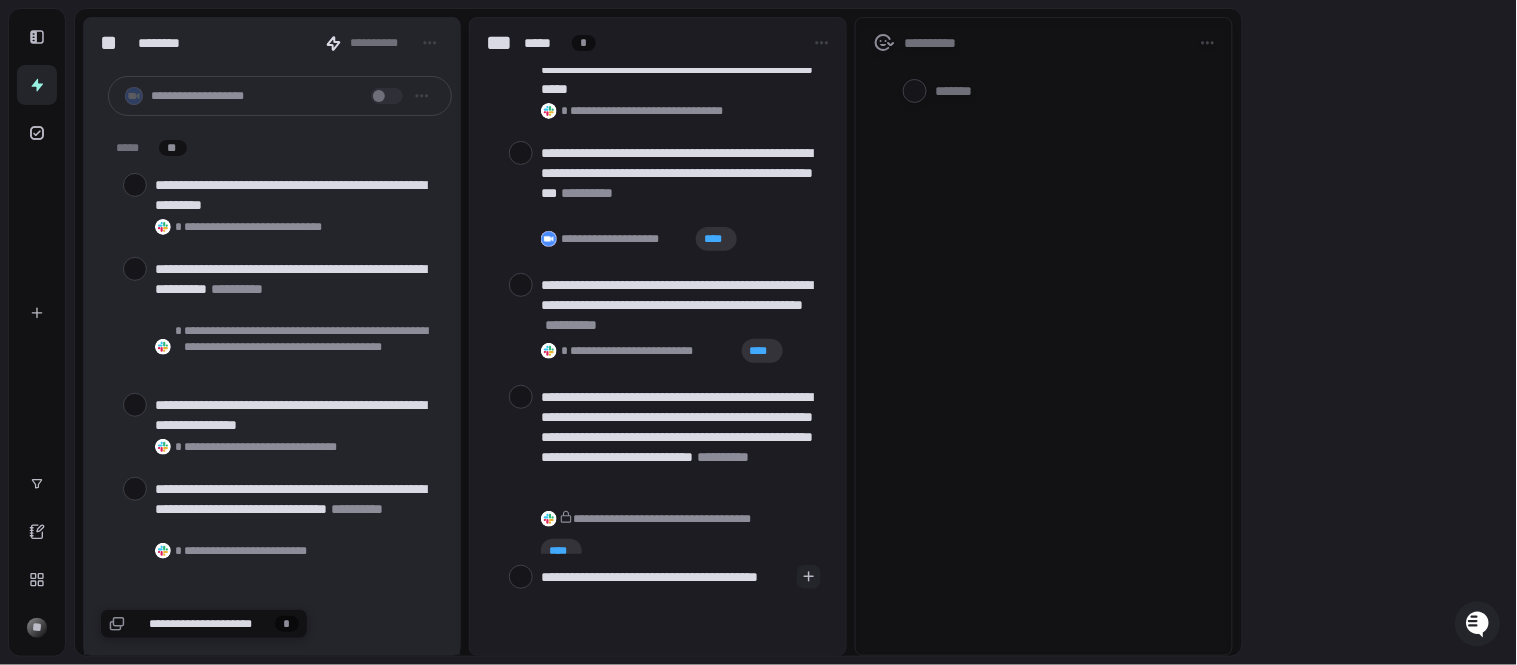 type on "**********" 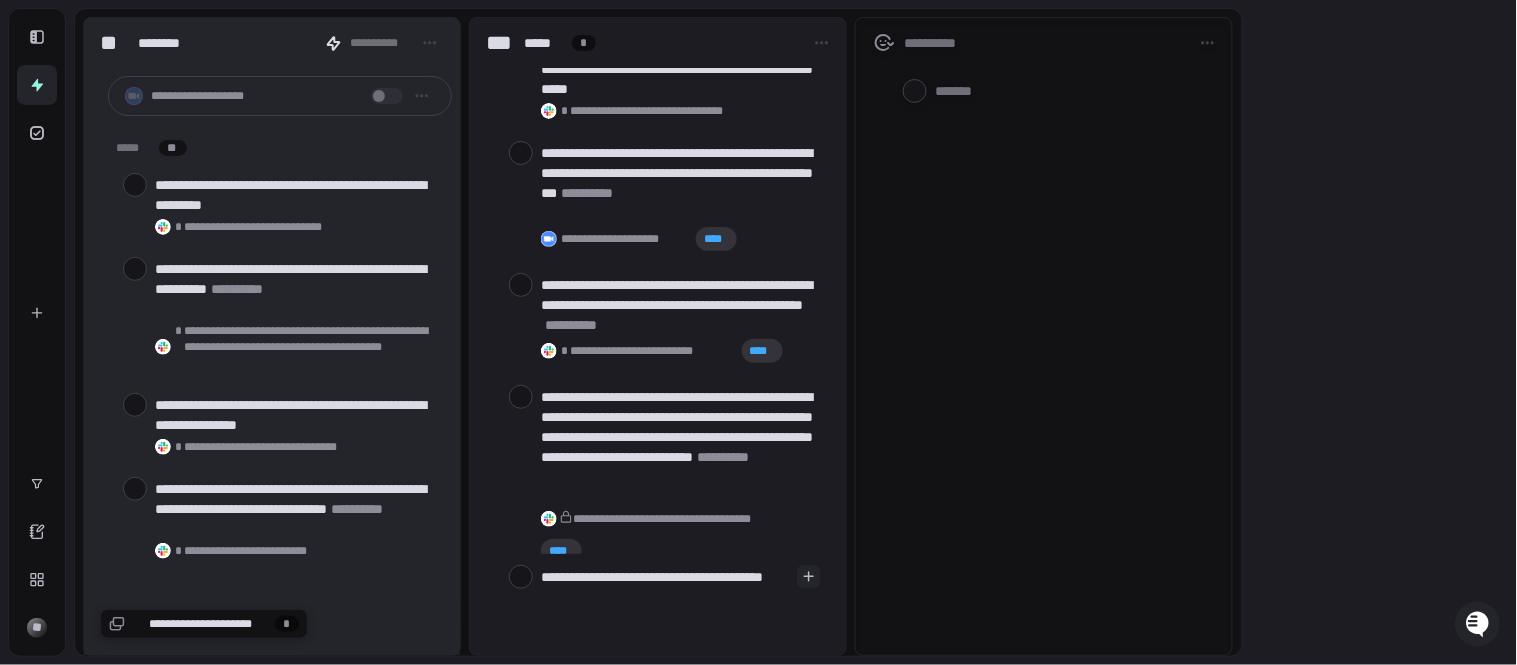type on "**********" 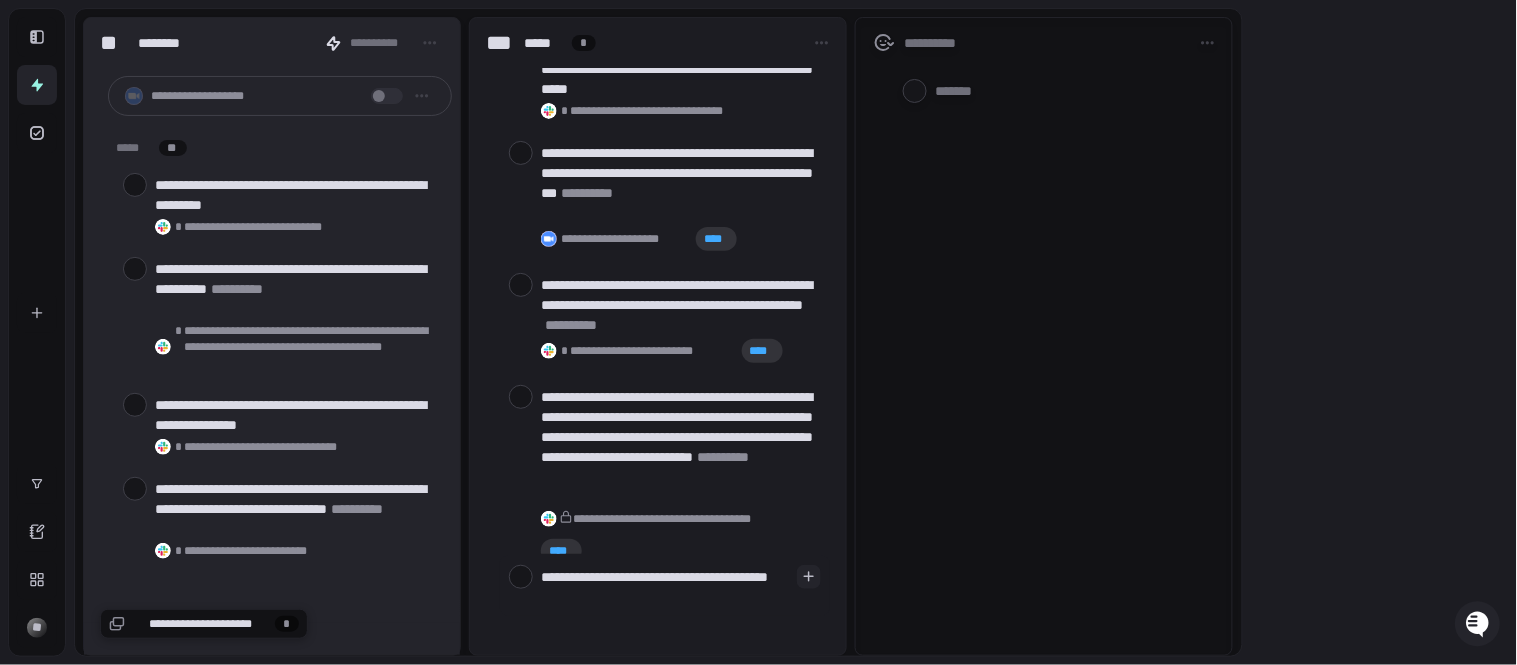 type on "**********" 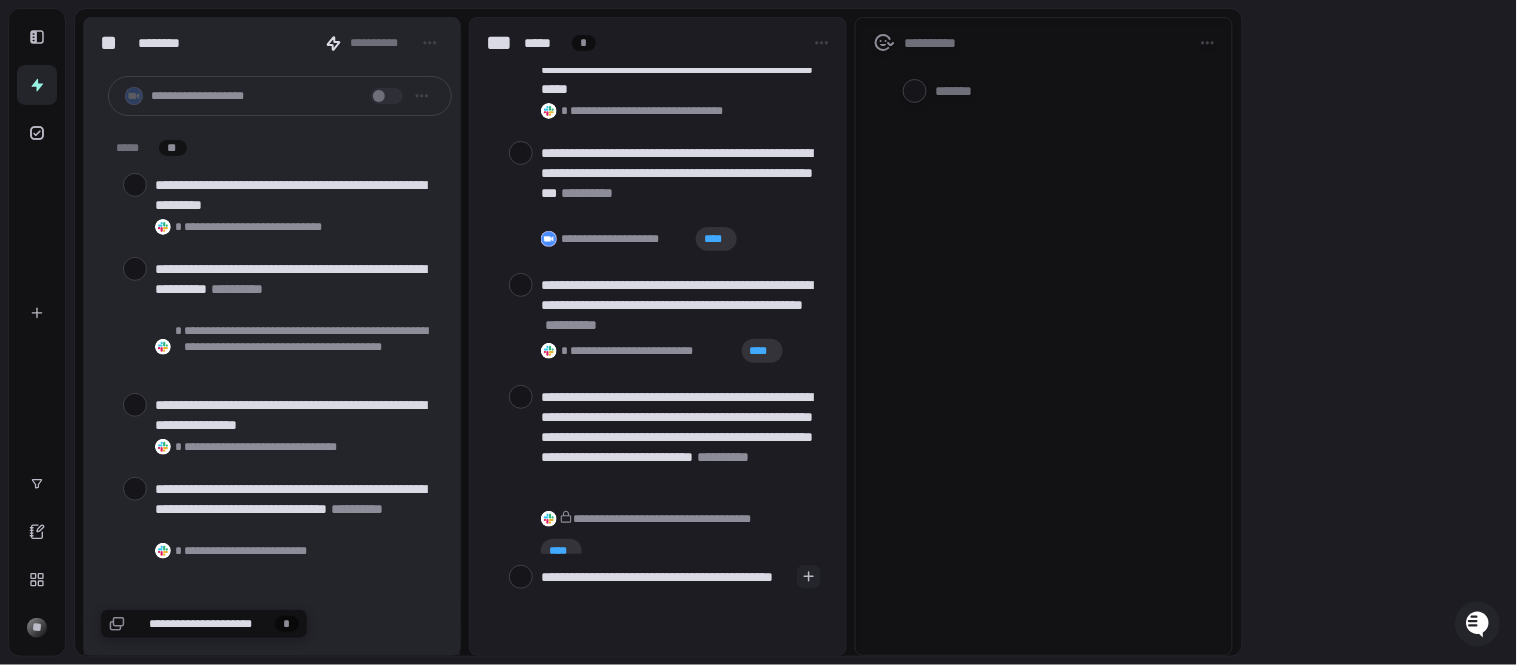 type on "**********" 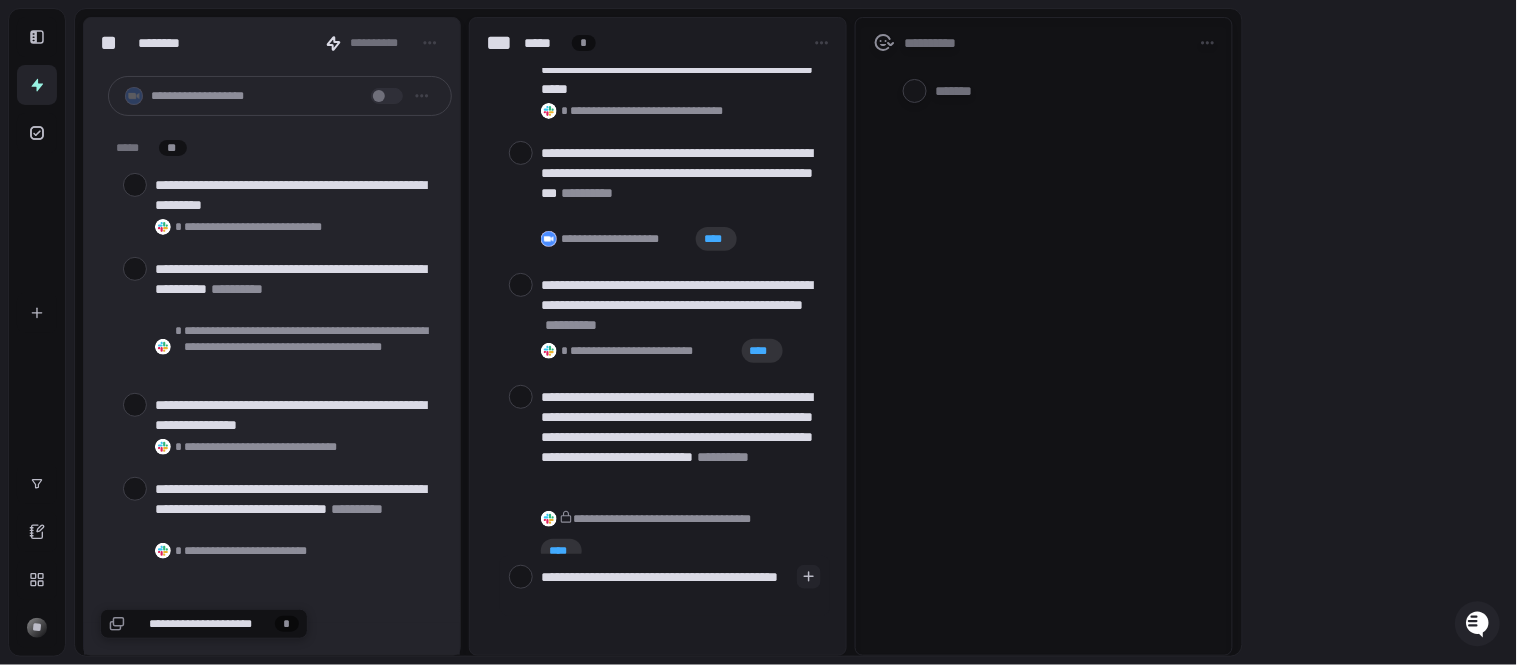 type on "**********" 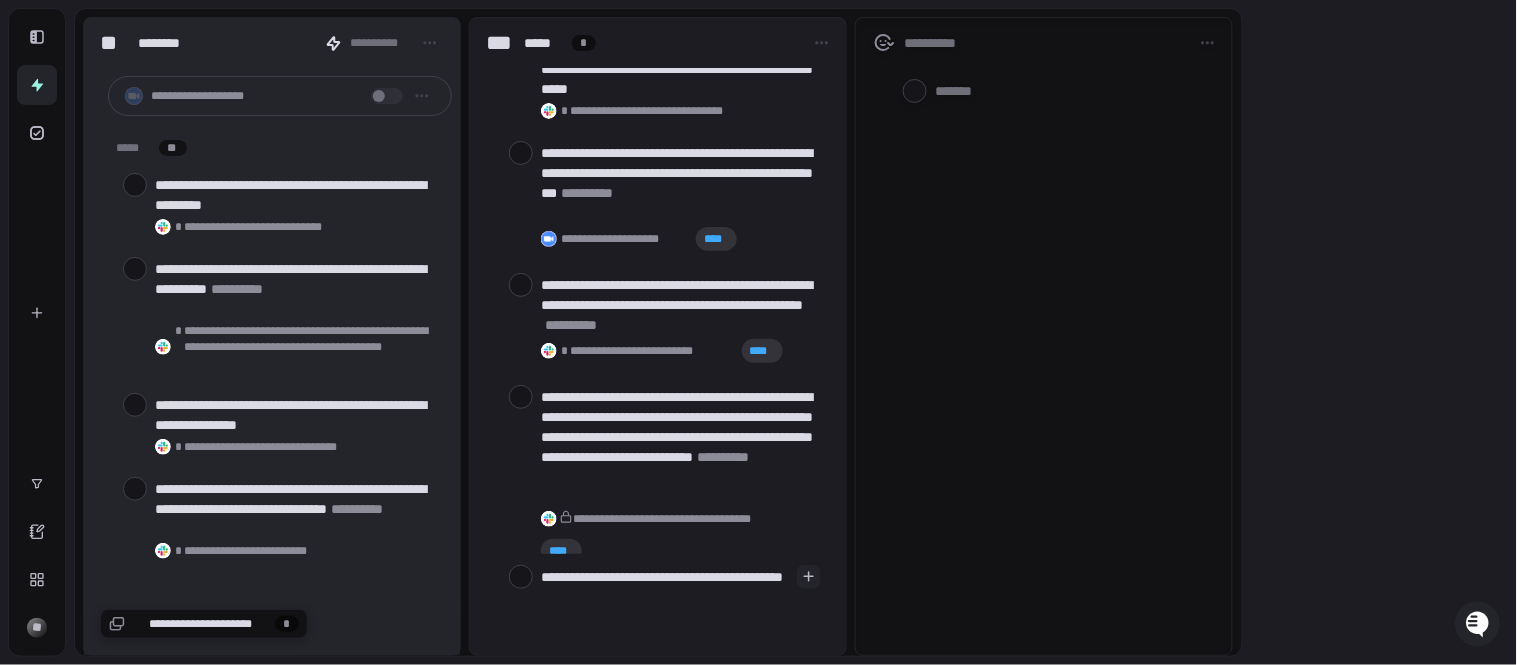 type on "**********" 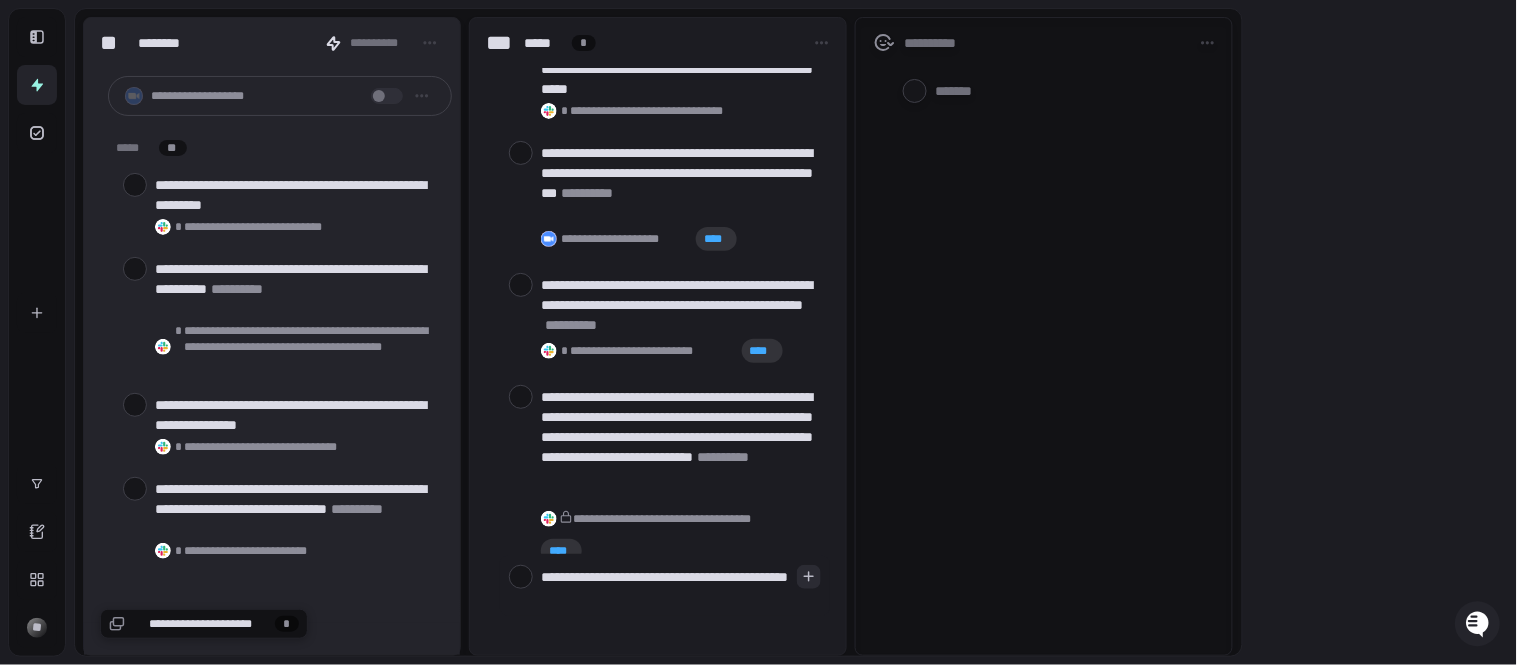 type on "**********" 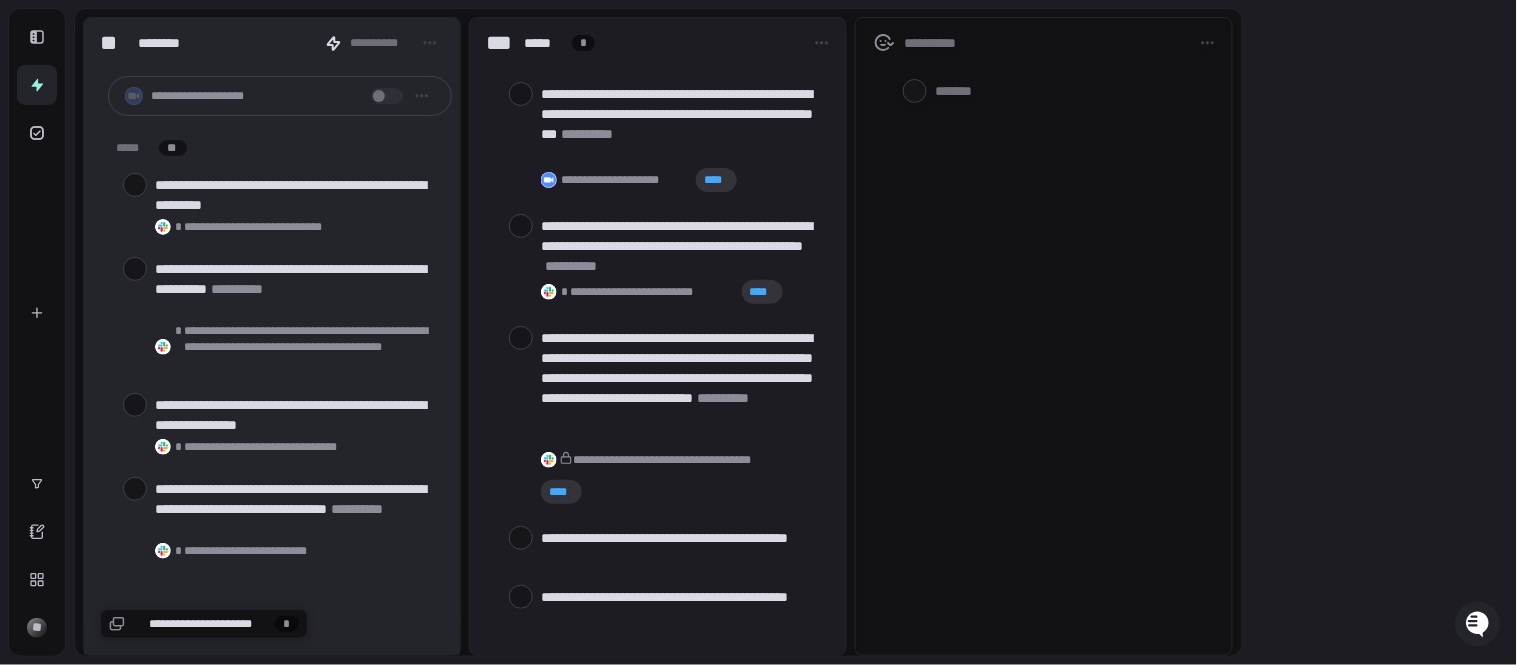 scroll, scrollTop: 302, scrollLeft: 0, axis: vertical 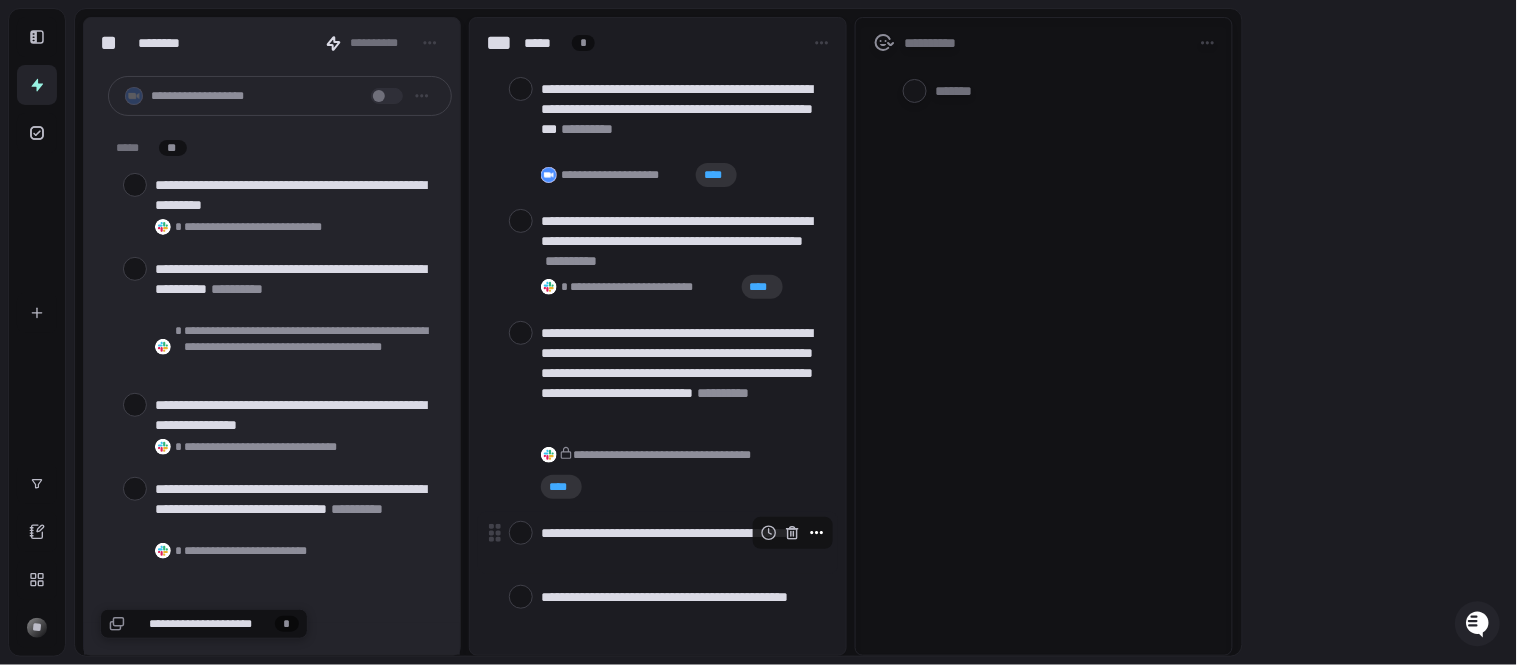click at bounding box center (793, 533) 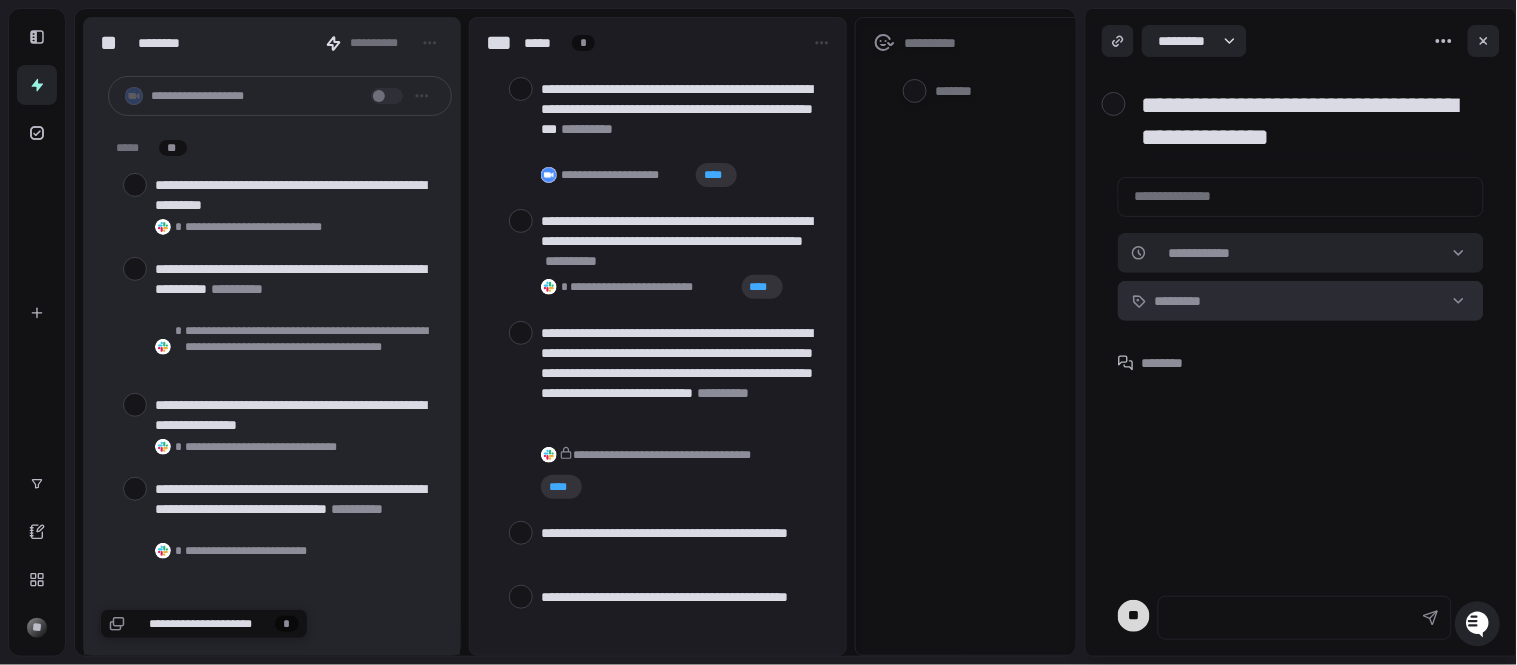 click on "**********" at bounding box center [758, 332] 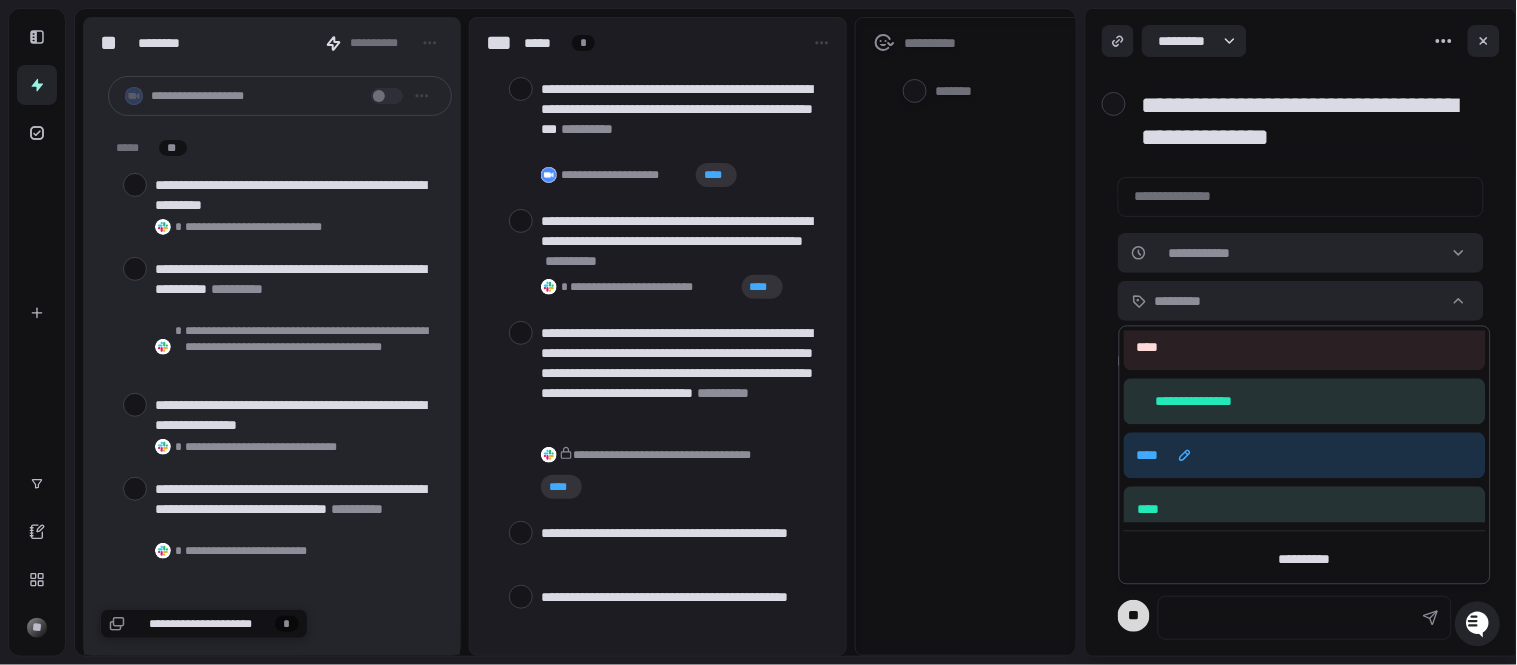 scroll, scrollTop: 287, scrollLeft: 0, axis: vertical 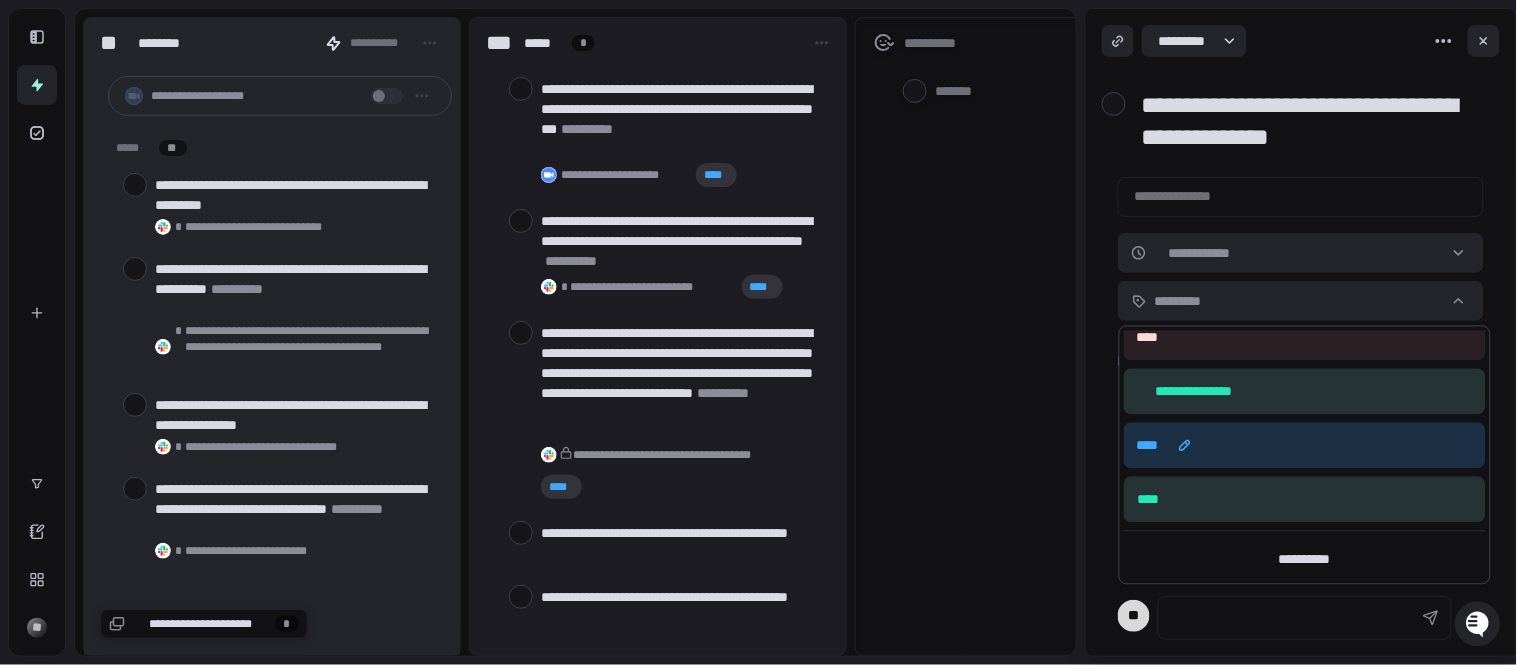 click on "****" at bounding box center [1305, 446] 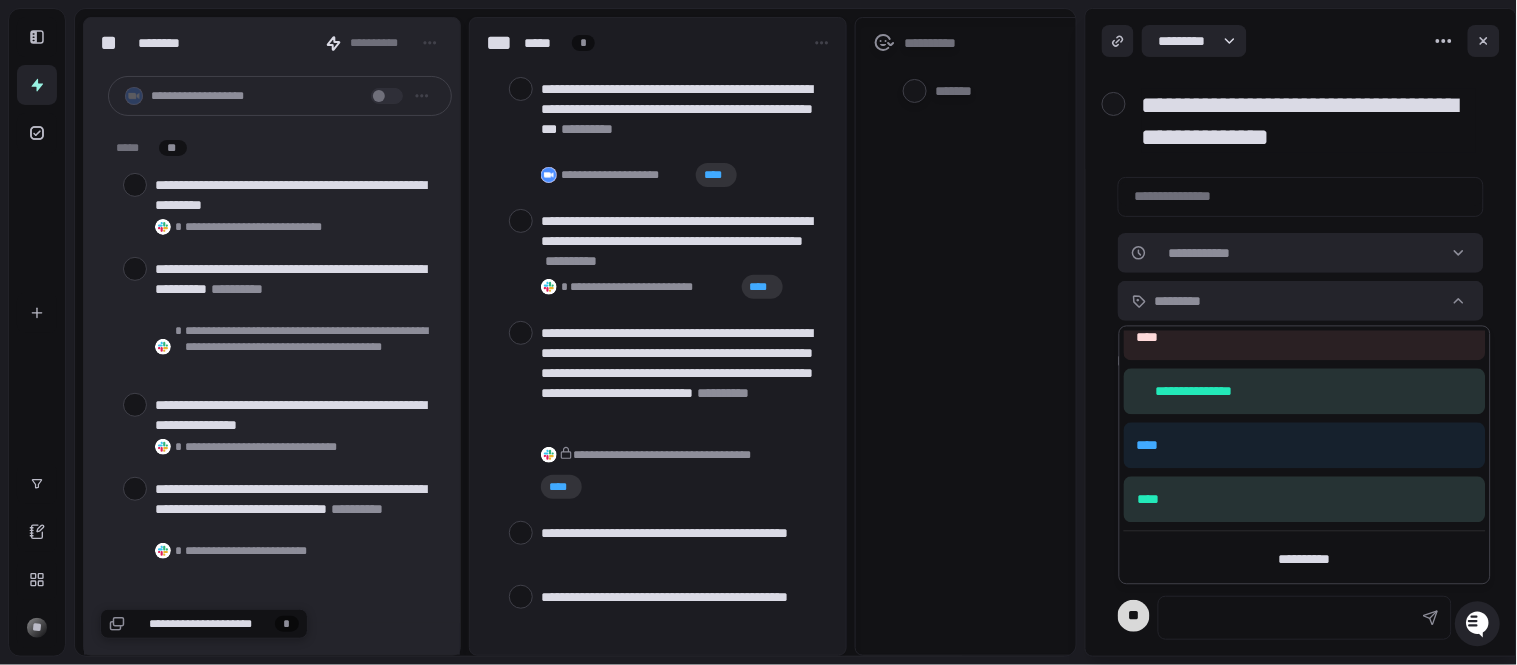 click on "**********" at bounding box center [758, 332] 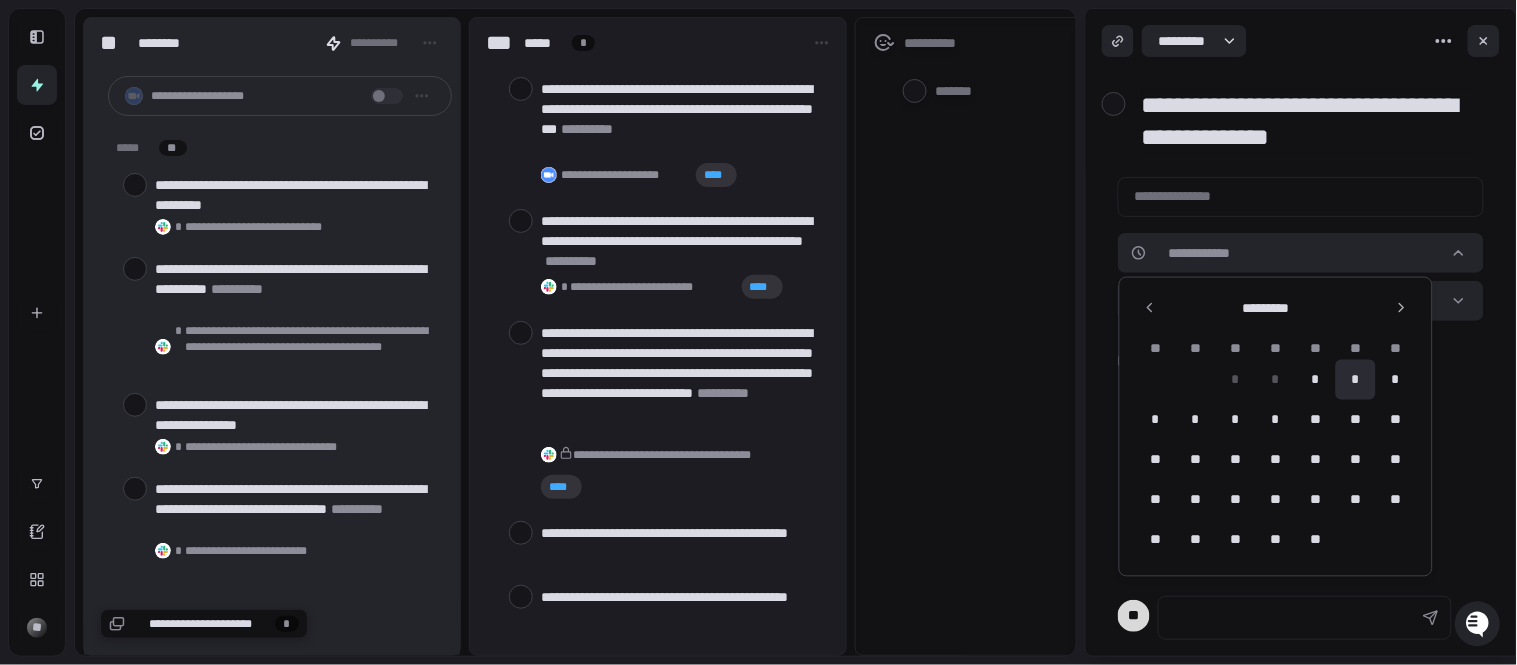 click on "*" at bounding box center (1356, 380) 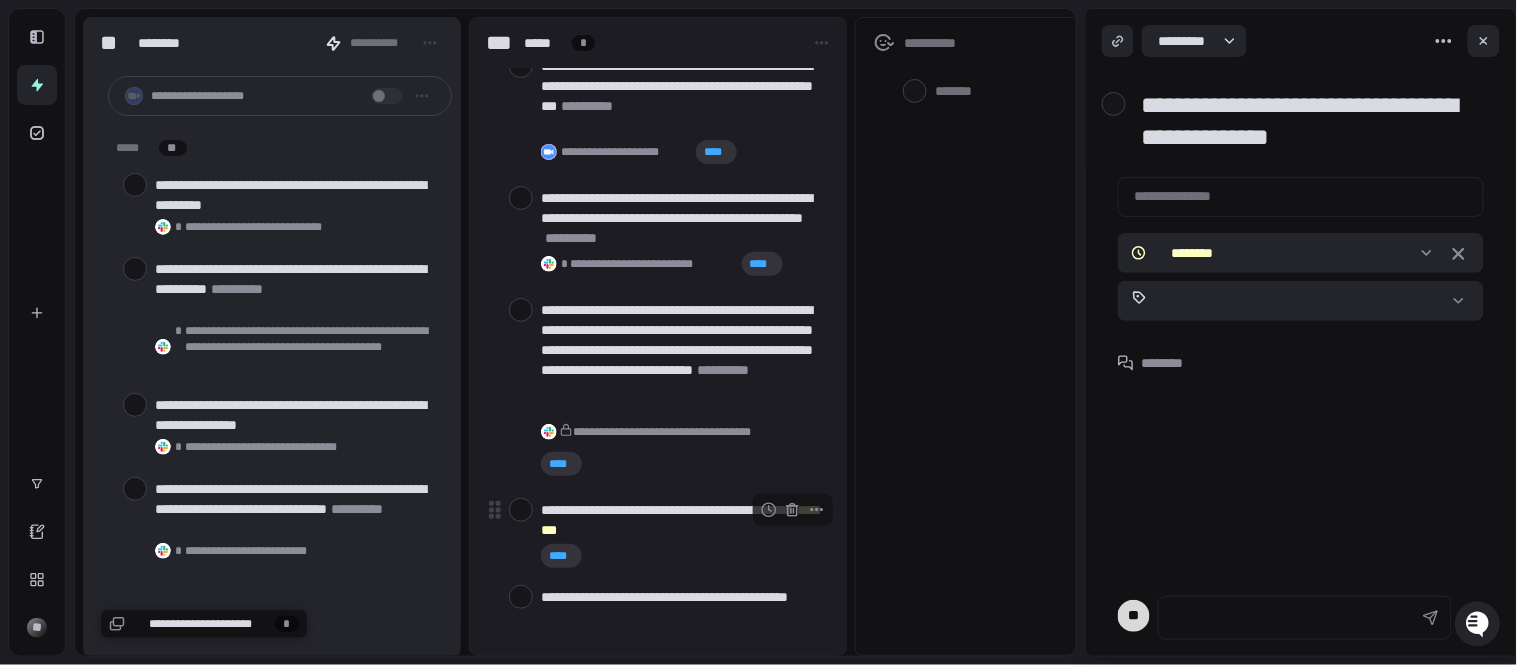 scroll, scrollTop: 328, scrollLeft: 0, axis: vertical 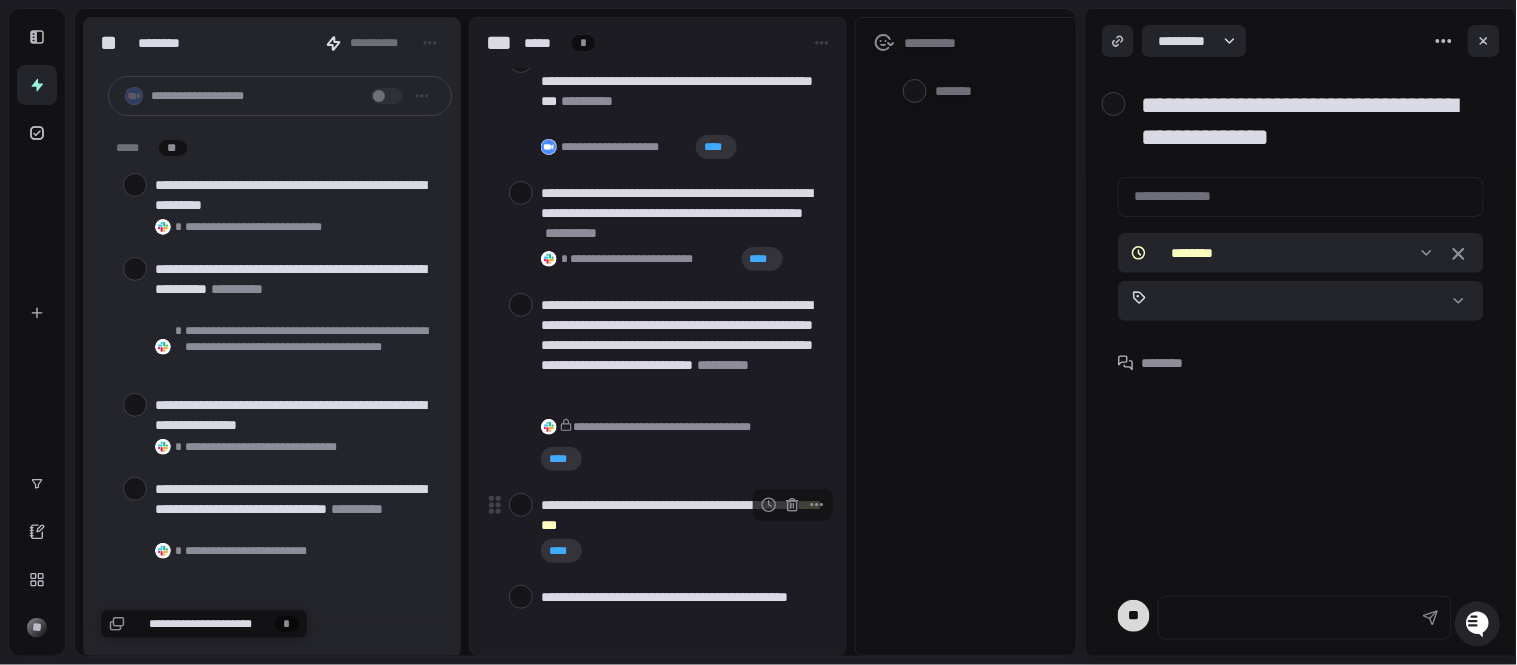 click on "**********" at bounding box center [681, 515] 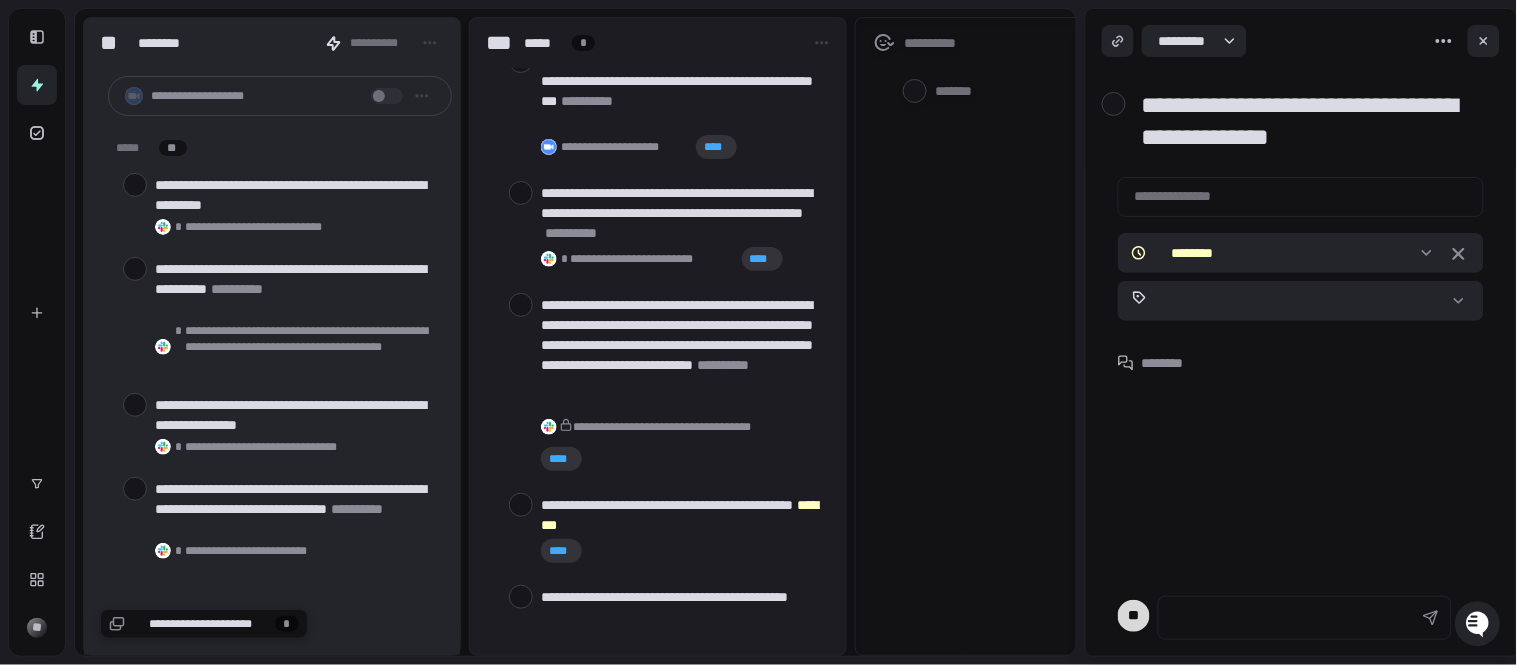 click at bounding box center (1301, 484) 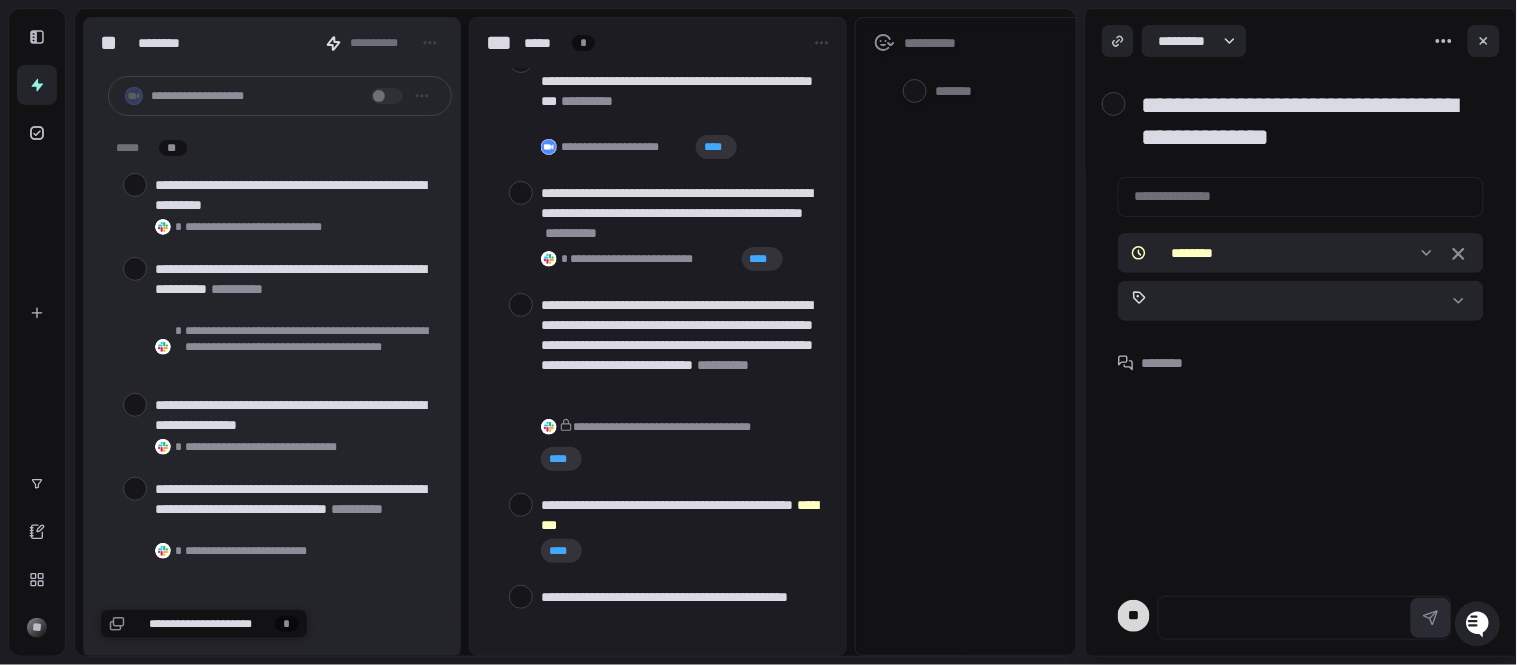 click at bounding box center [1431, 618] 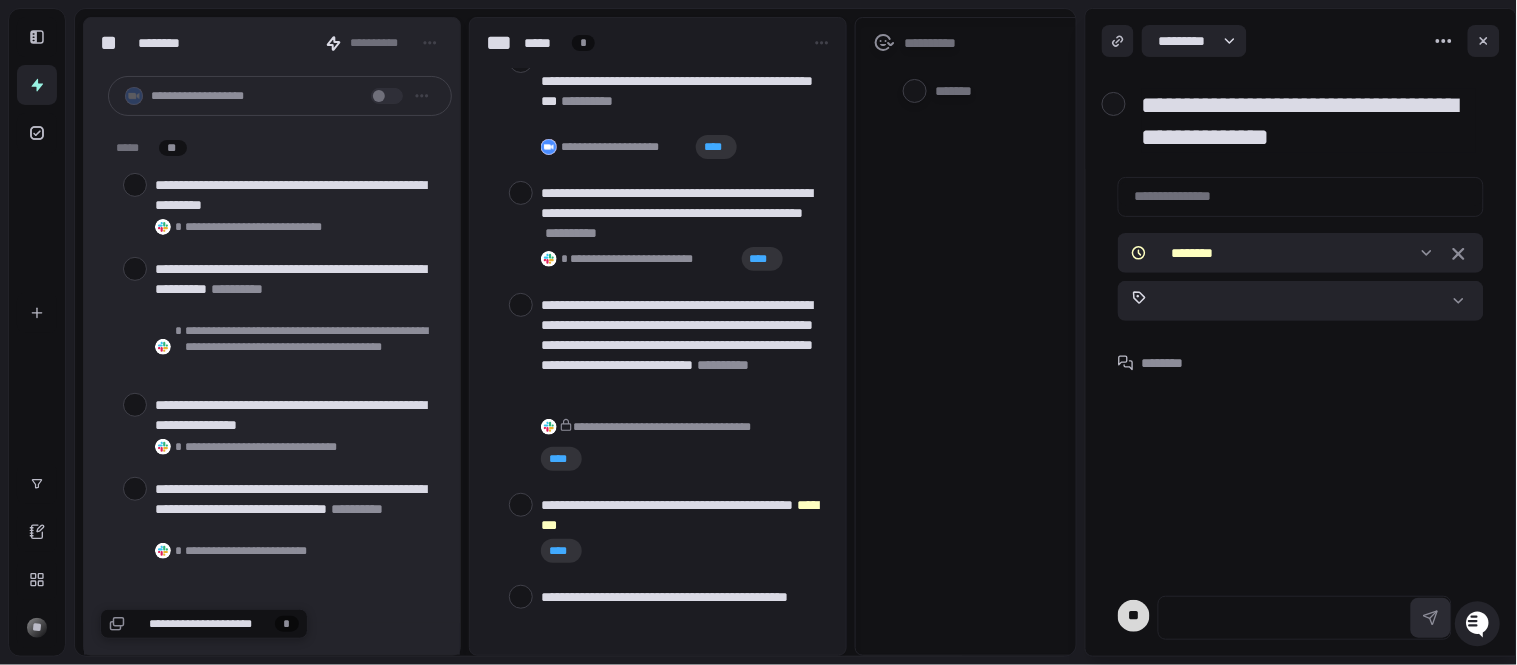 click at bounding box center (1301, 484) 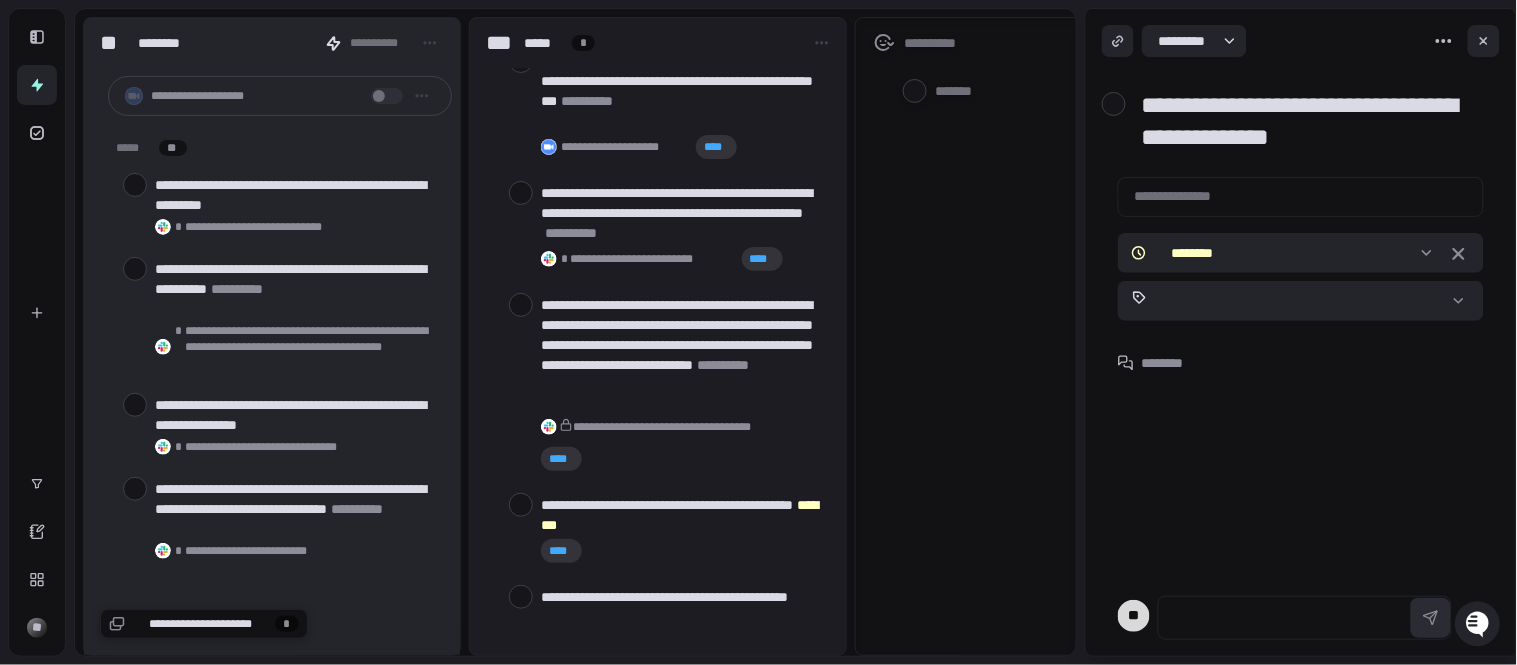 click at bounding box center (1301, 194) 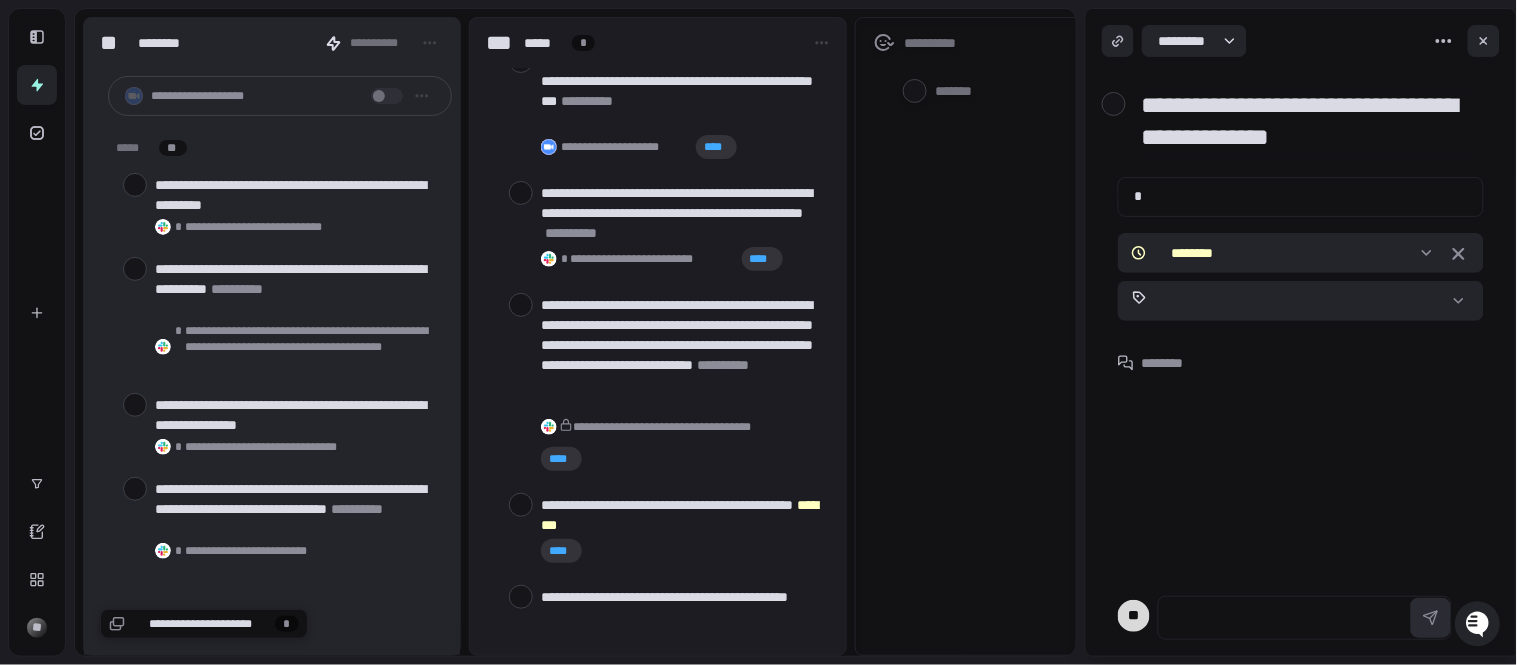 type on "*" 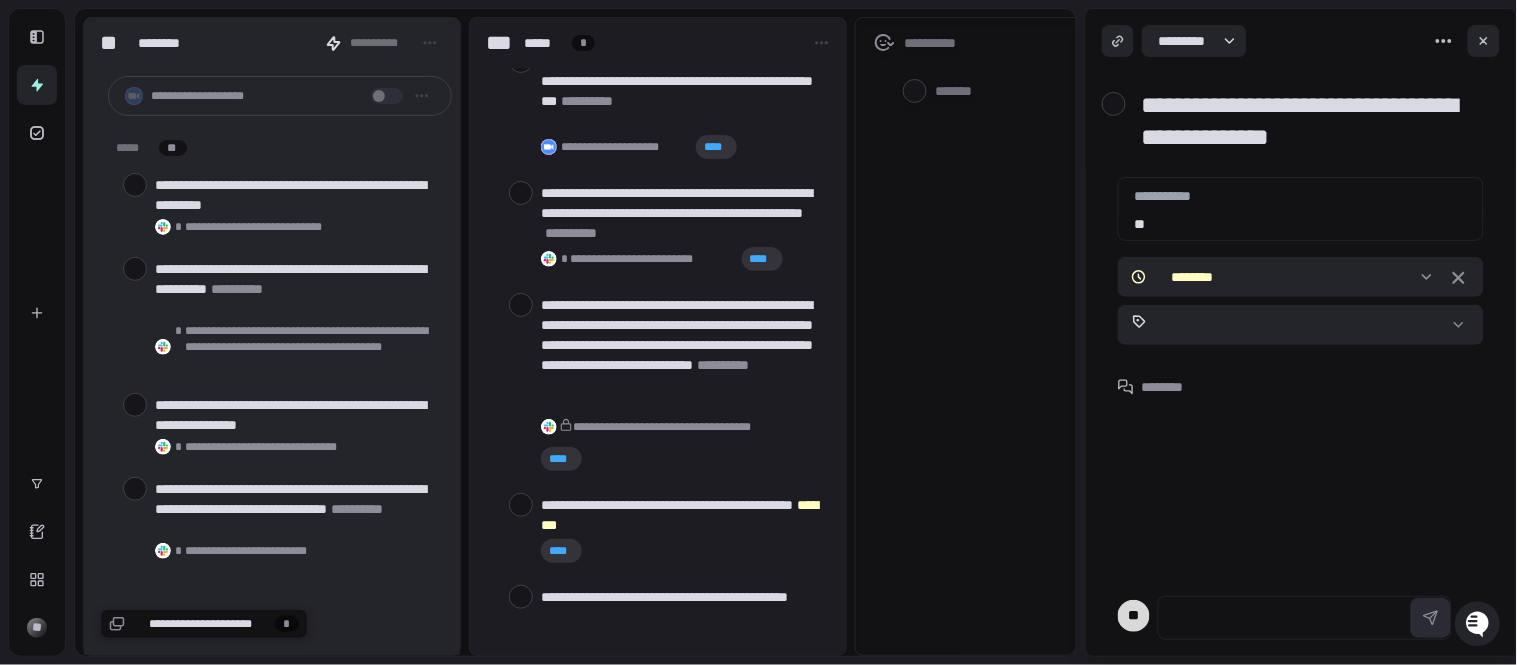 type on "*" 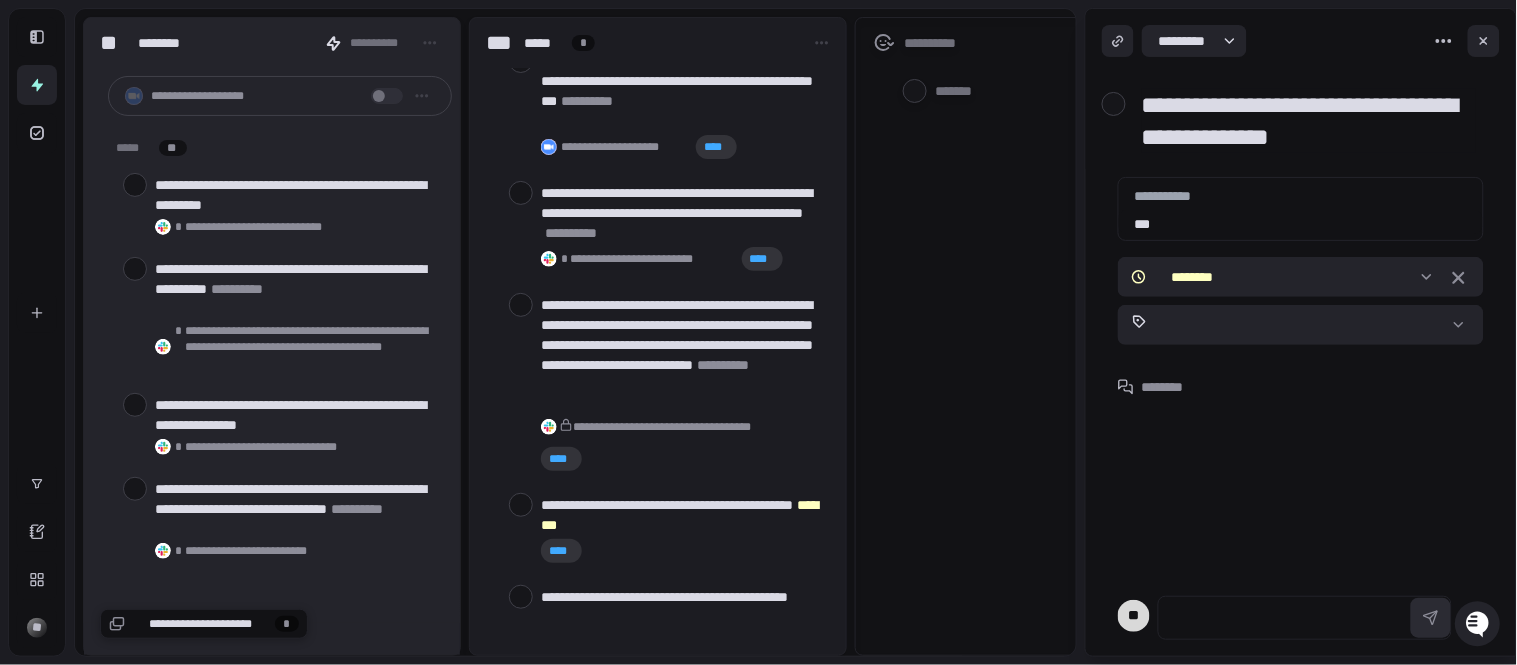 type on "*" 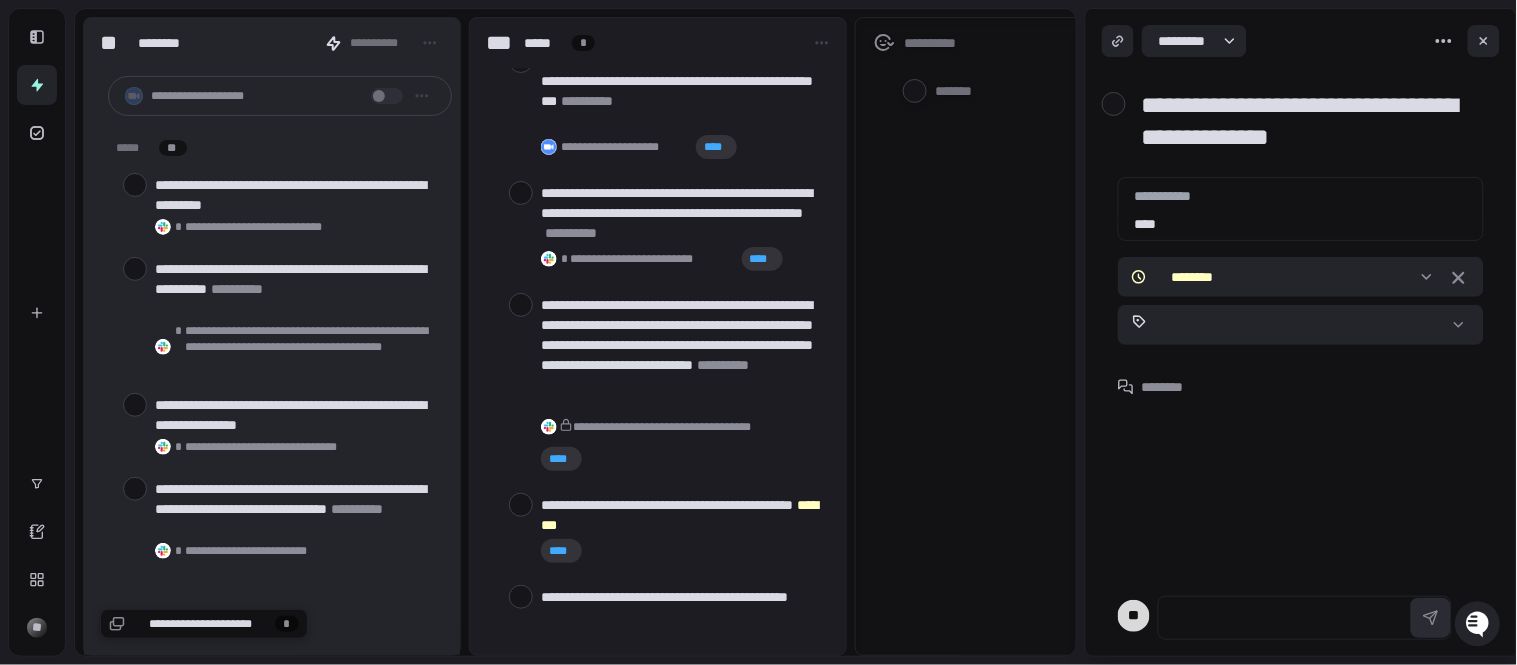 type on "*" 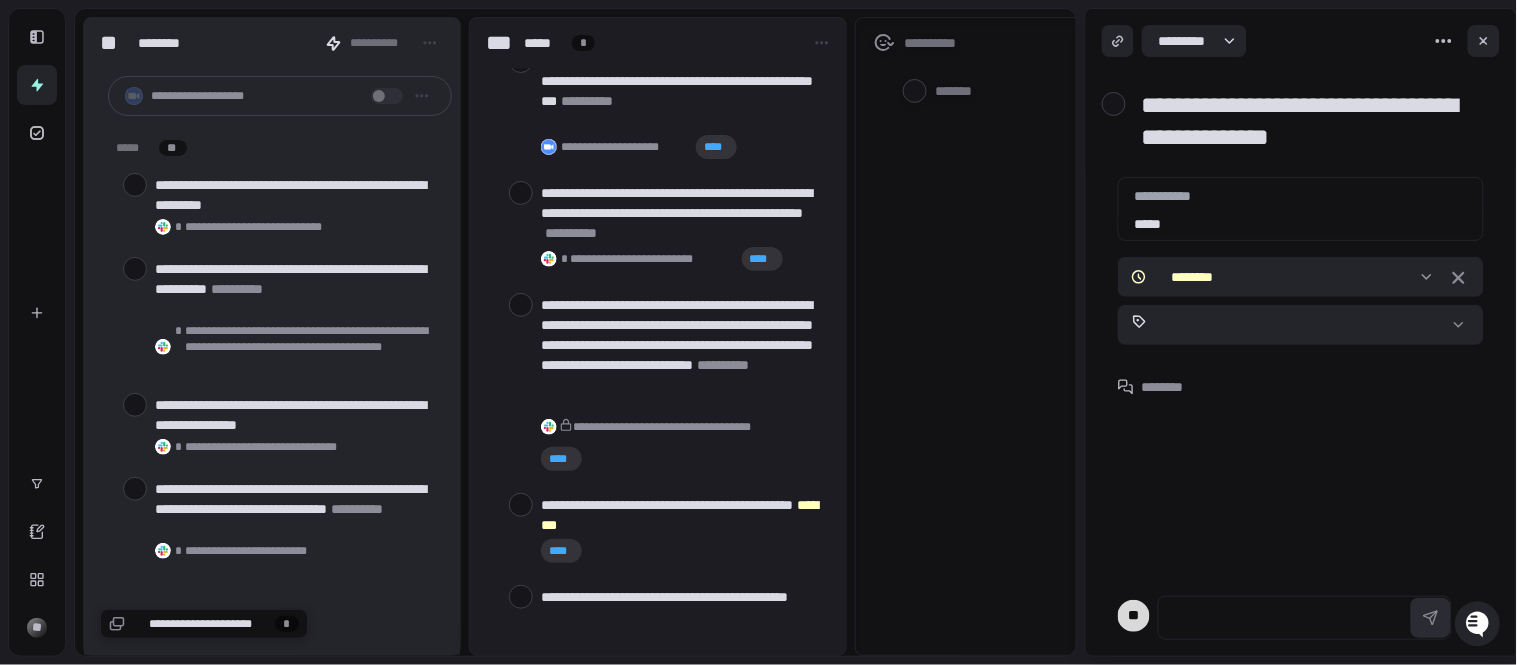 type on "*" 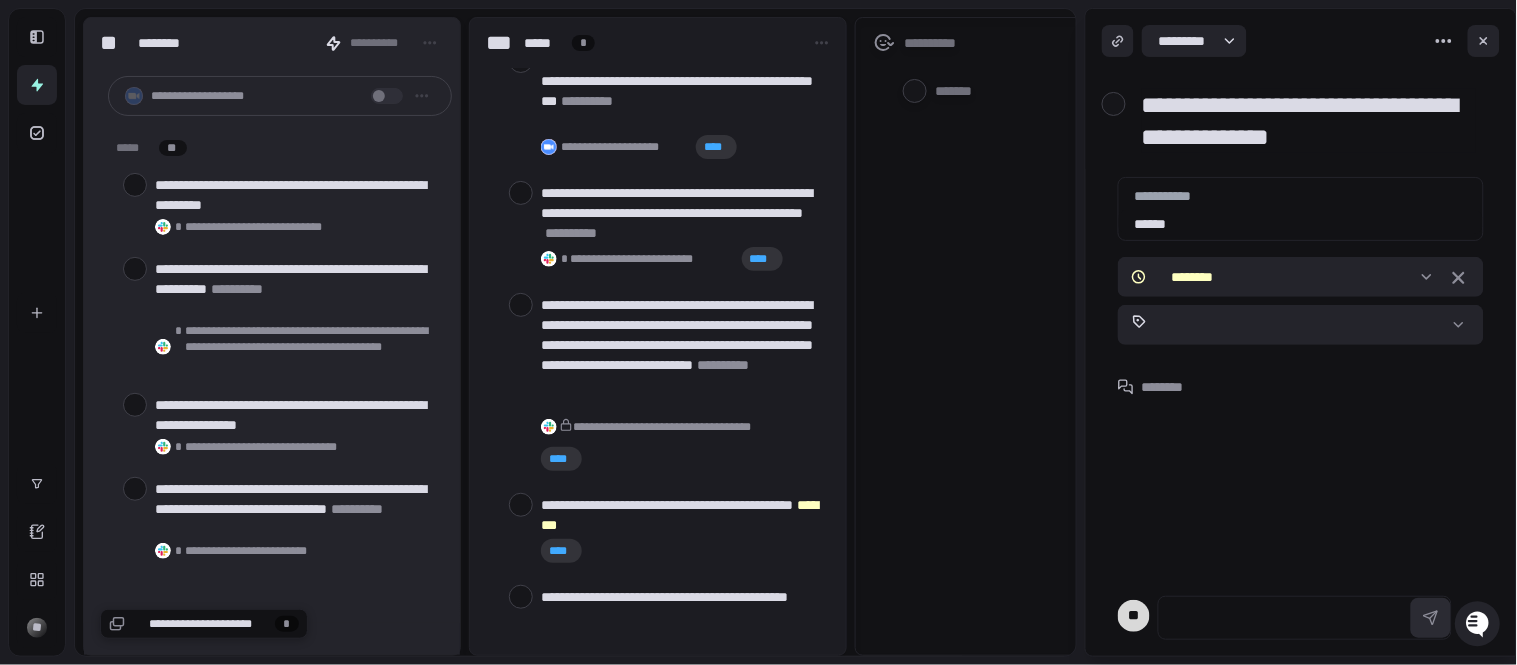 type on "*" 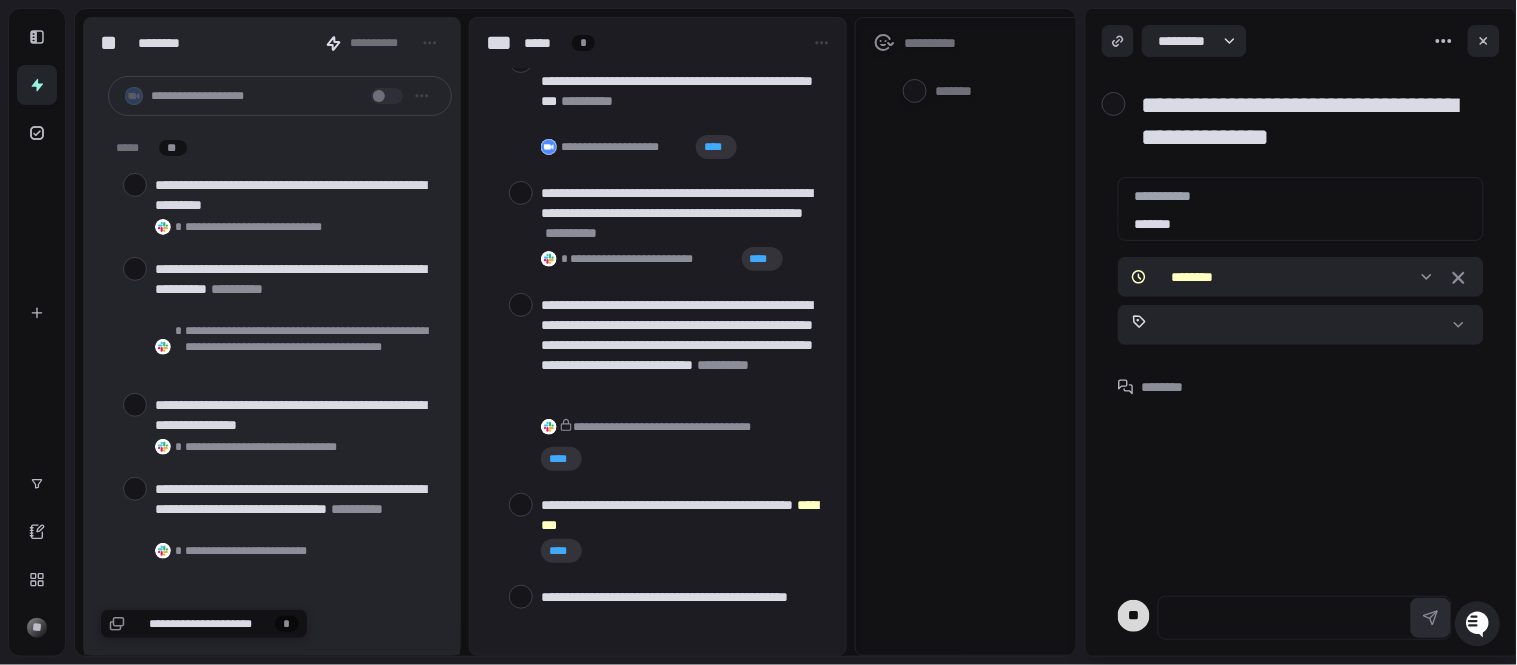type on "*" 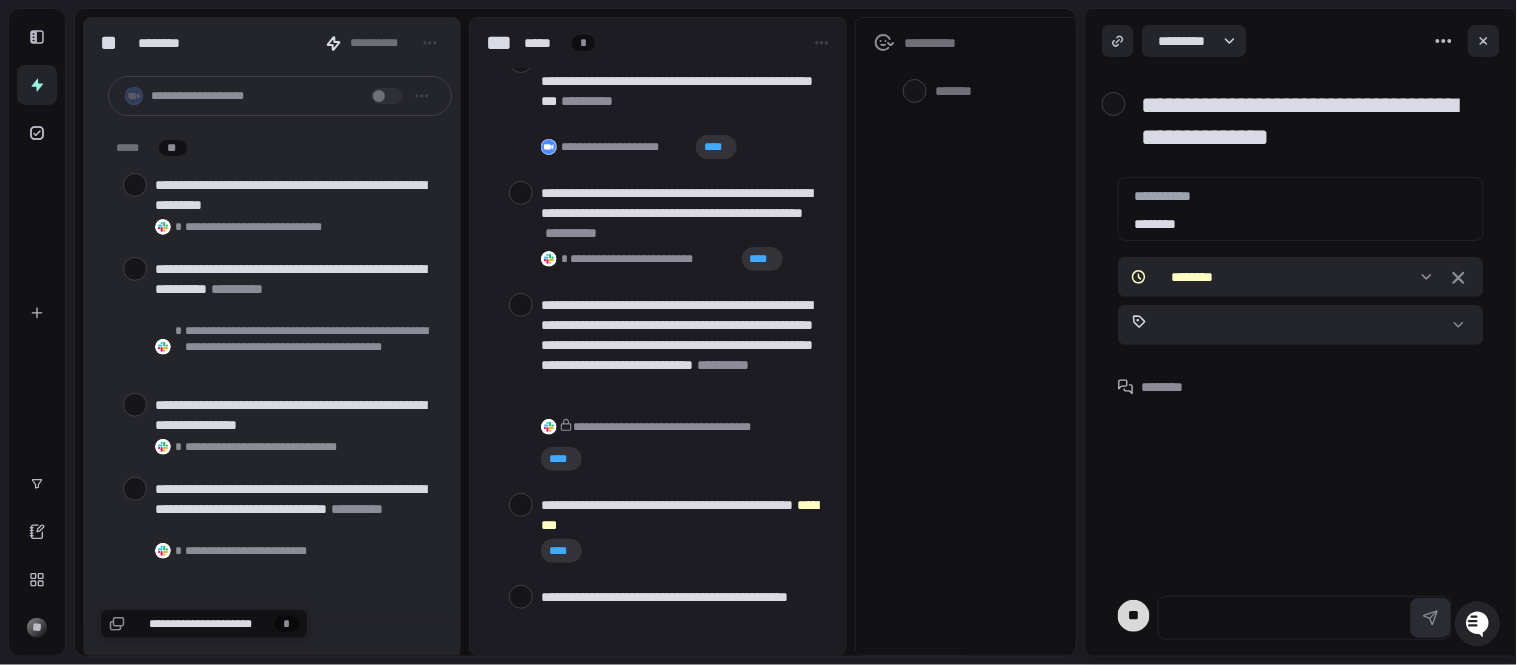 type on "*" 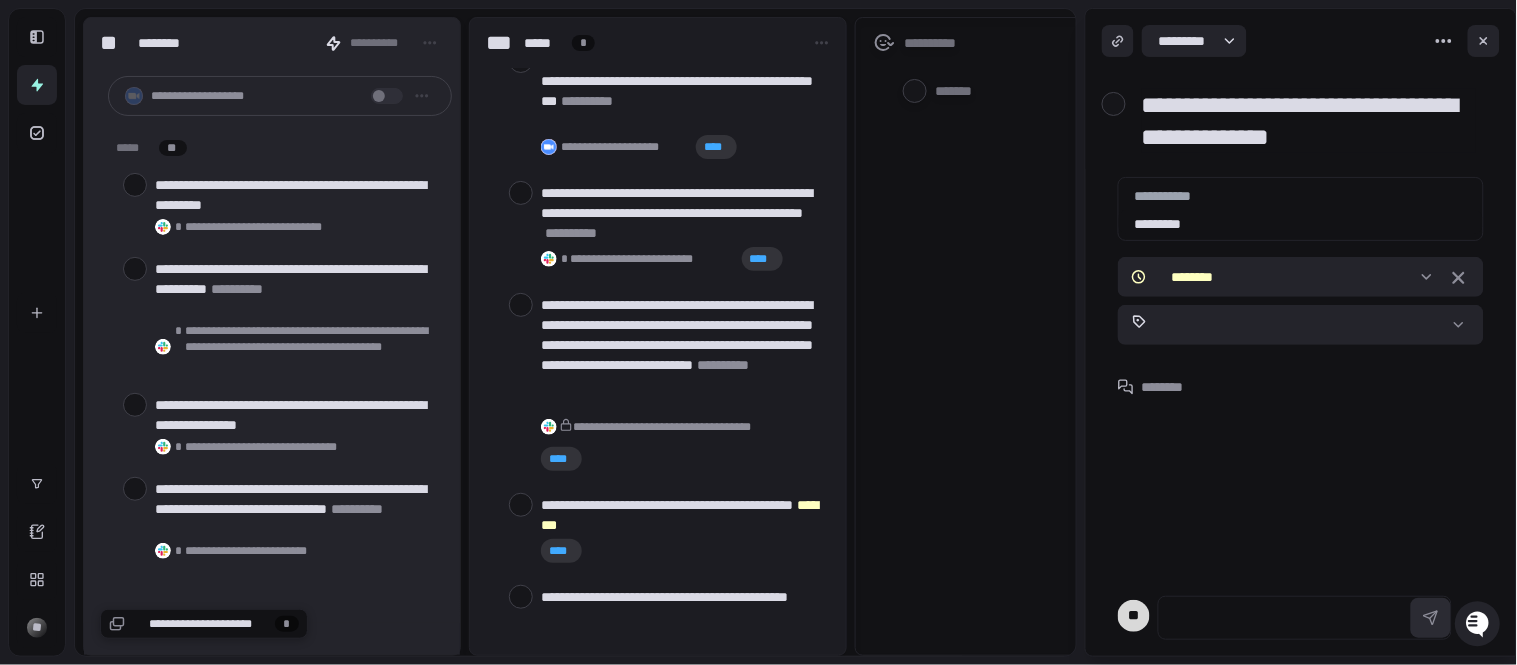 type on "*" 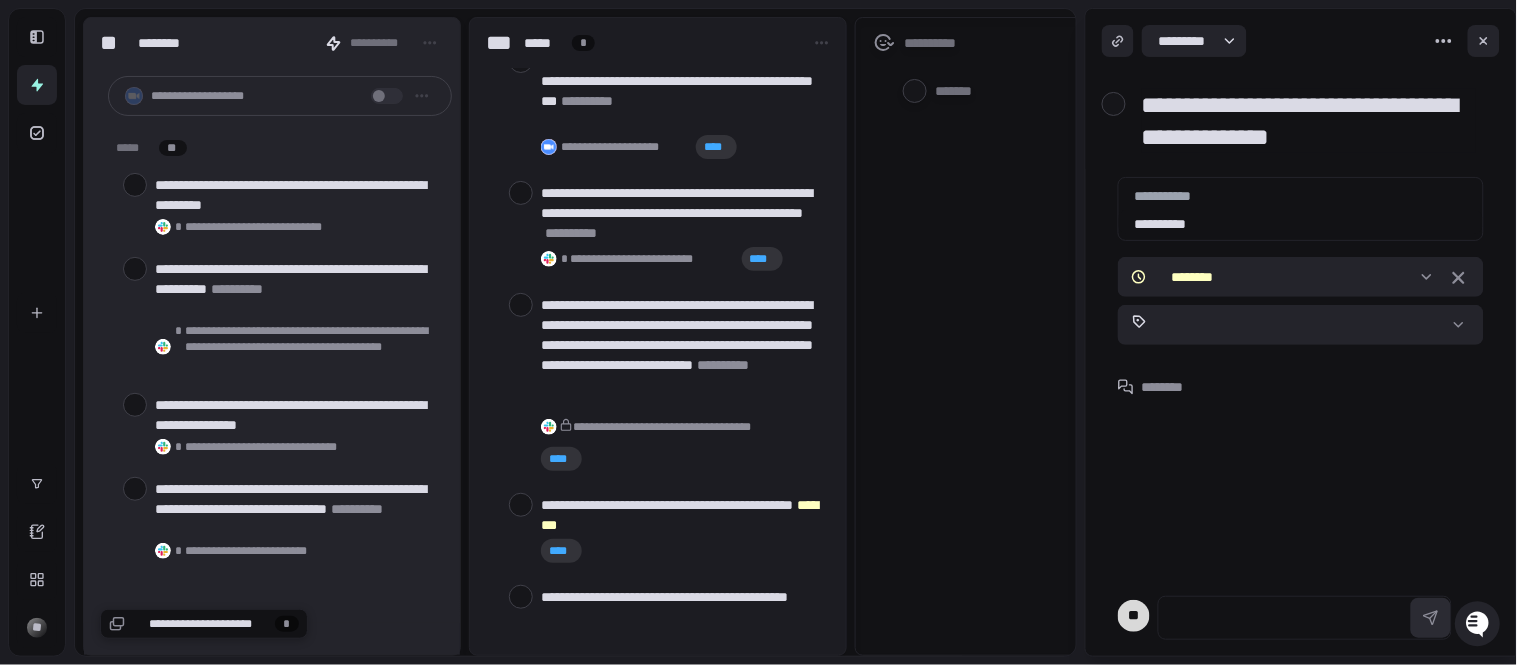 type on "*" 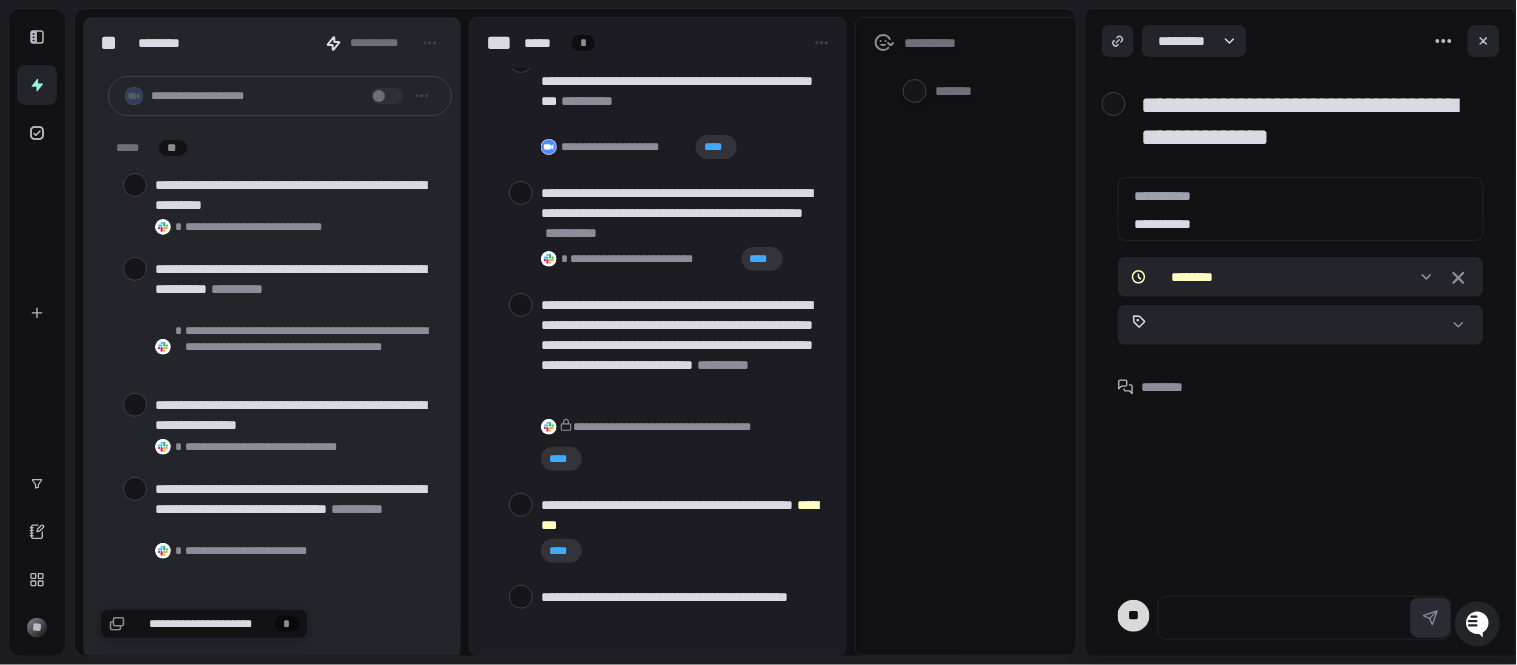 type on "*" 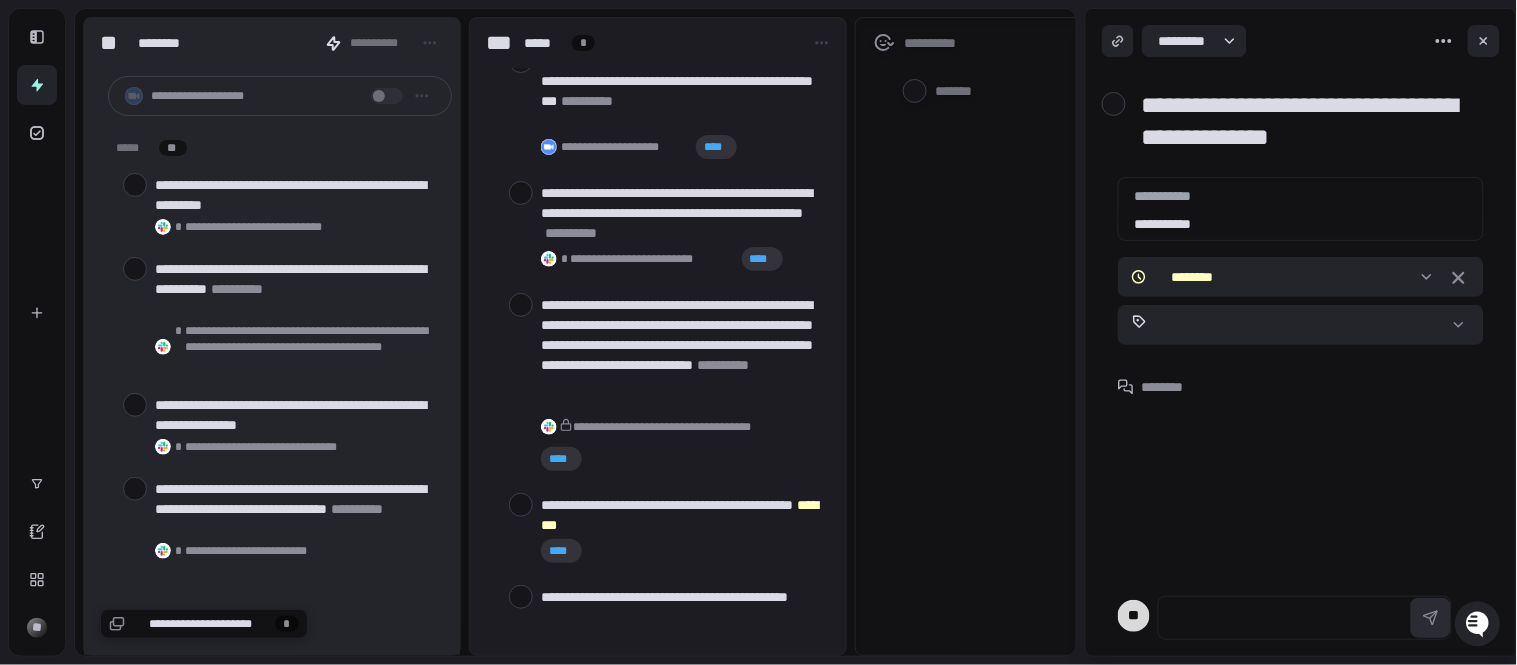 type on "**********" 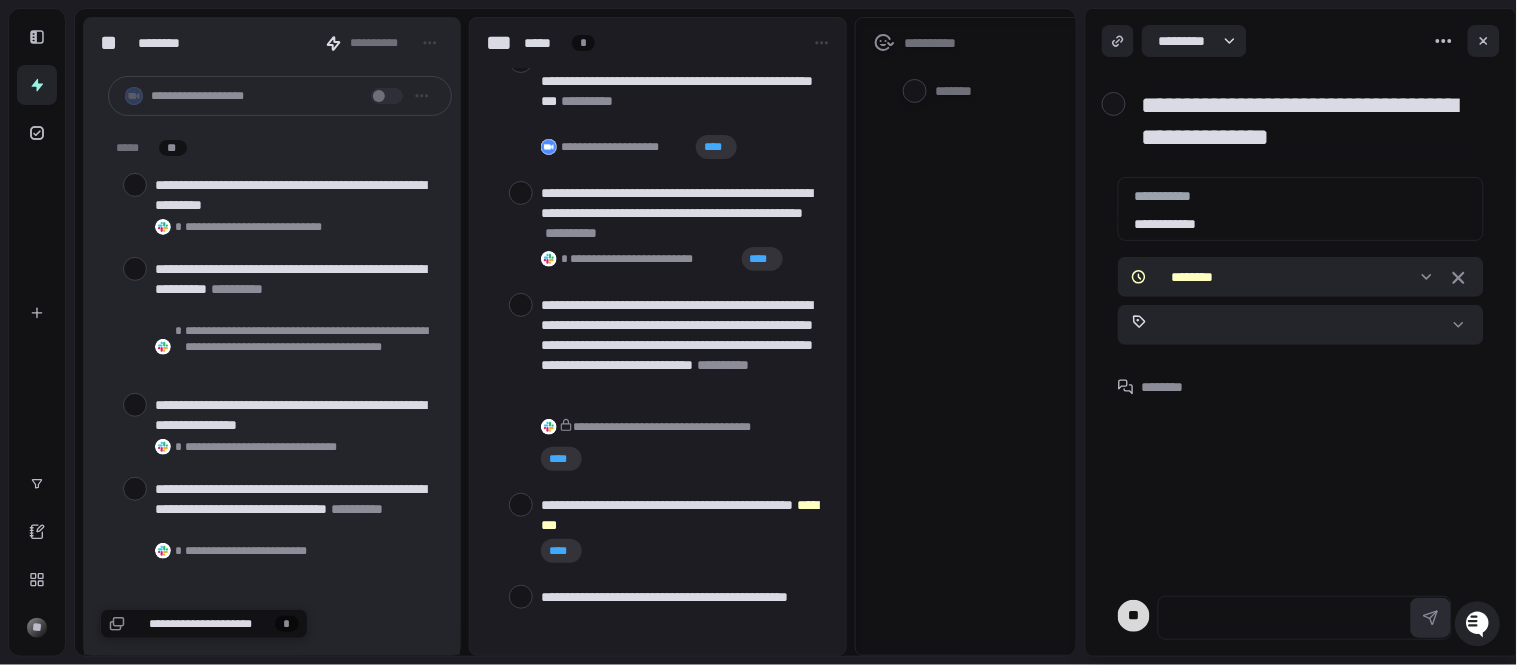 type on "*" 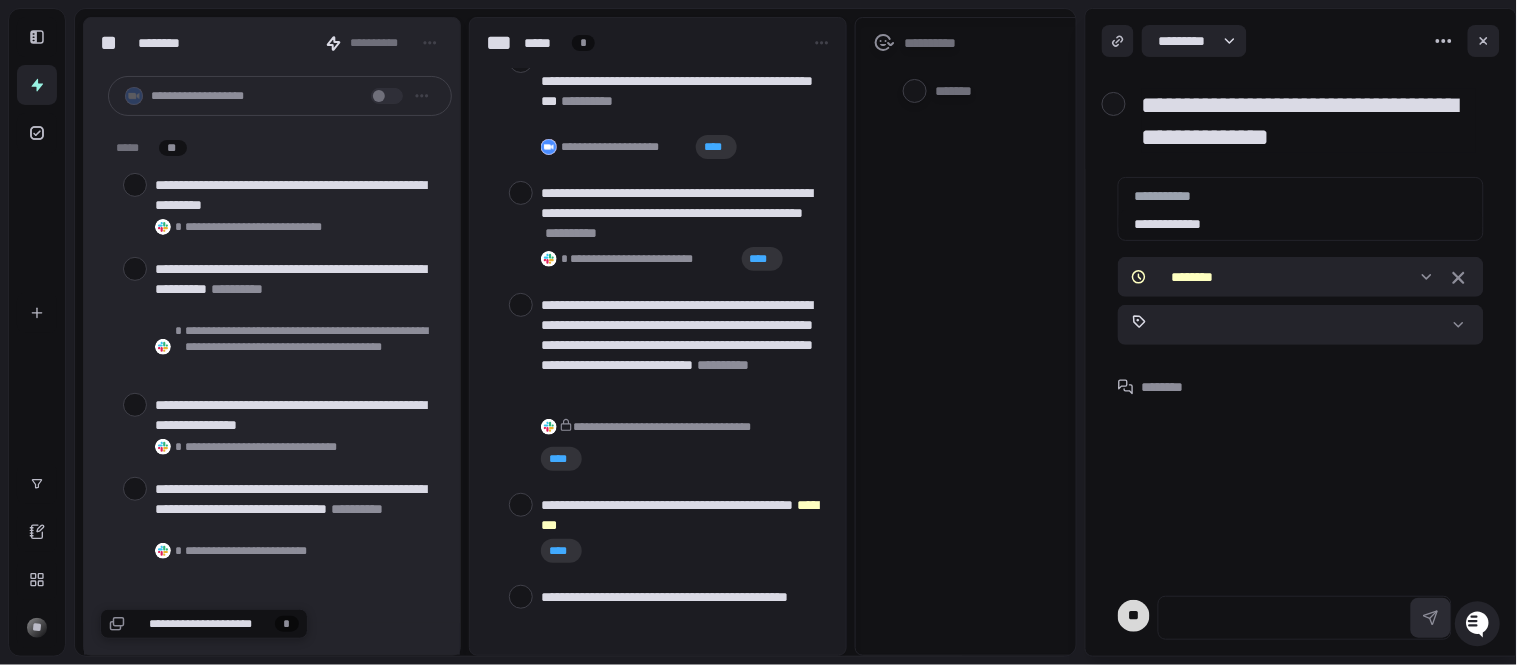 type on "*" 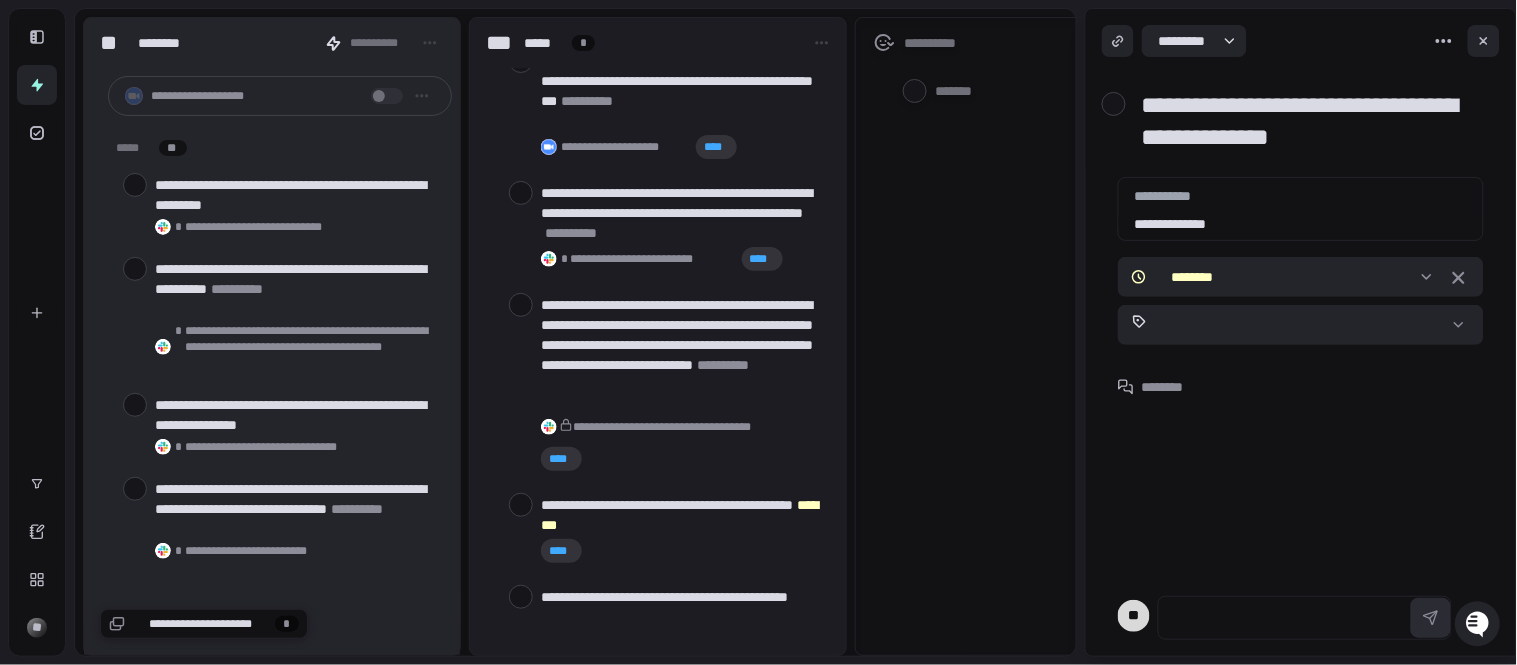 type on "*" 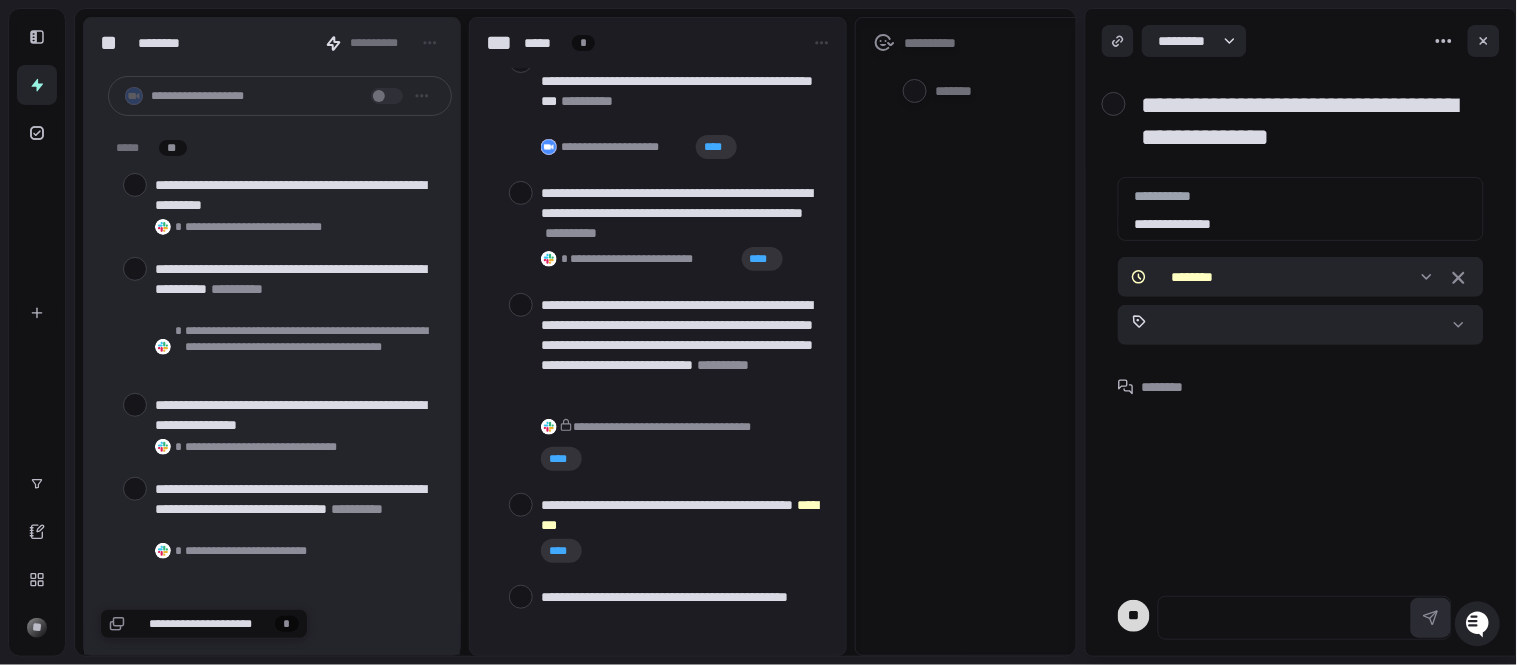 type on "*" 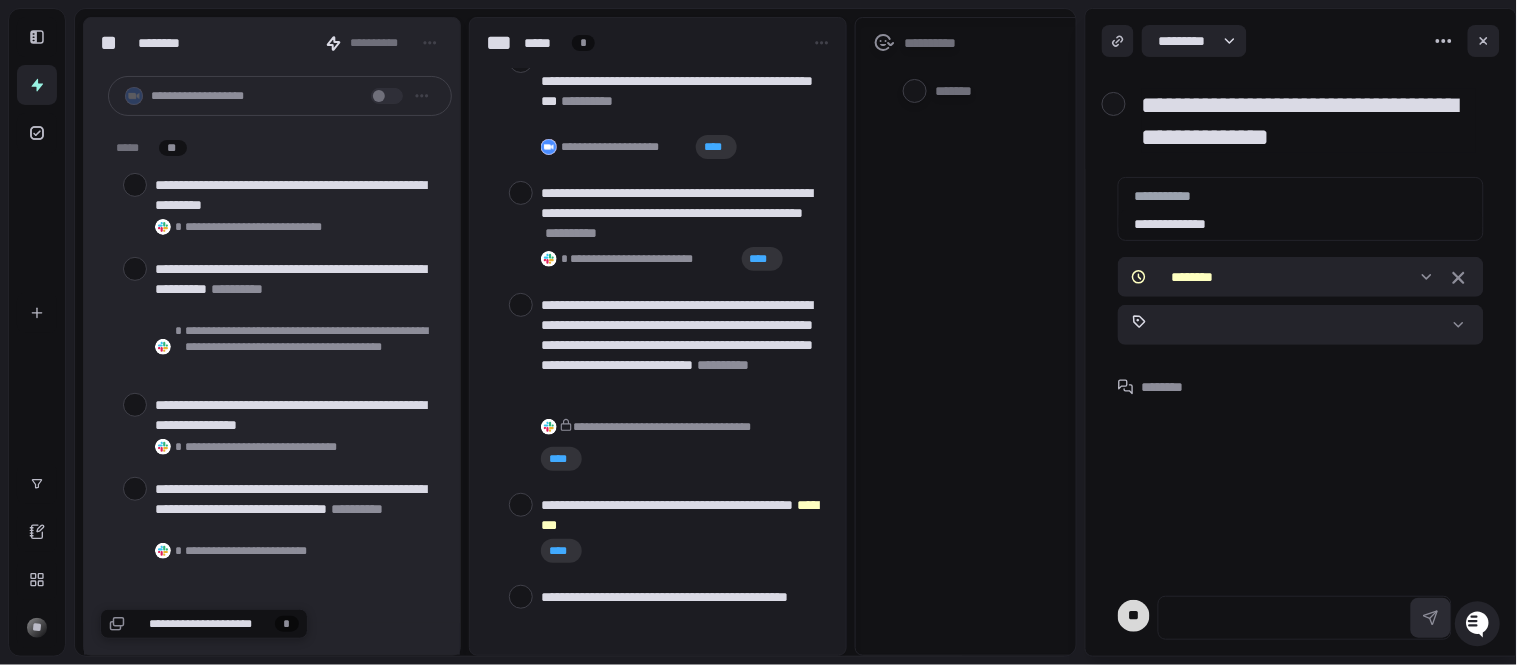type on "*" 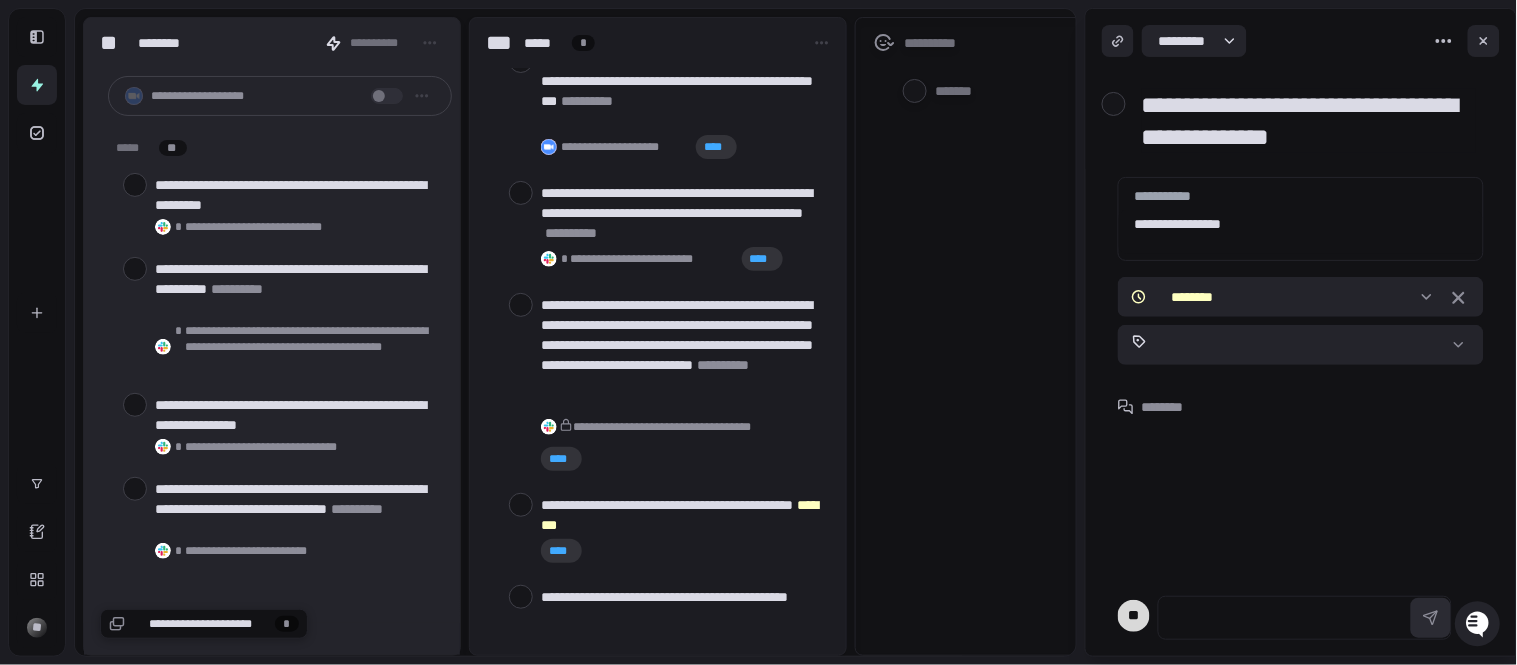 paste on "**********" 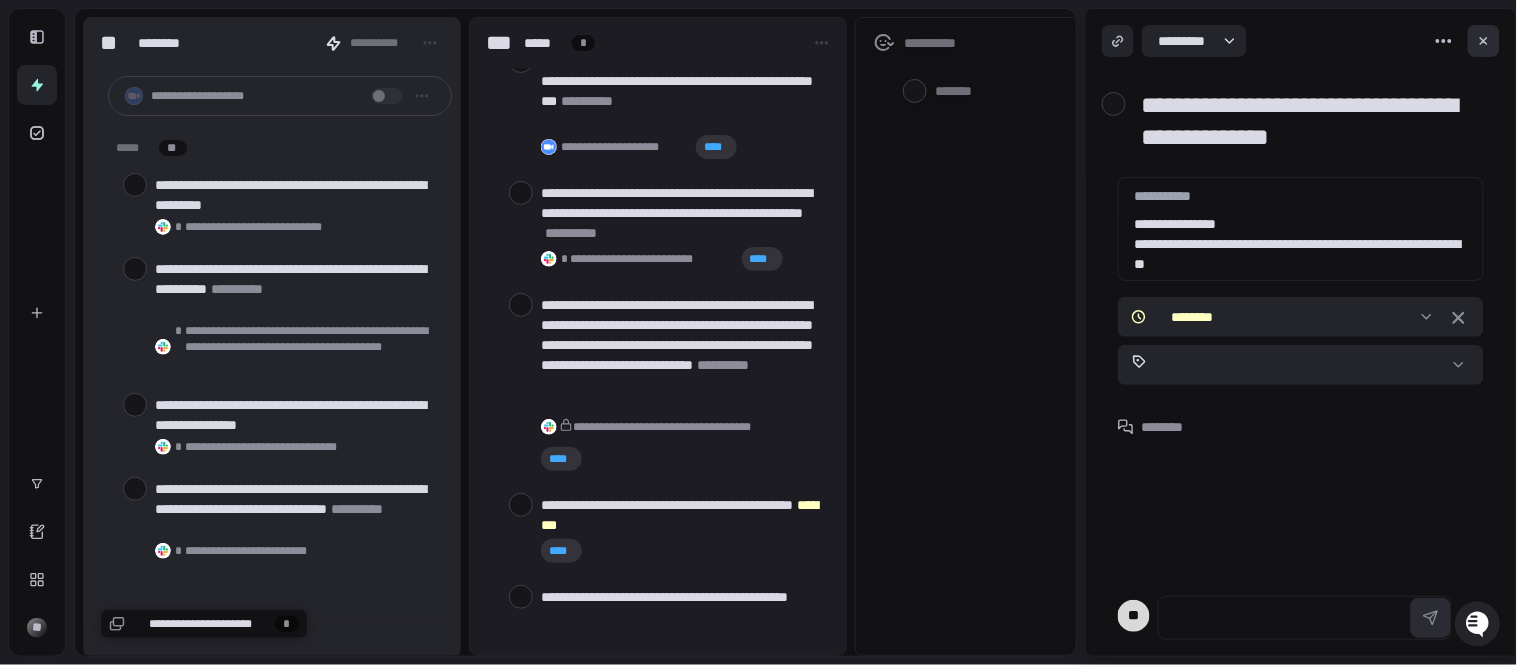 click at bounding box center [1484, 41] 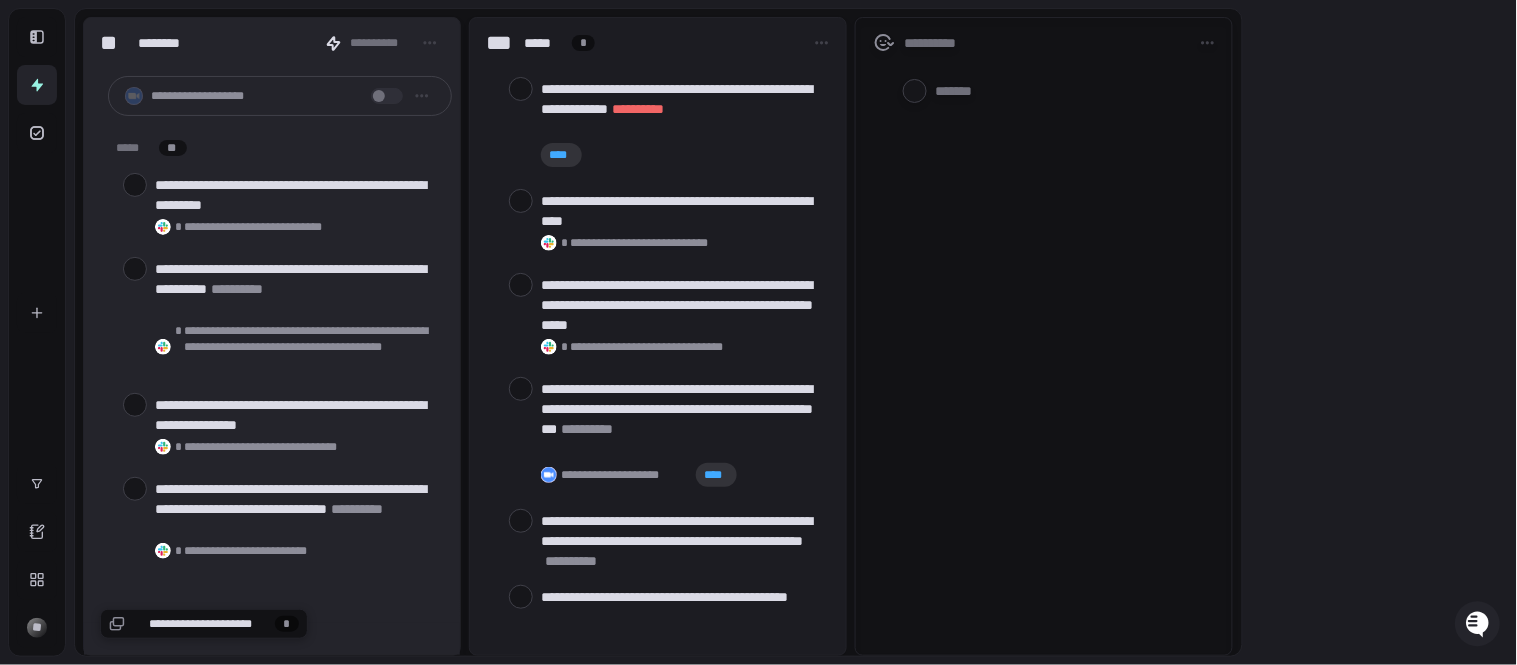 scroll, scrollTop: 328, scrollLeft: 0, axis: vertical 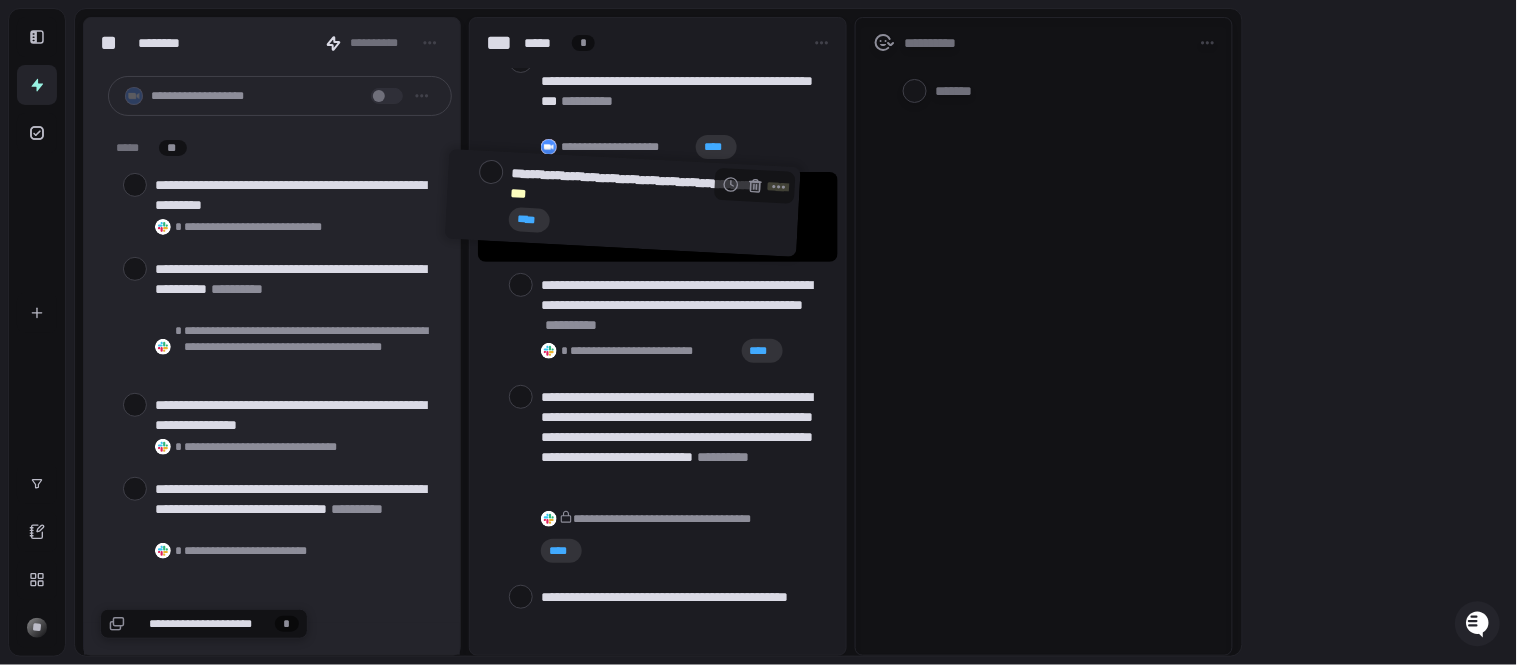 drag, startPoint x: 651, startPoint y: 502, endPoint x: 620, endPoint y: 176, distance: 327.4706 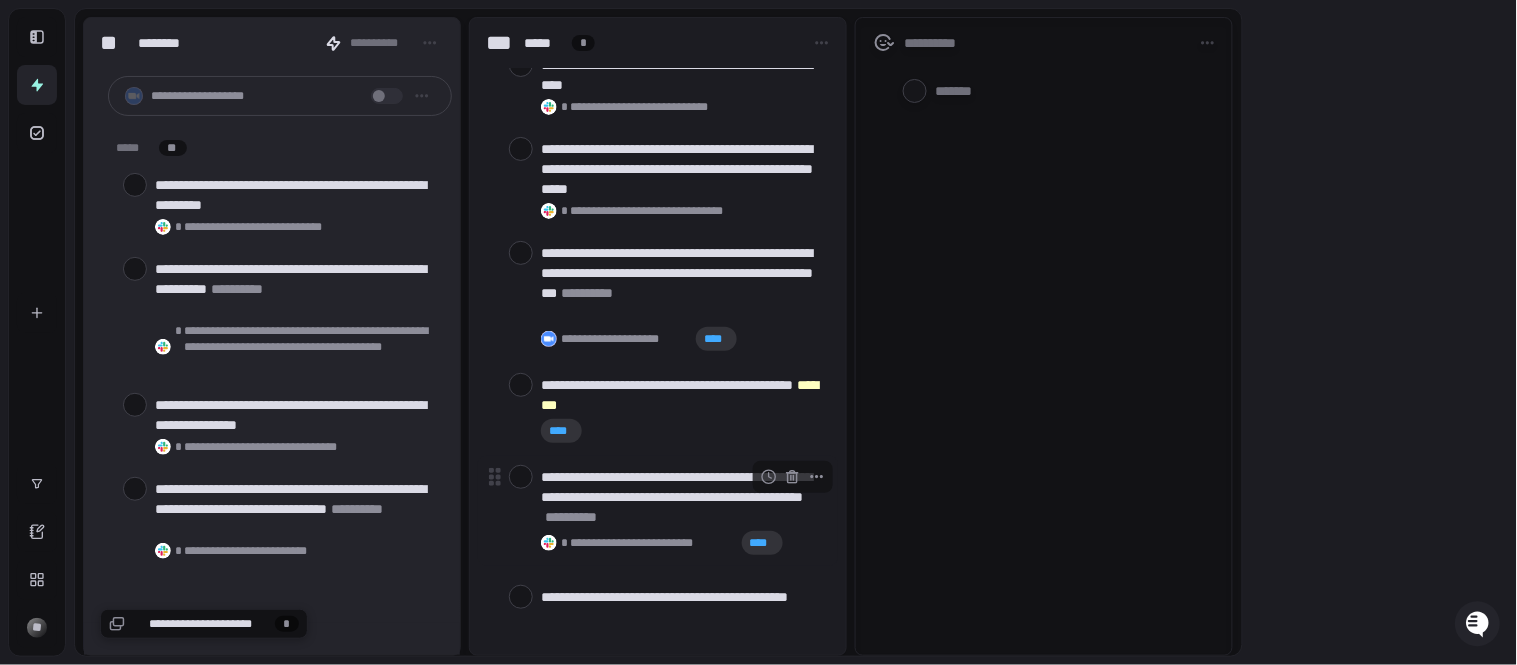 scroll, scrollTop: 0, scrollLeft: 0, axis: both 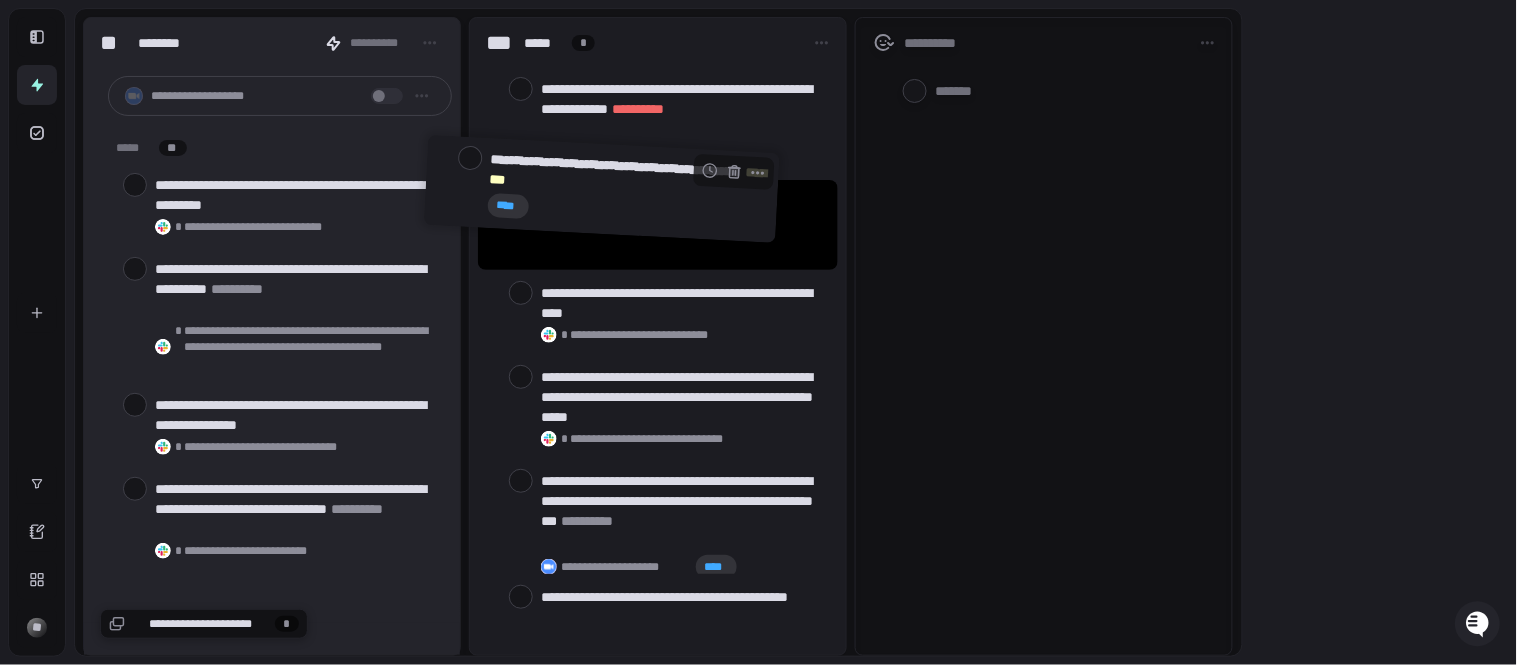 drag, startPoint x: 677, startPoint y: 517, endPoint x: 627, endPoint y: 116, distance: 404.1052 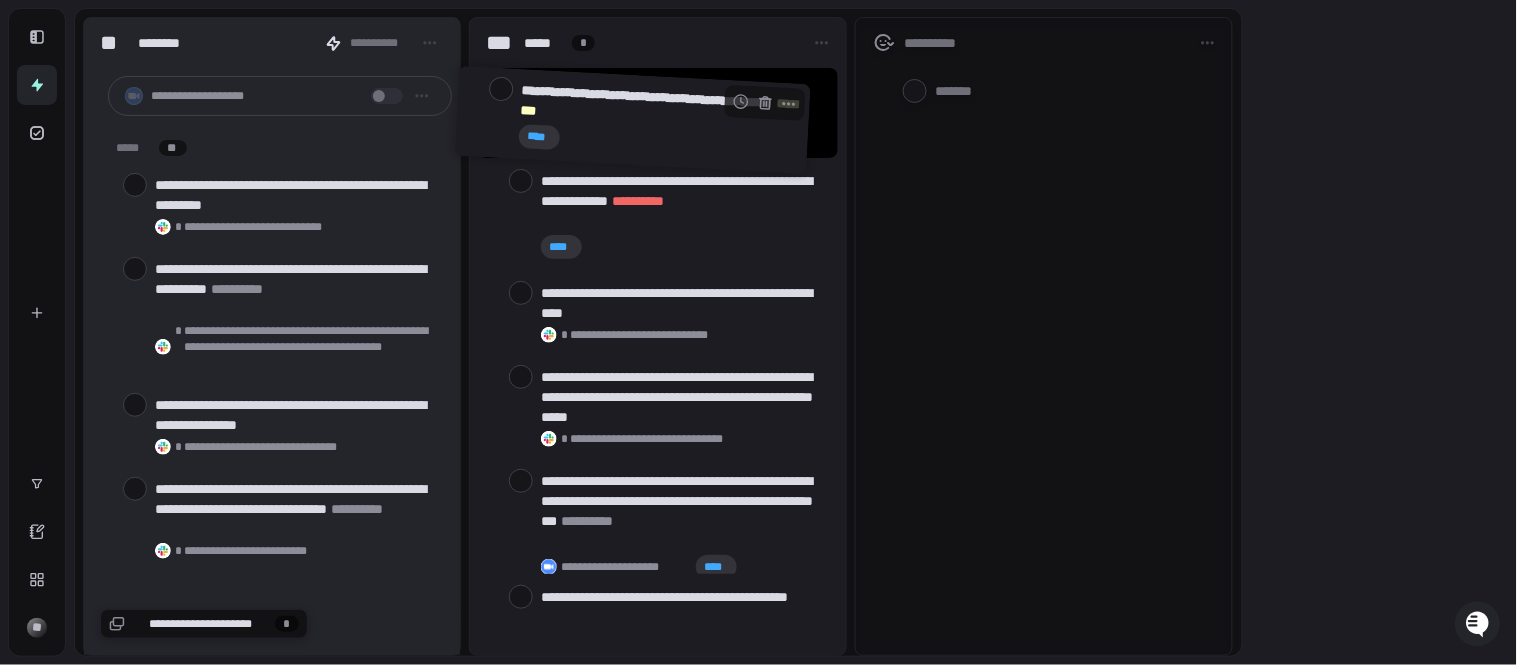 drag, startPoint x: 653, startPoint y: 212, endPoint x: 632, endPoint y: 102, distance: 111.9866 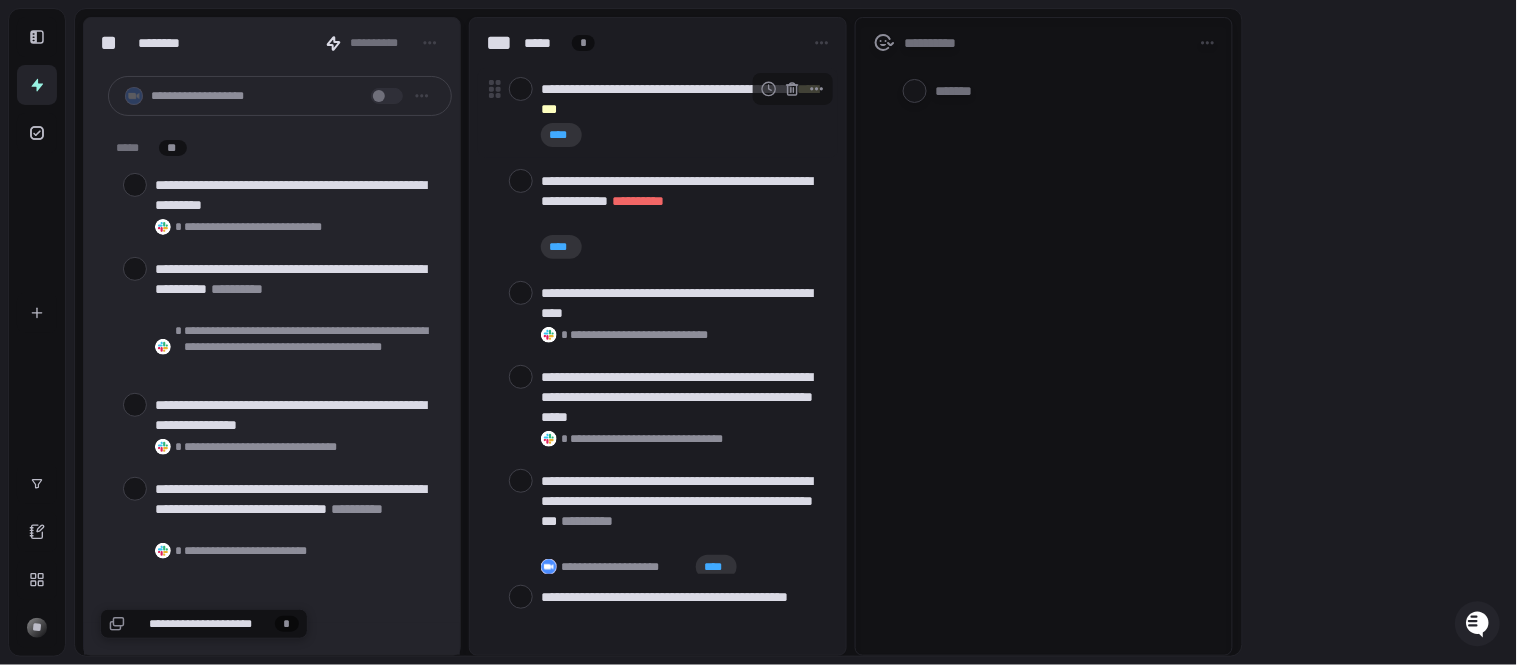 click on "********" at bounding box center (679, 99) 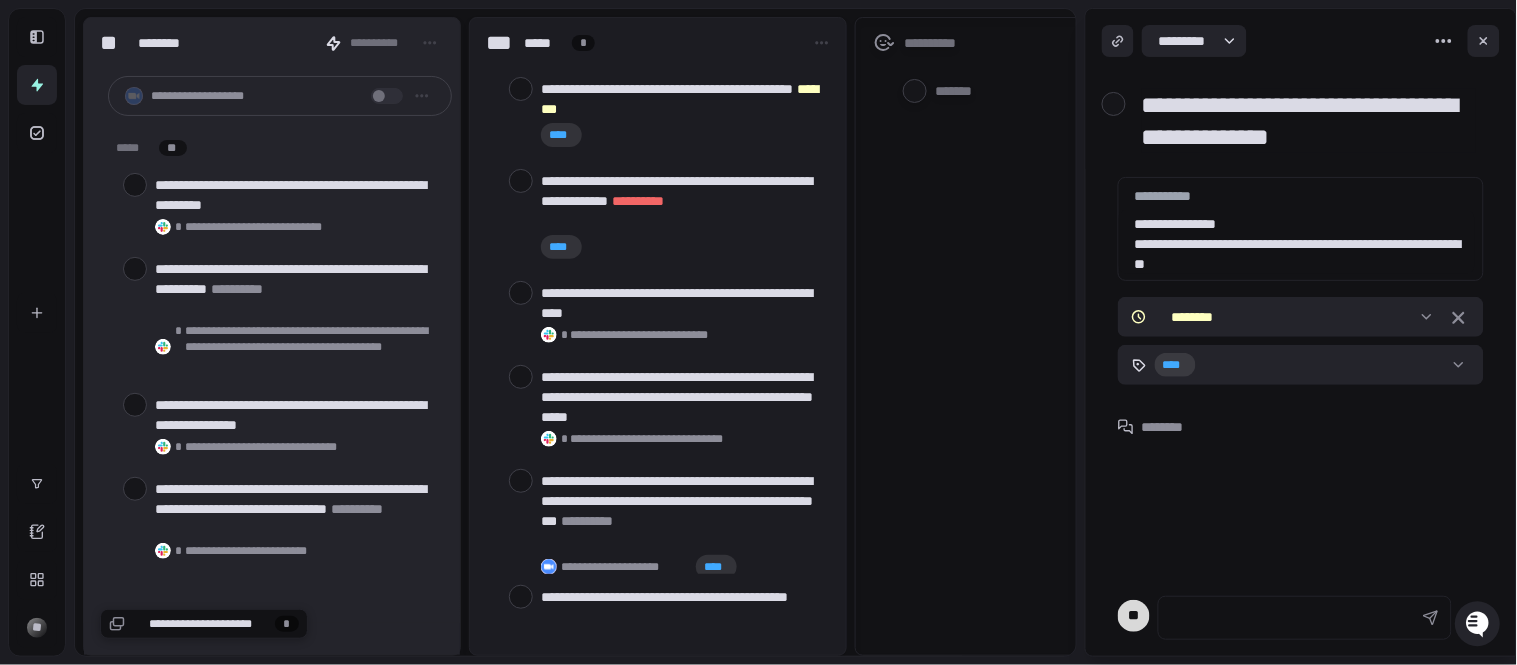 click on "**********" at bounding box center (1044, 336) 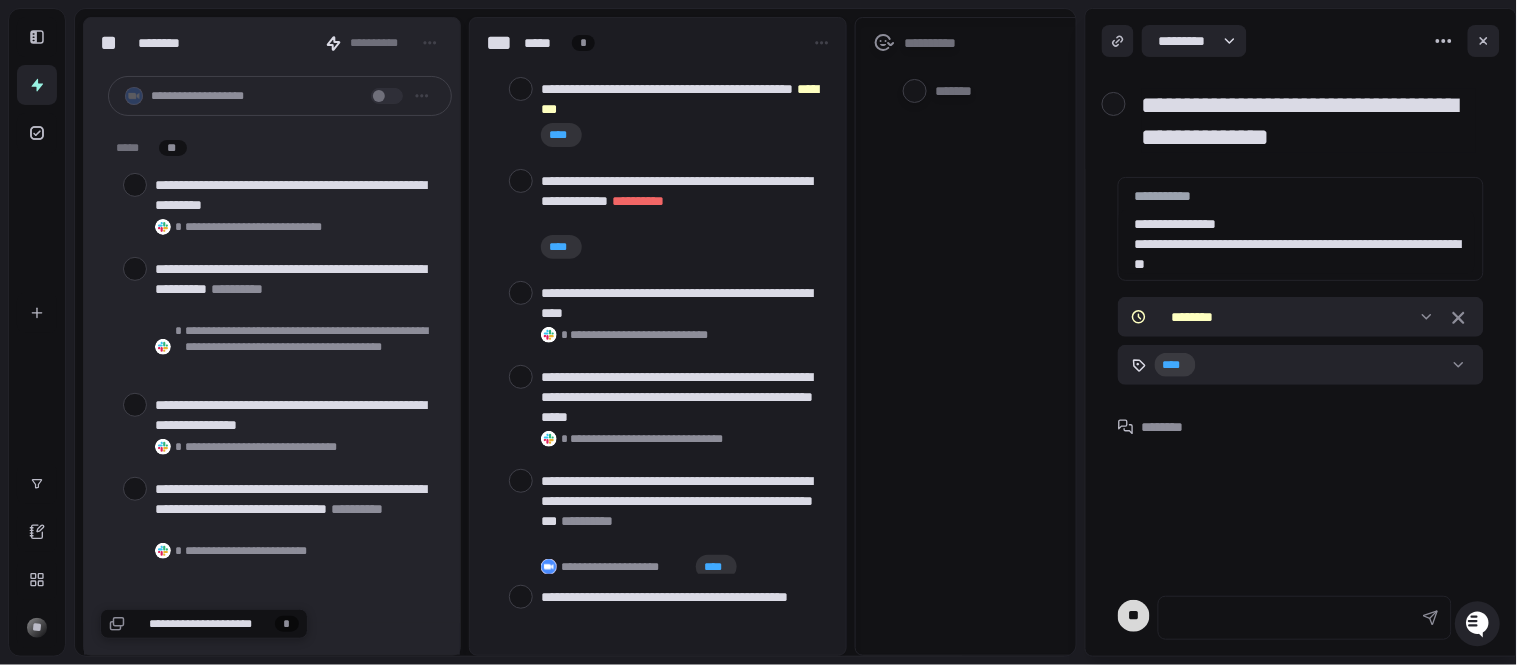 click on "**********" at bounding box center (1301, 412) 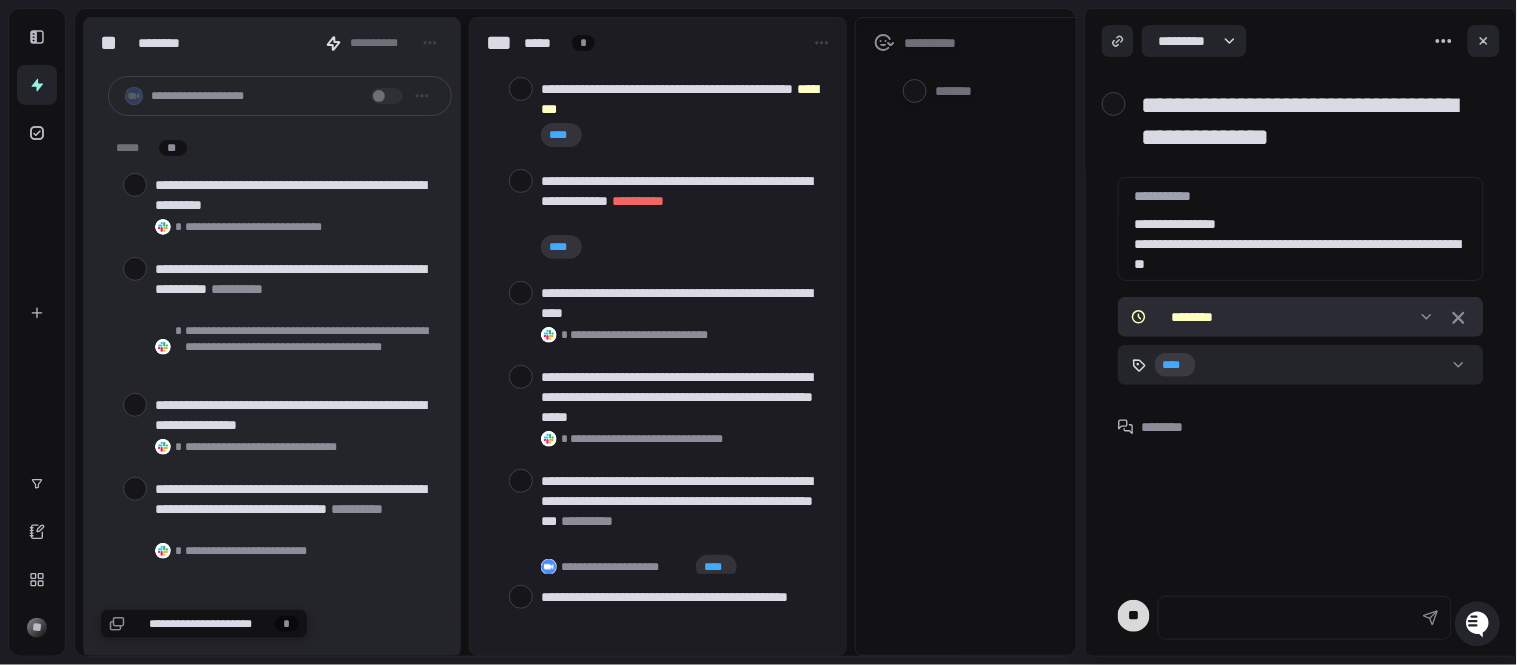 click on "**********" at bounding box center (758, 332) 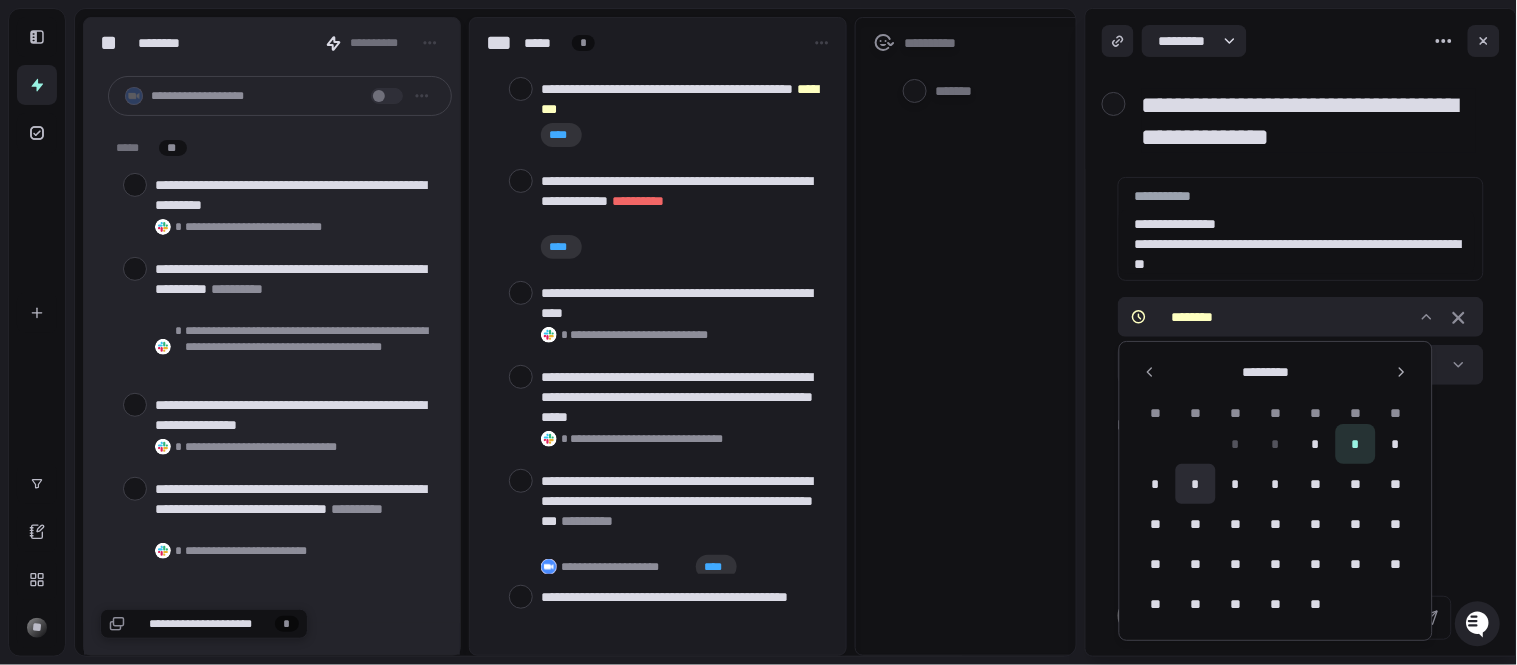 click on "*" at bounding box center (1196, 484) 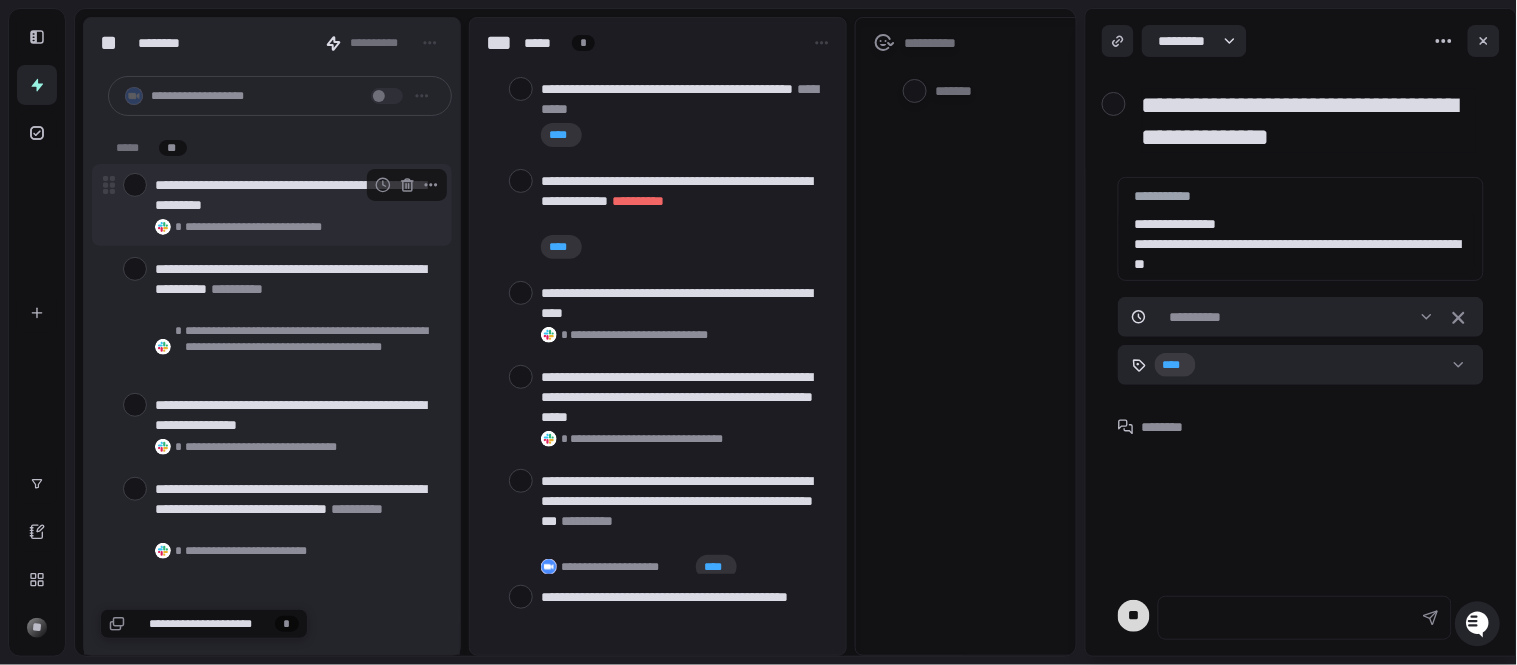 click on "**********" at bounding box center (295, 195) 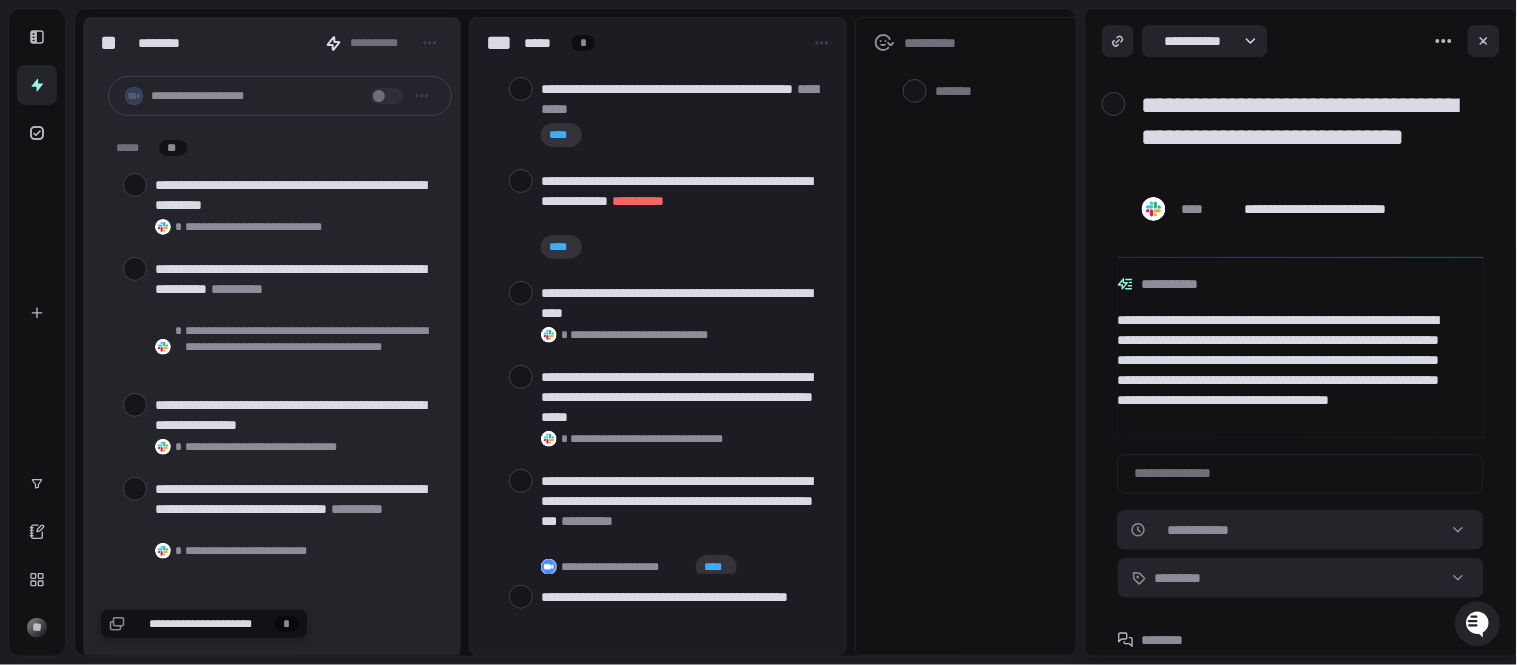 scroll, scrollTop: 12, scrollLeft: 0, axis: vertical 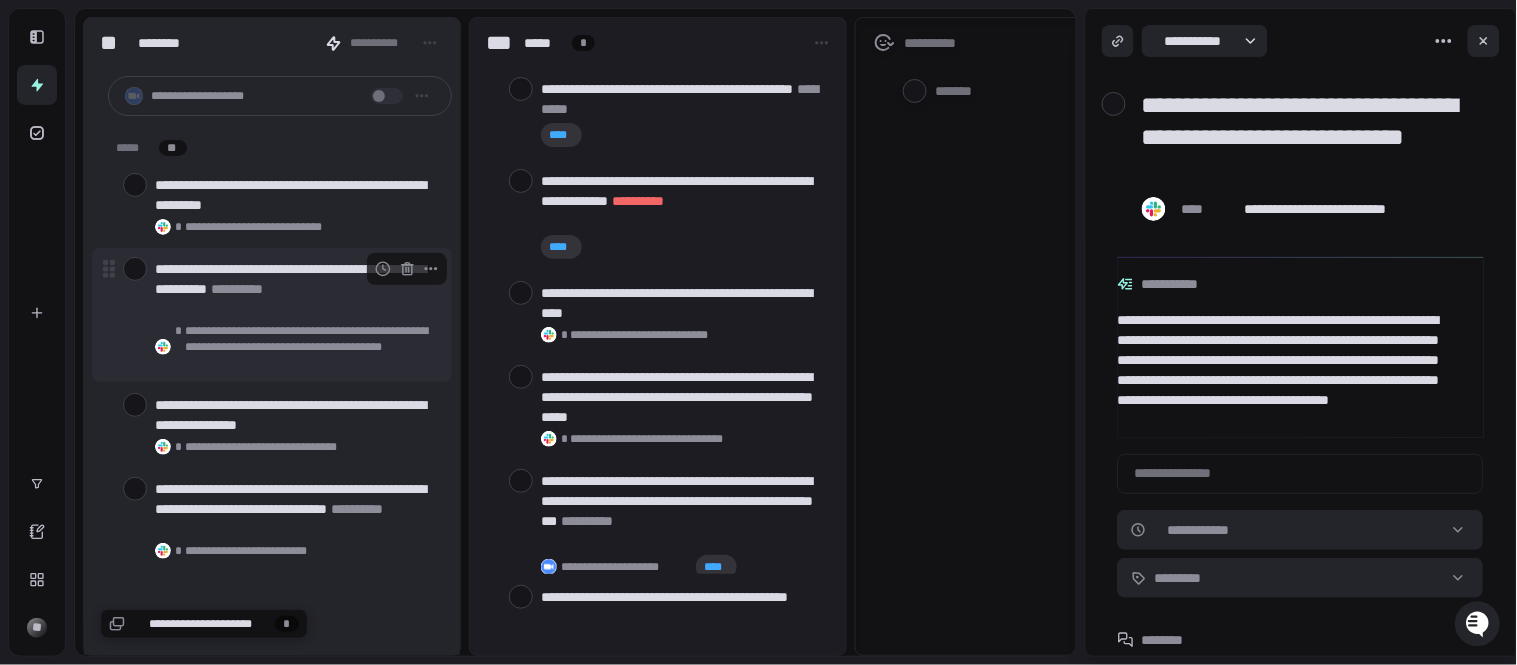 click on "**********" at bounding box center [295, 289] 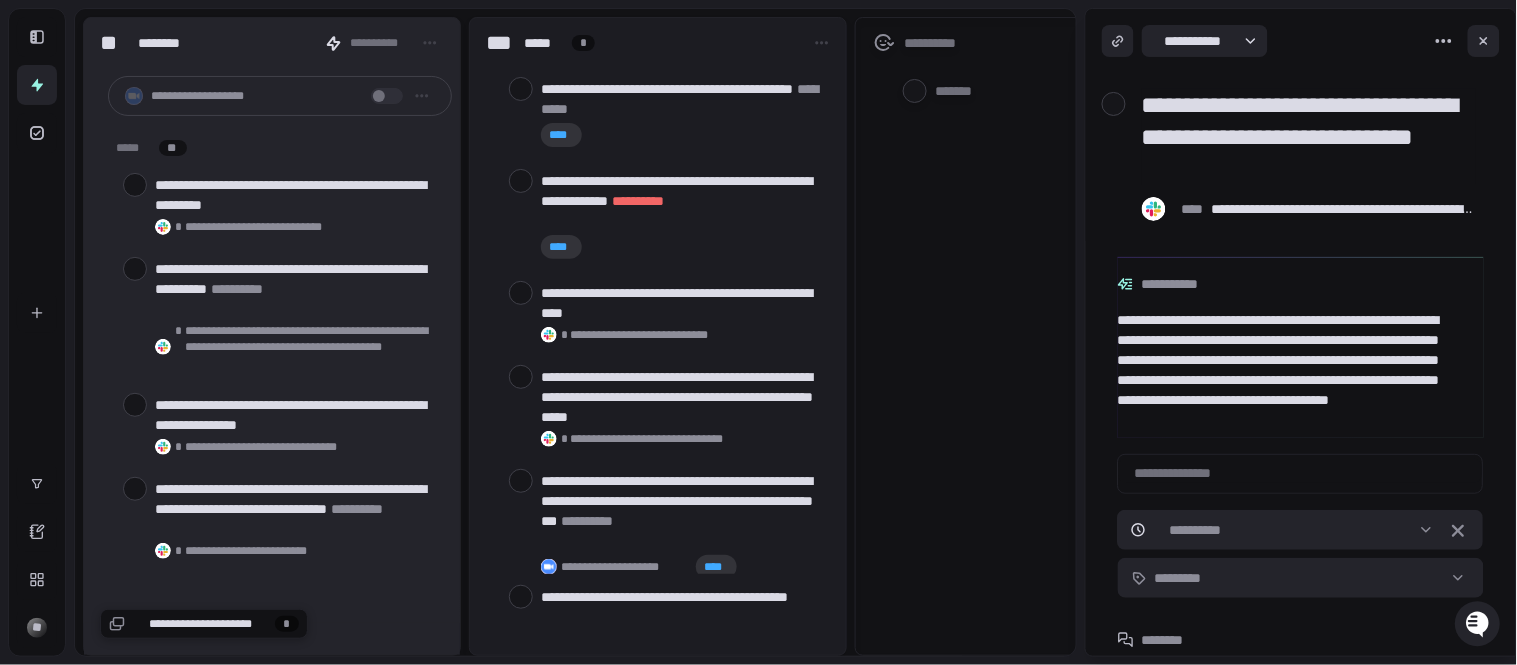 scroll, scrollTop: 12, scrollLeft: 0, axis: vertical 